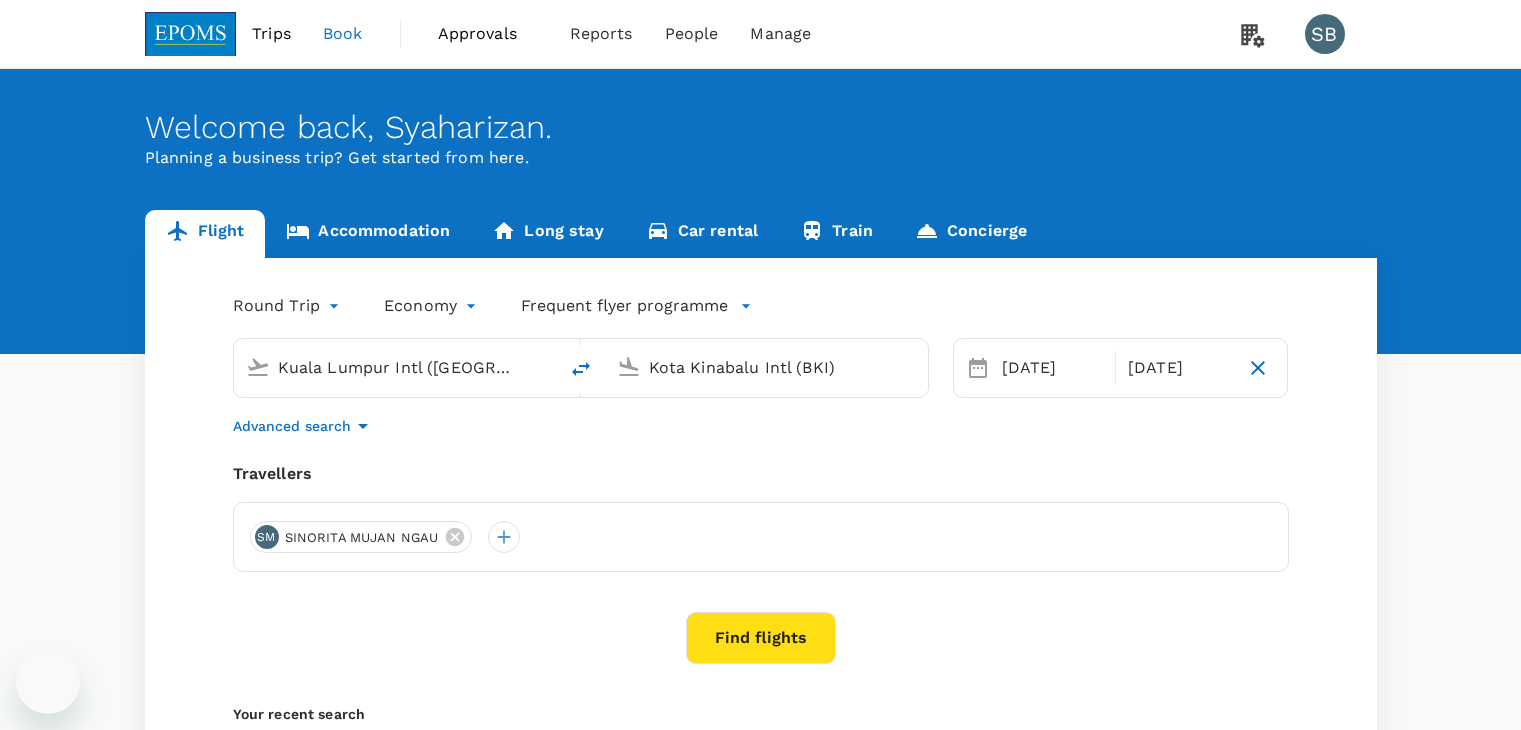 scroll, scrollTop: 0, scrollLeft: 0, axis: both 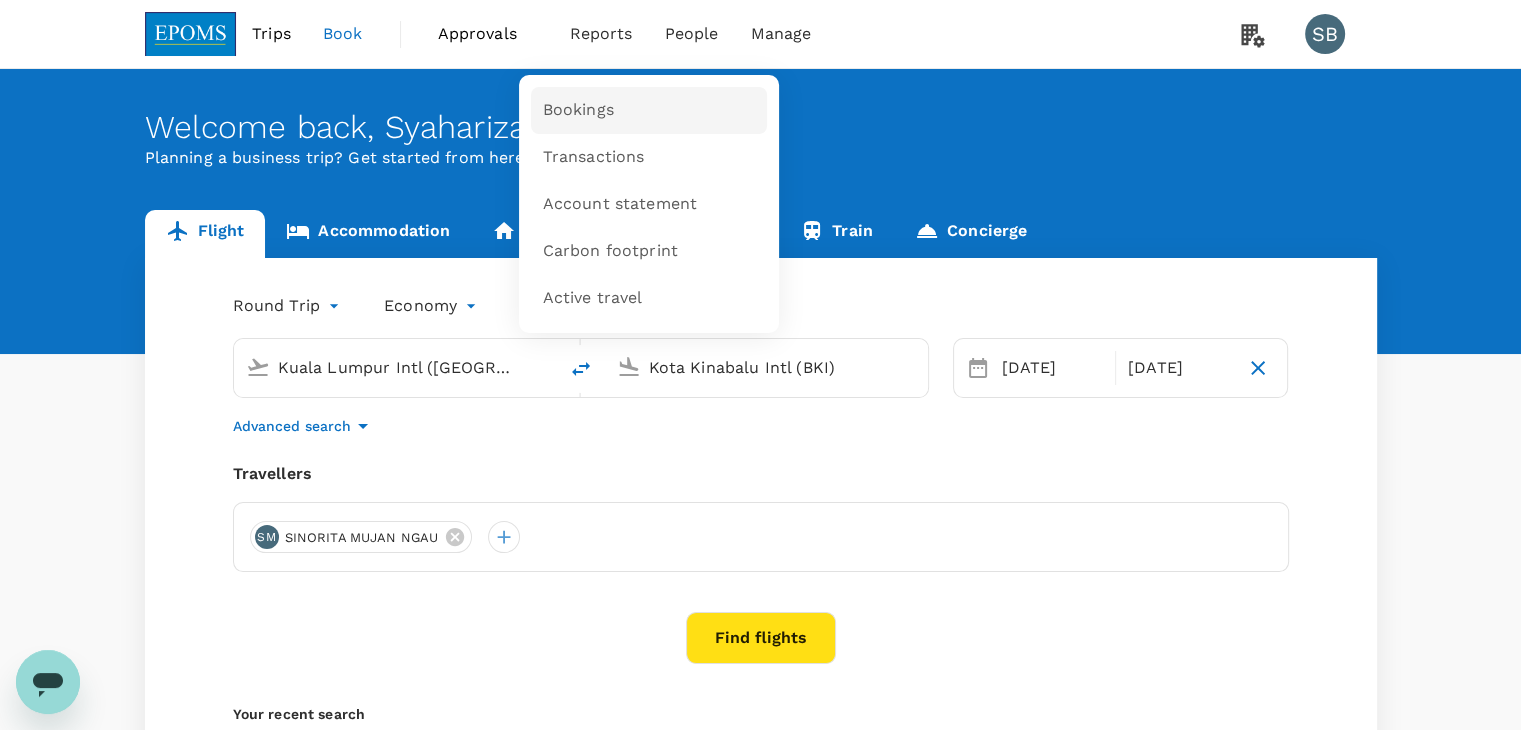click on "Bookings" at bounding box center [649, 110] 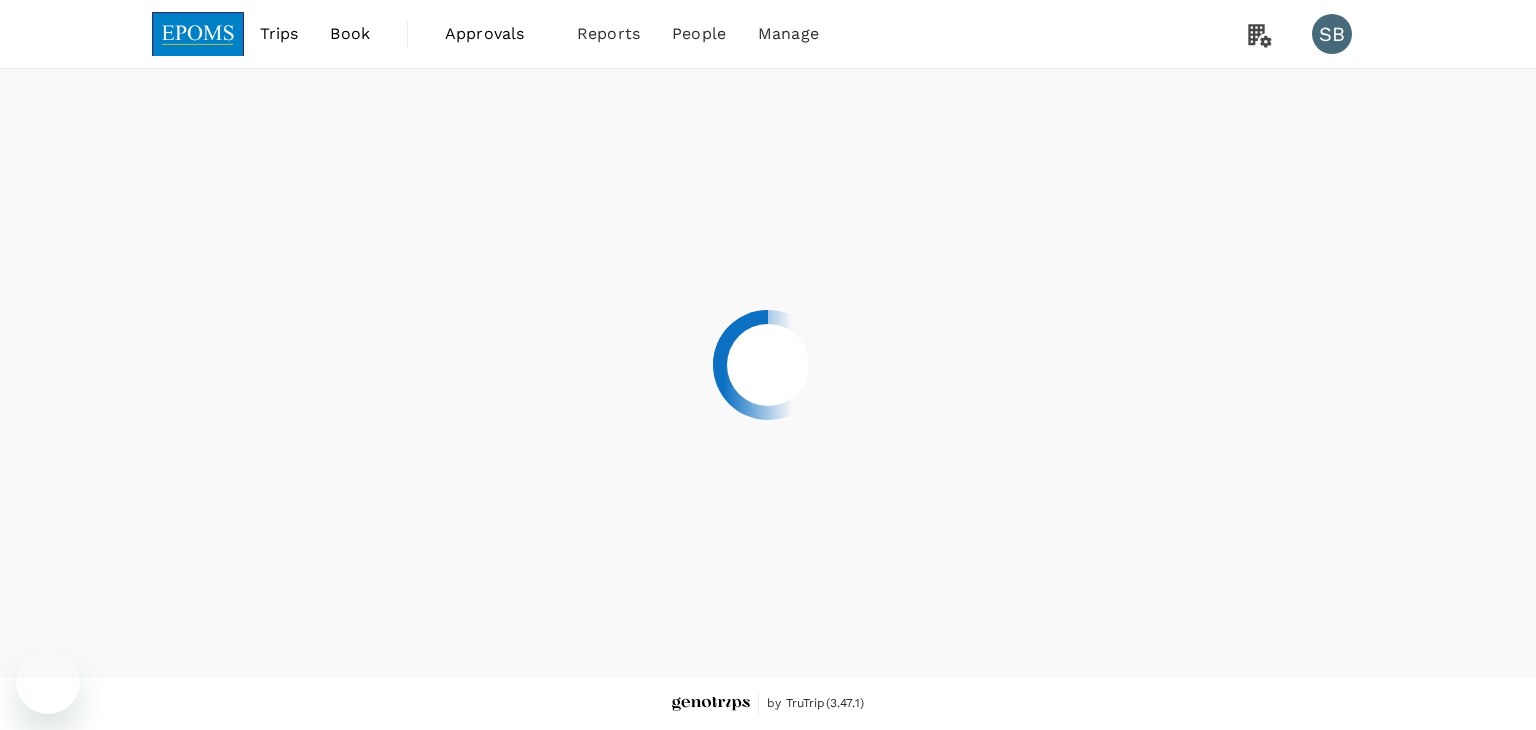 scroll, scrollTop: 0, scrollLeft: 0, axis: both 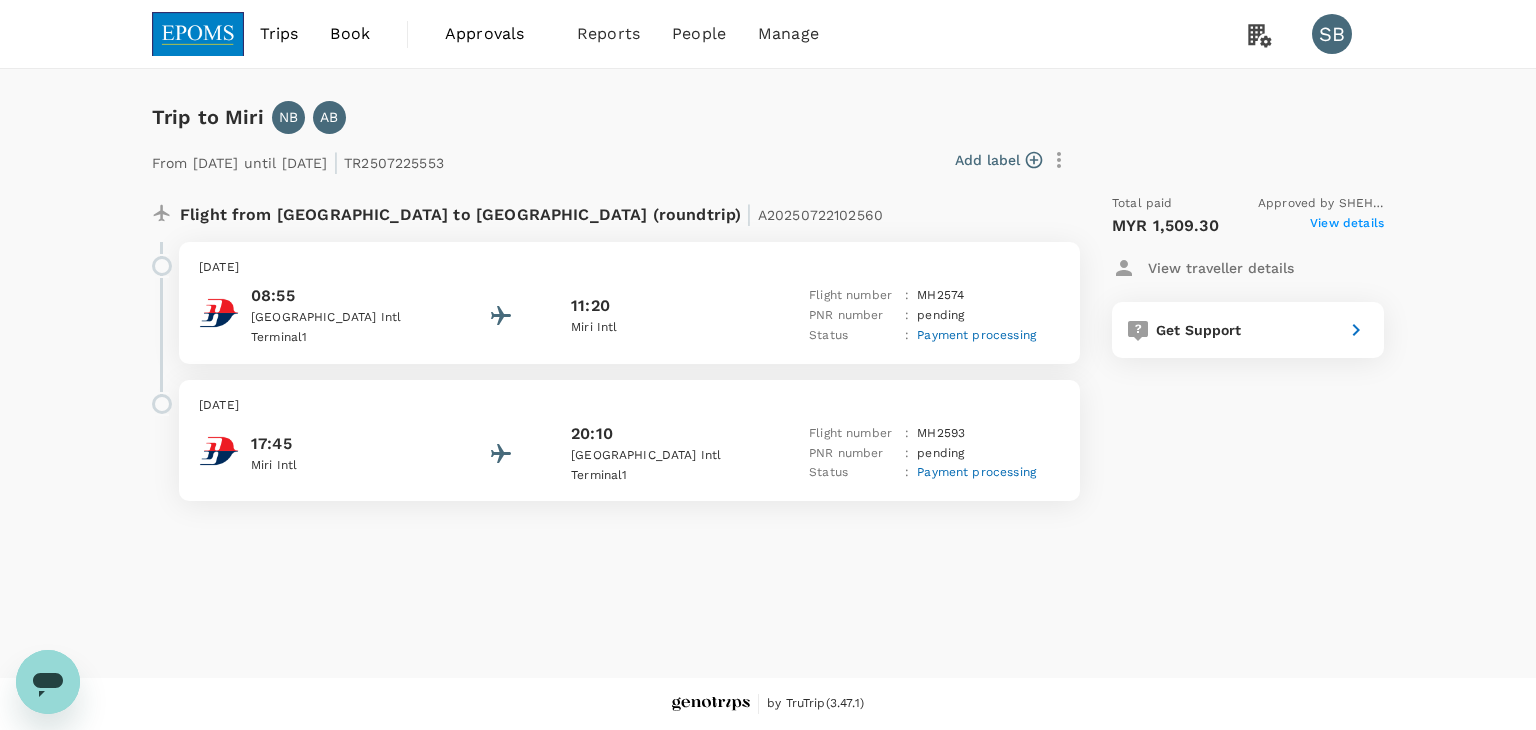 click at bounding box center (198, 34) 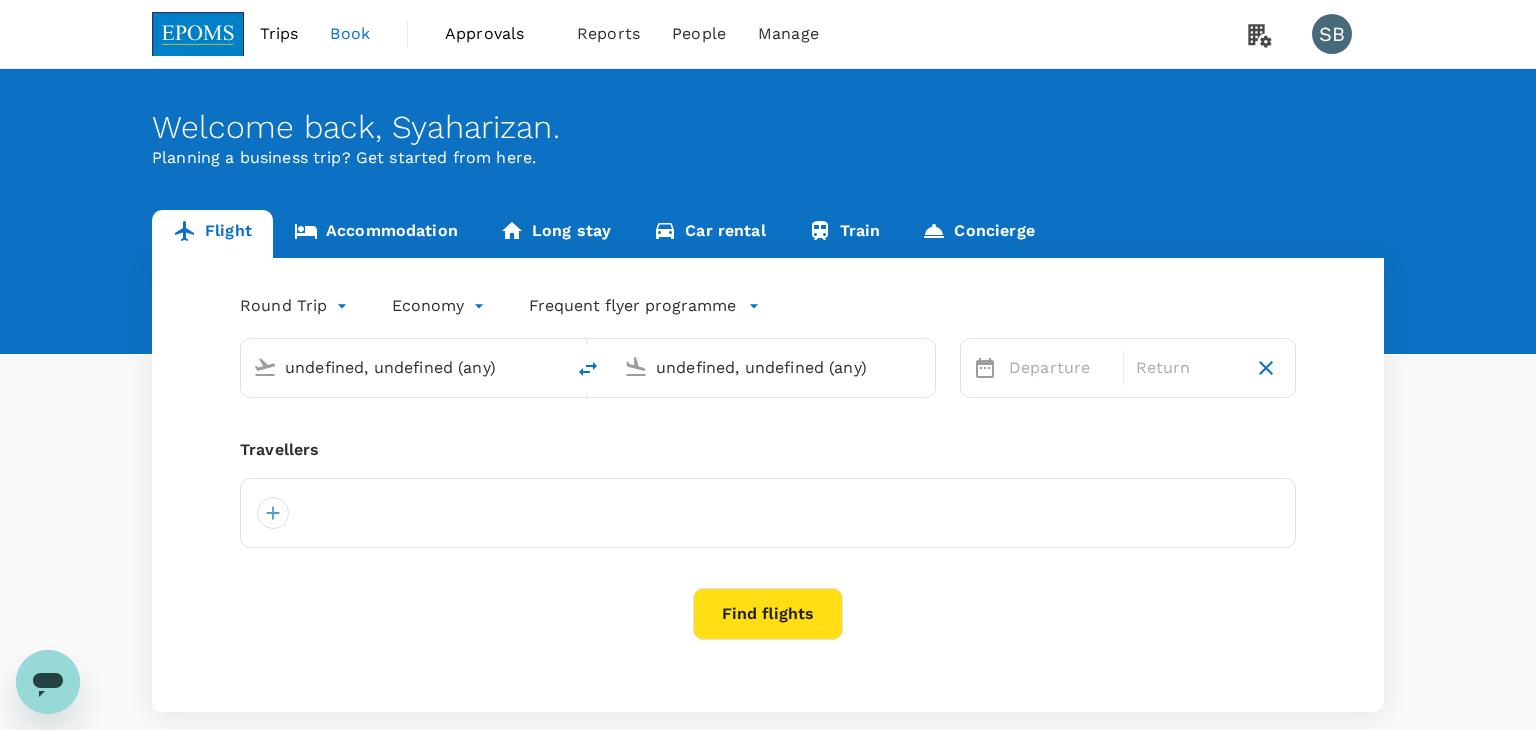 type on "Kuala Lumpur Intl ([GEOGRAPHIC_DATA])" 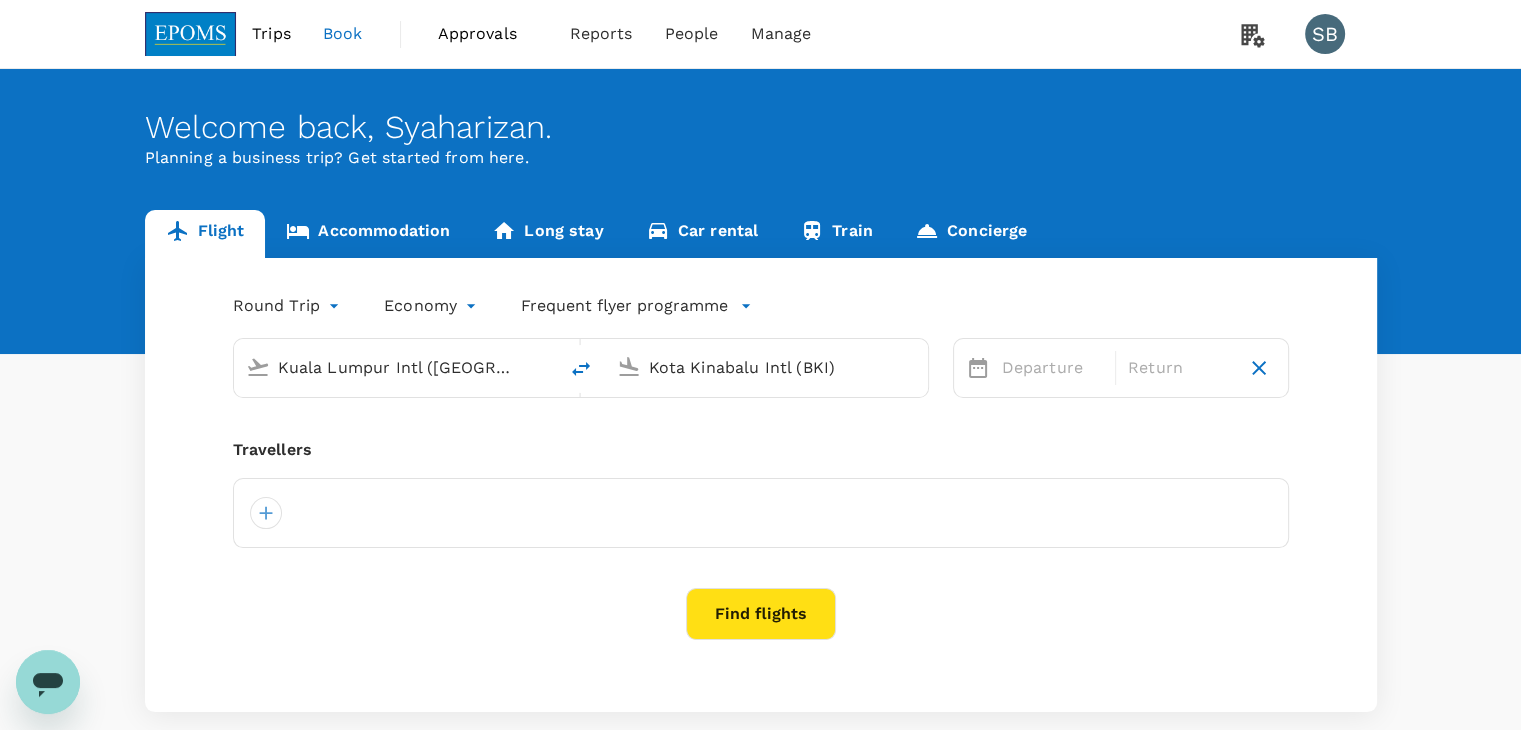 type 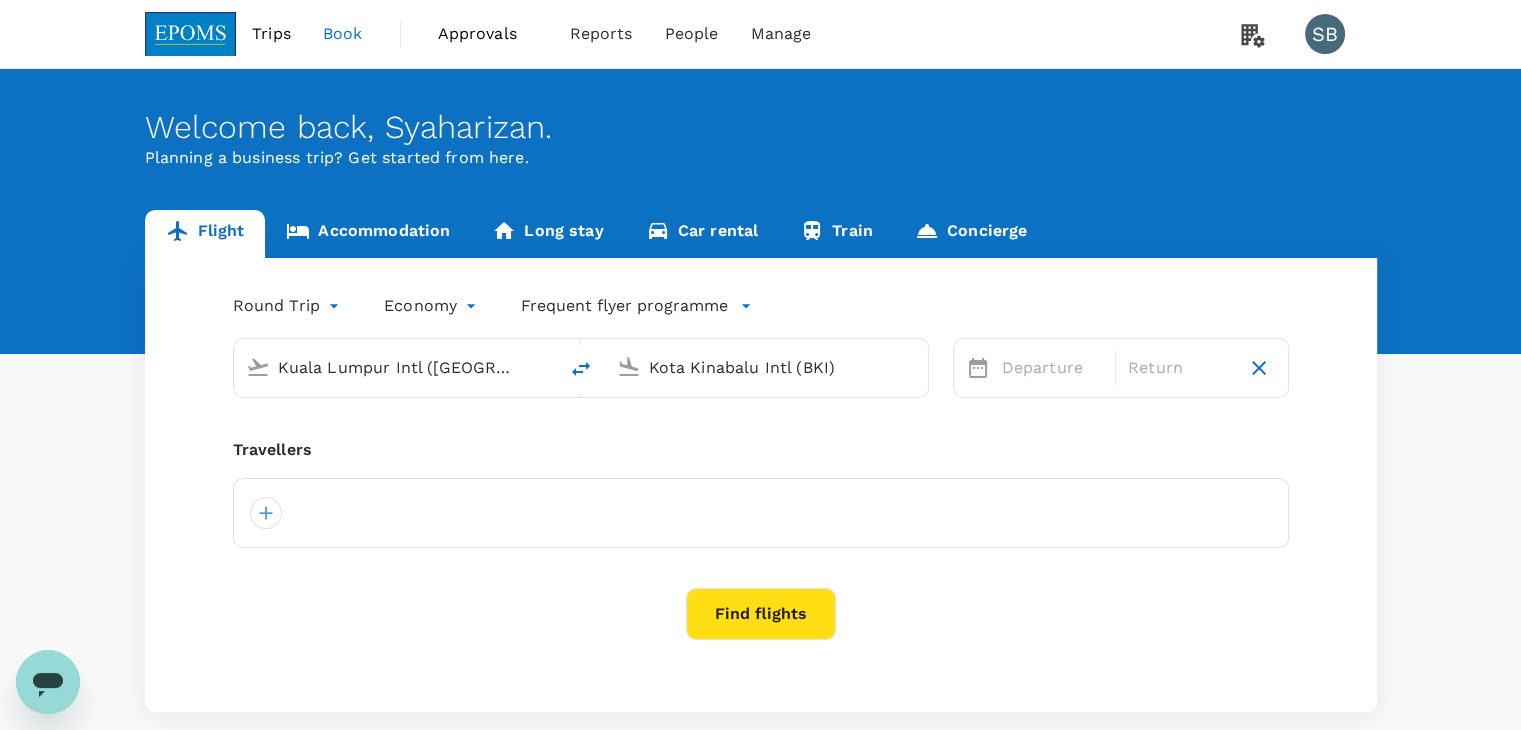 type 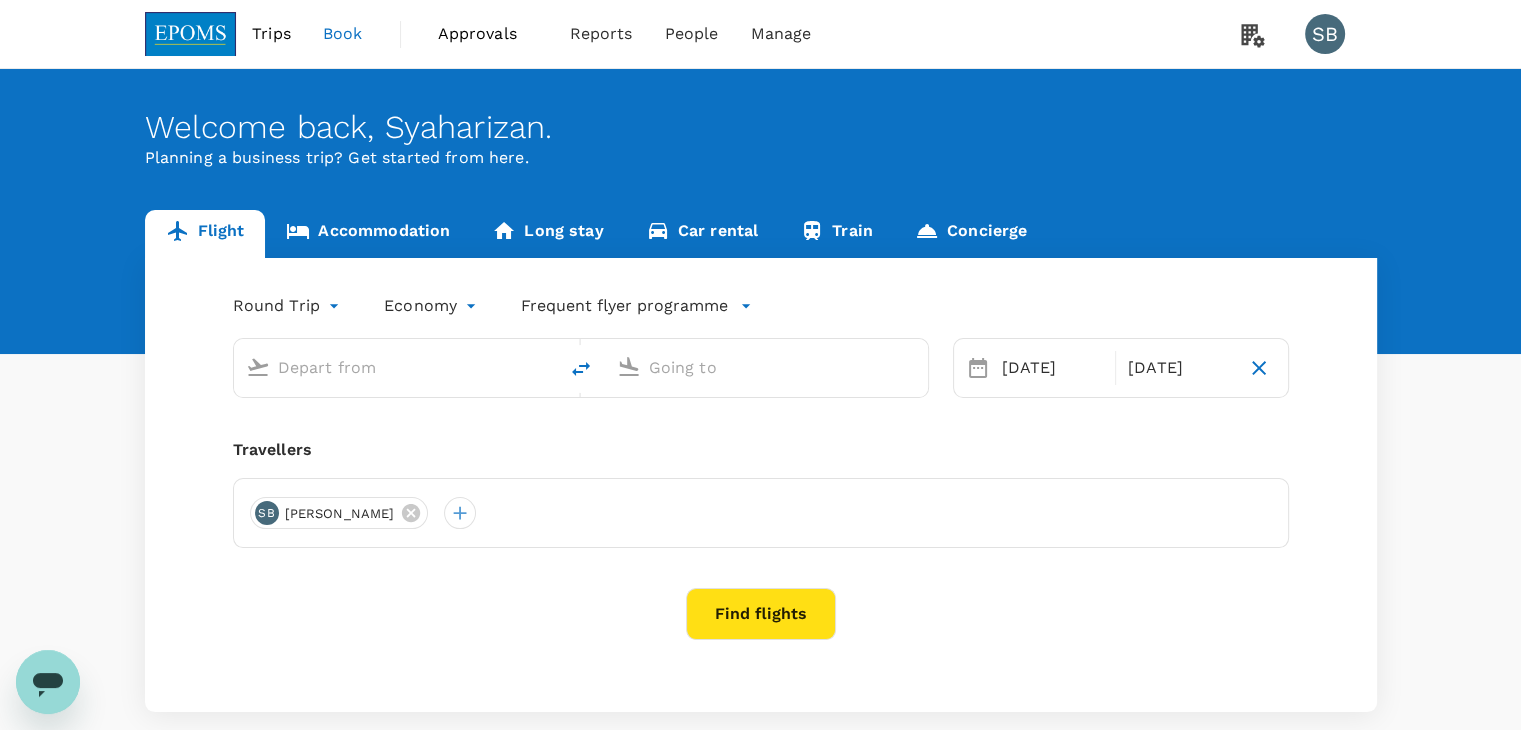 type on "Kuala Lumpur Intl ([GEOGRAPHIC_DATA])" 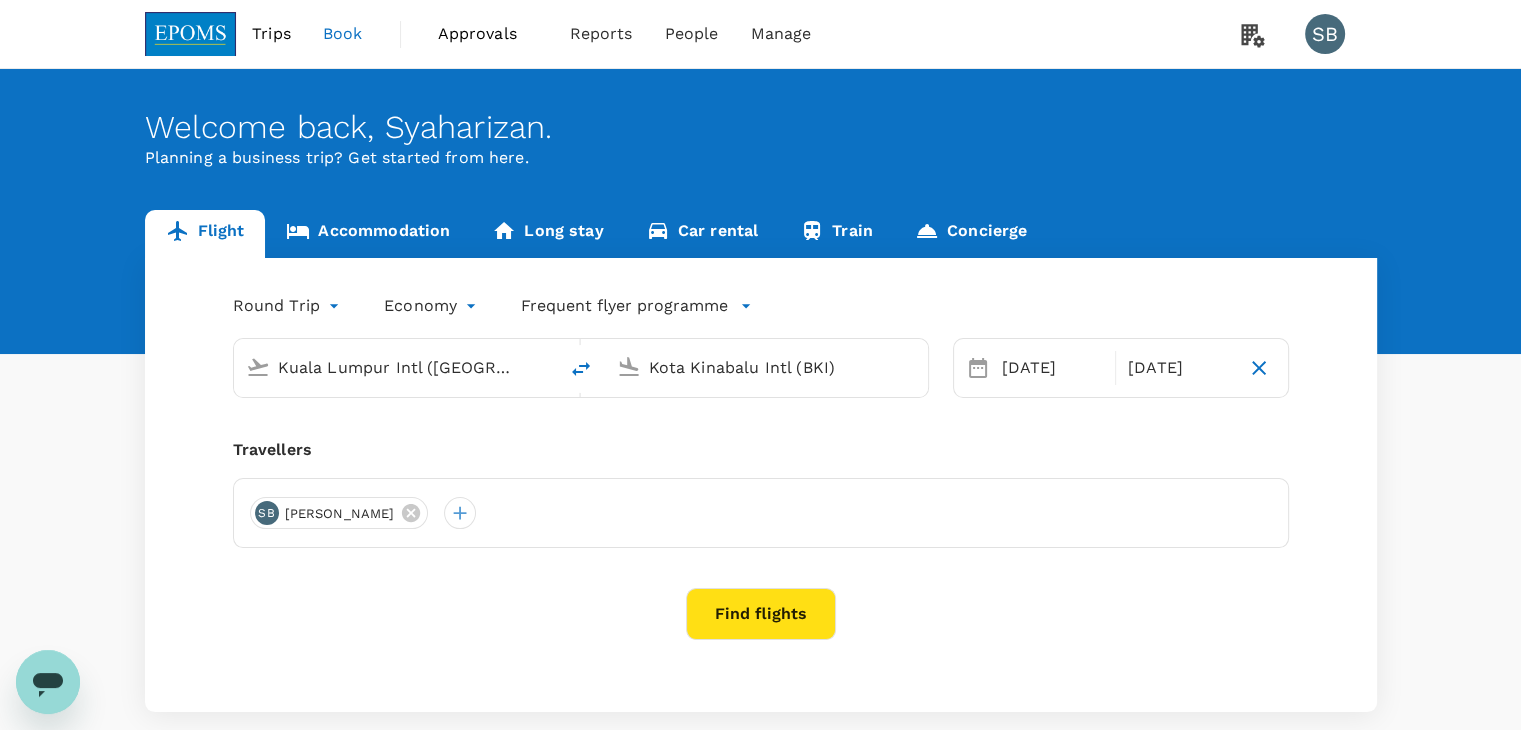 type 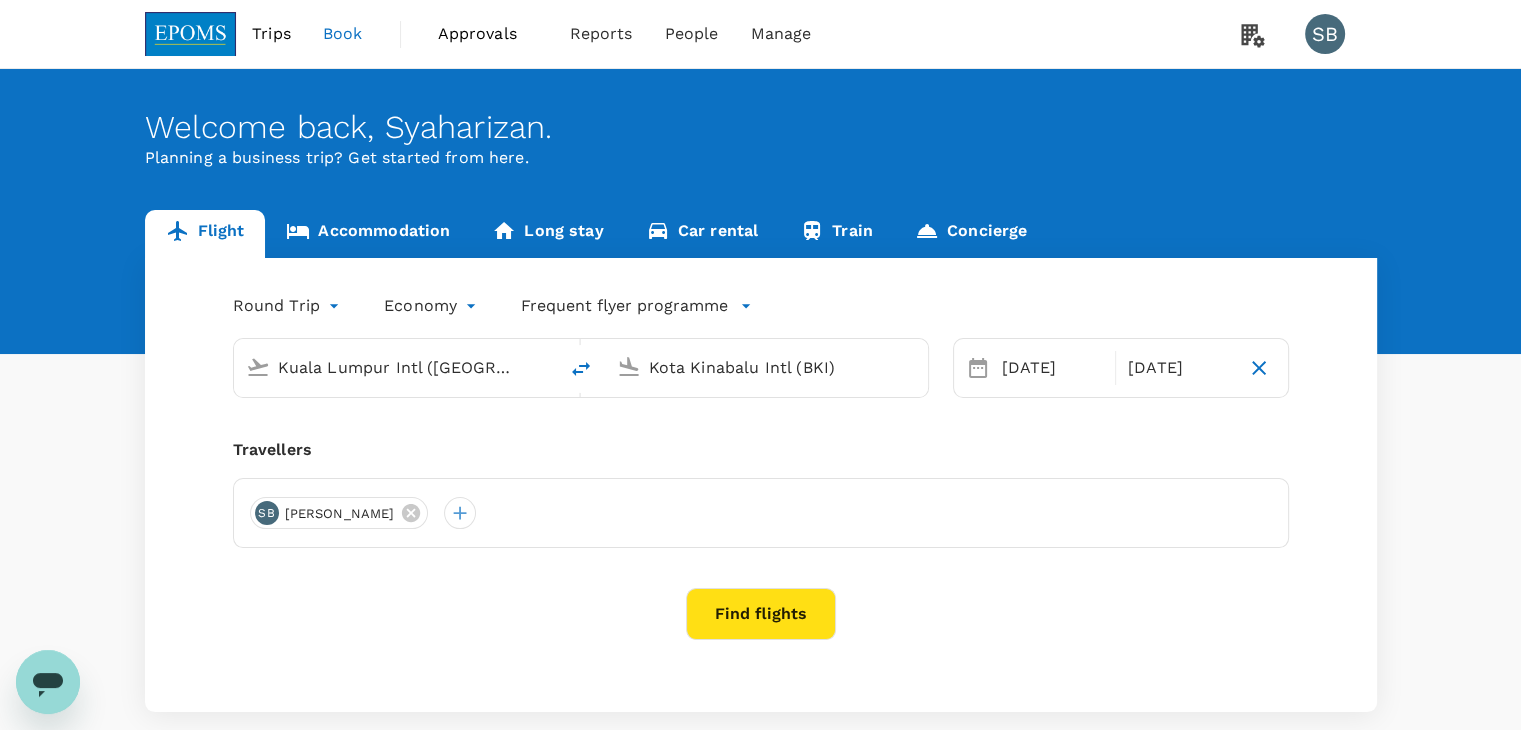 type 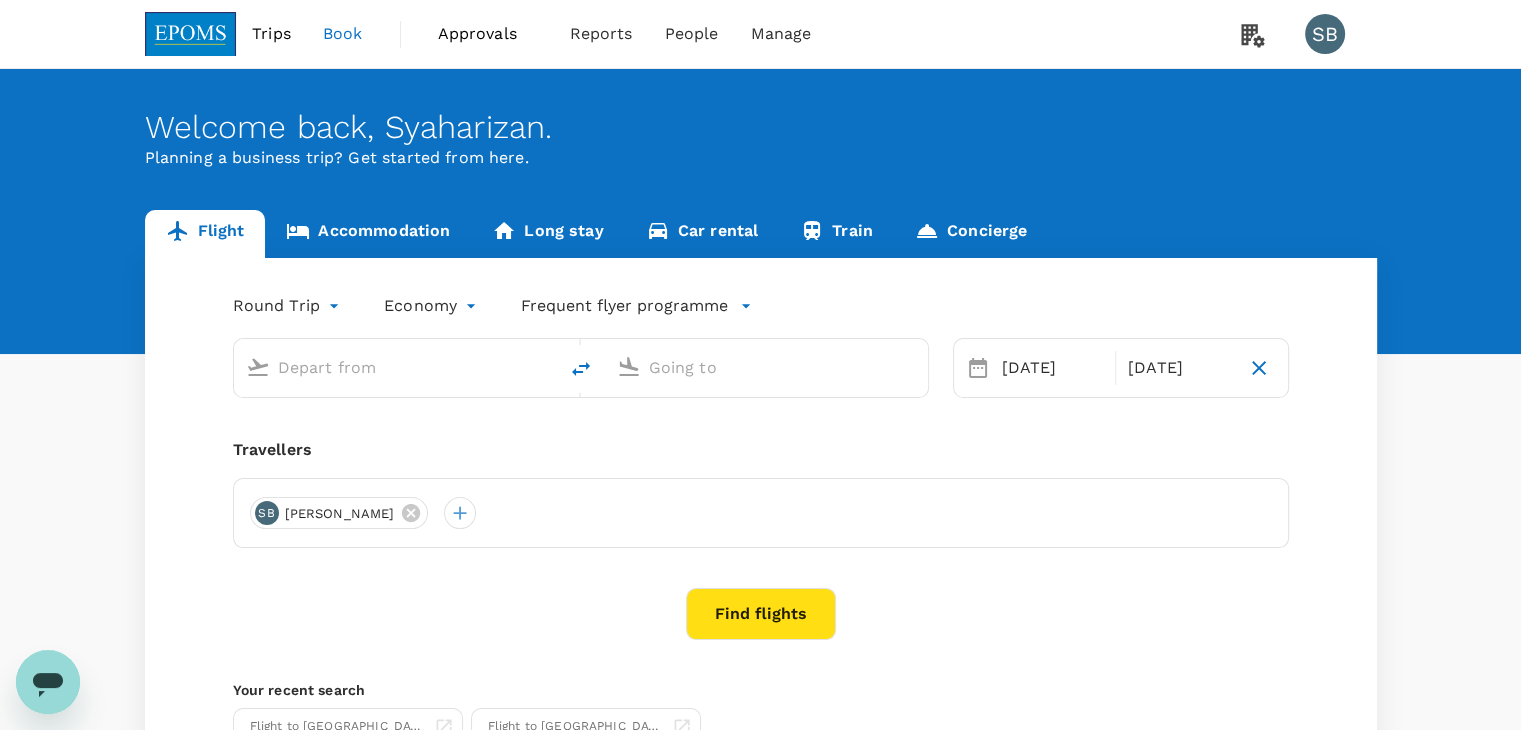 type on "Kuala Lumpur Intl ([GEOGRAPHIC_DATA])" 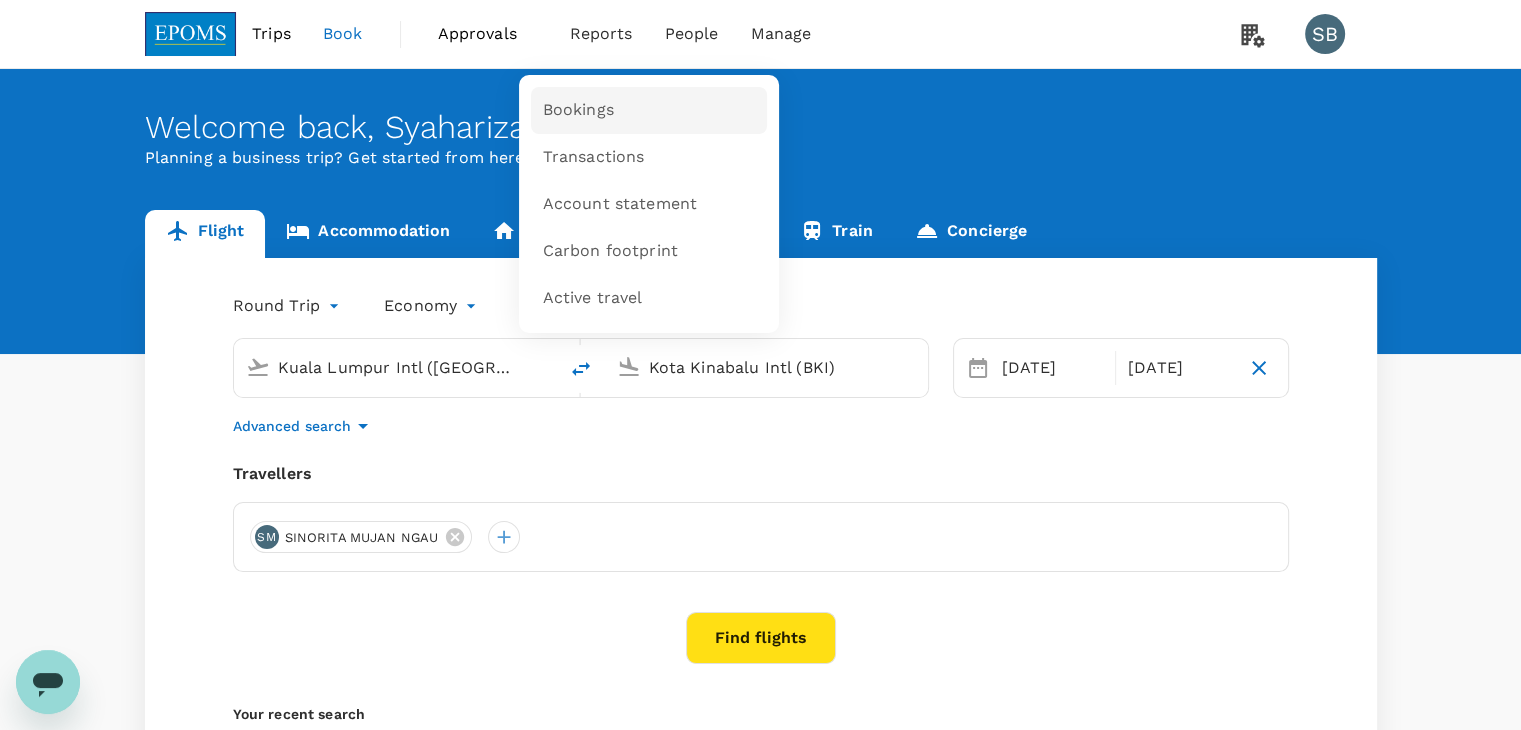 click on "Bookings" at bounding box center [649, 110] 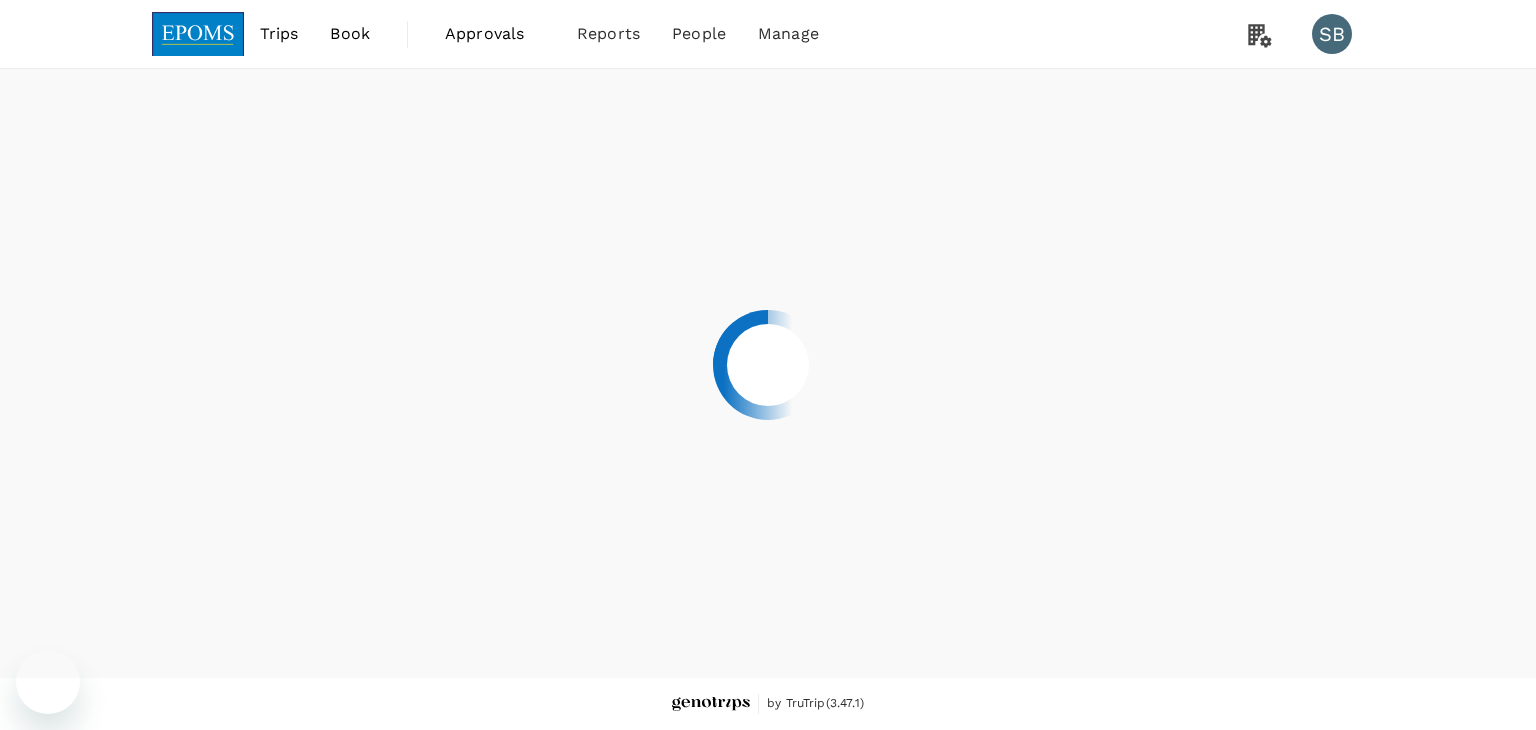 scroll, scrollTop: 0, scrollLeft: 0, axis: both 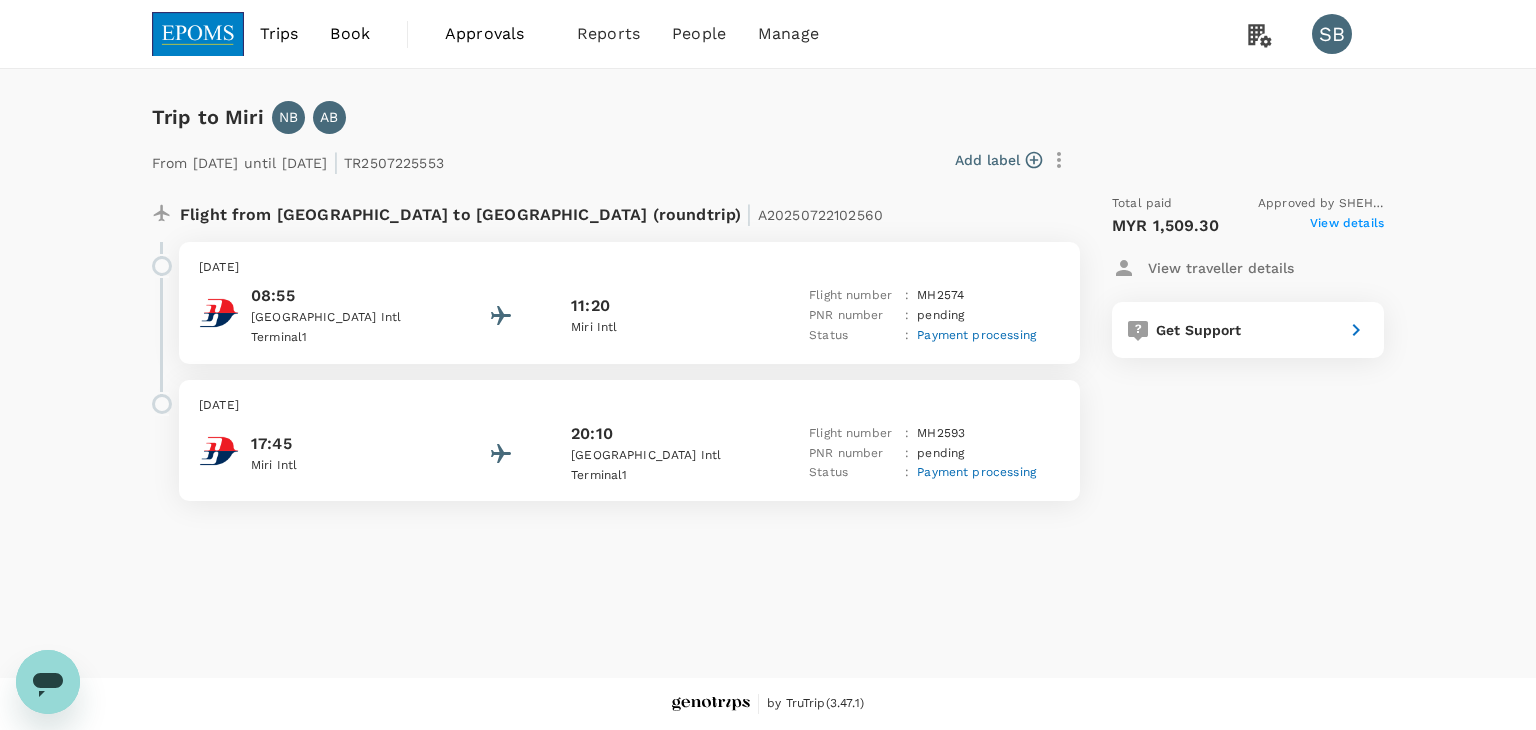 click on "Monday, 28 Jul 2025   08:55 Kuala Lumpur Intl Terminal  1 11:20 Miri Intl Flight number : MH 2574 PNR number : pending   Status : Payment processing" at bounding box center (629, 303) 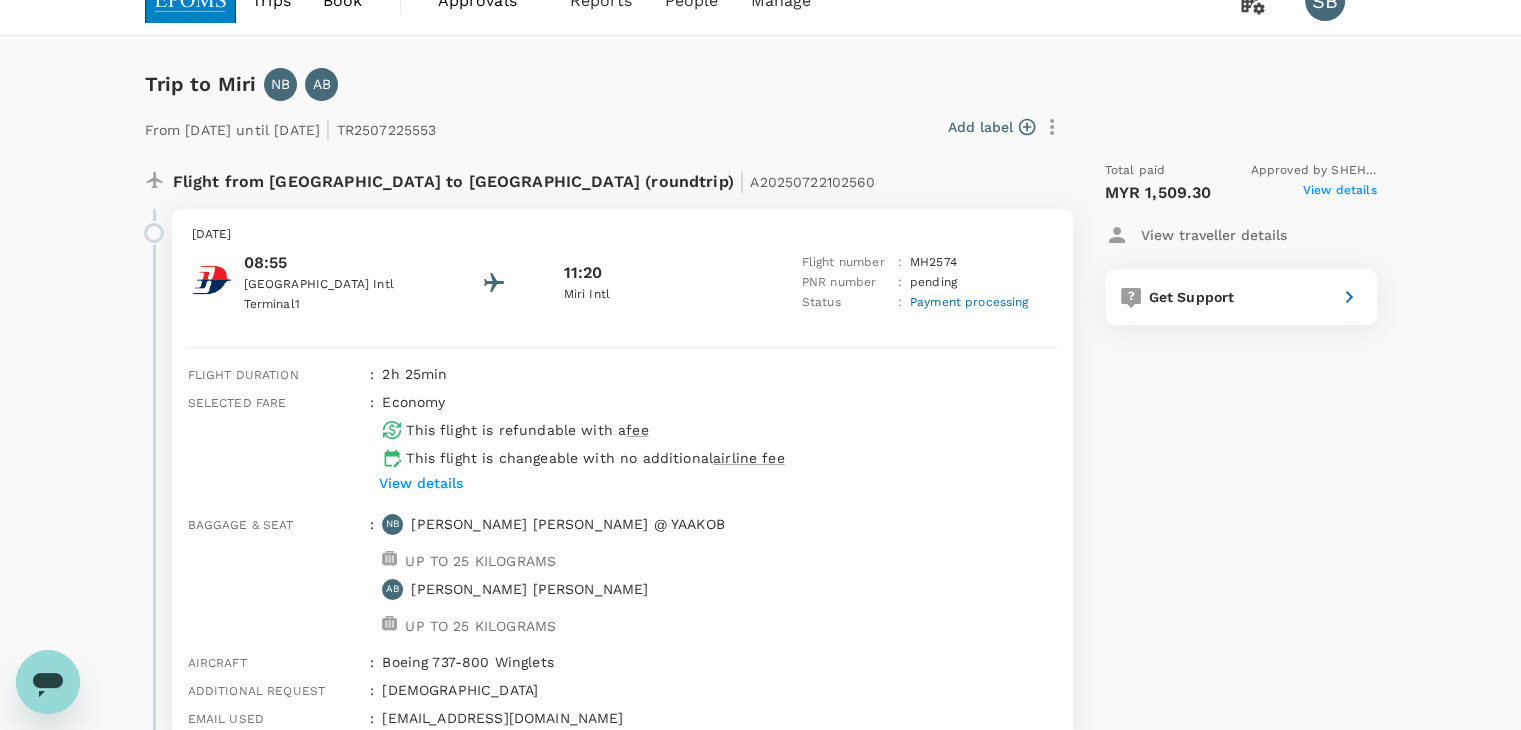 scroll, scrollTop: 0, scrollLeft: 0, axis: both 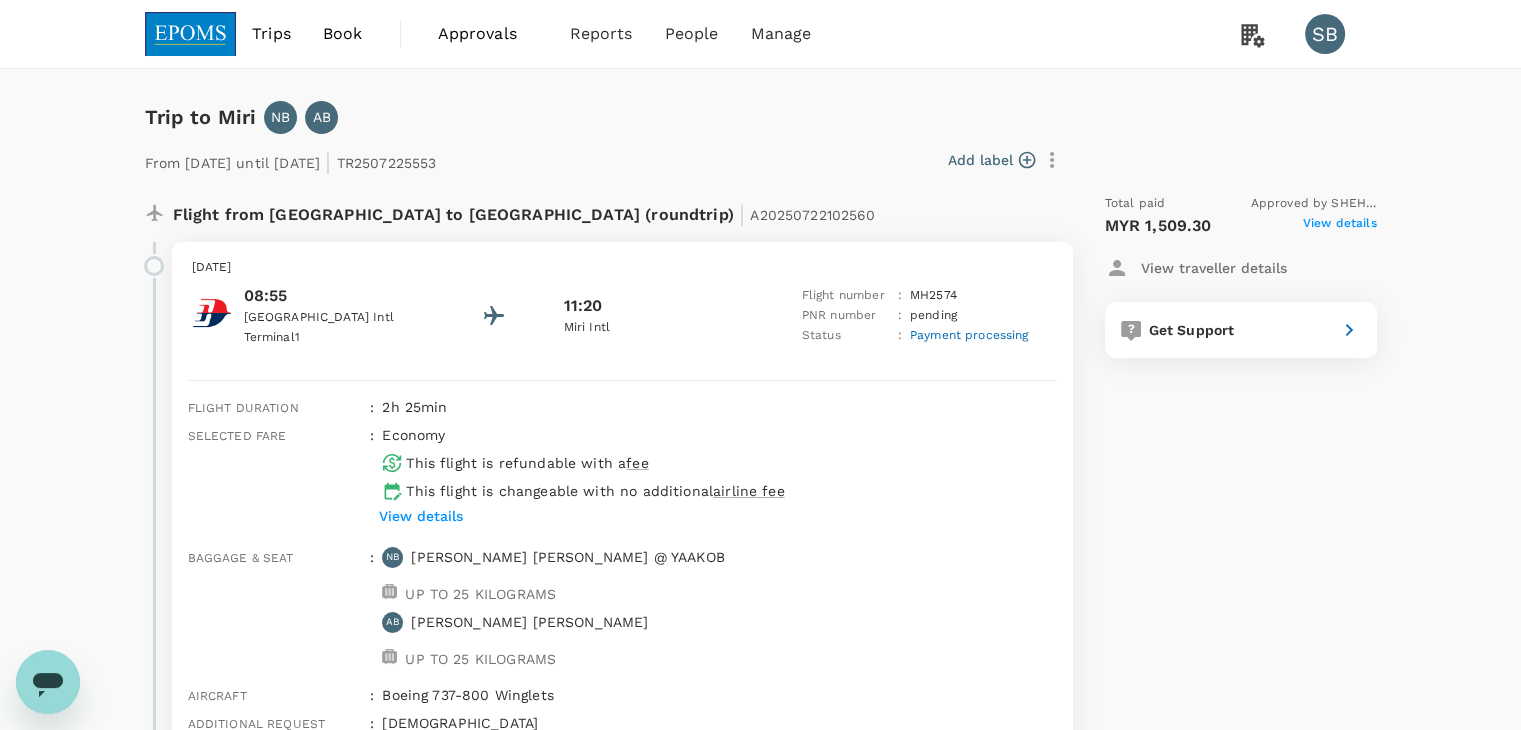 click at bounding box center [191, 34] 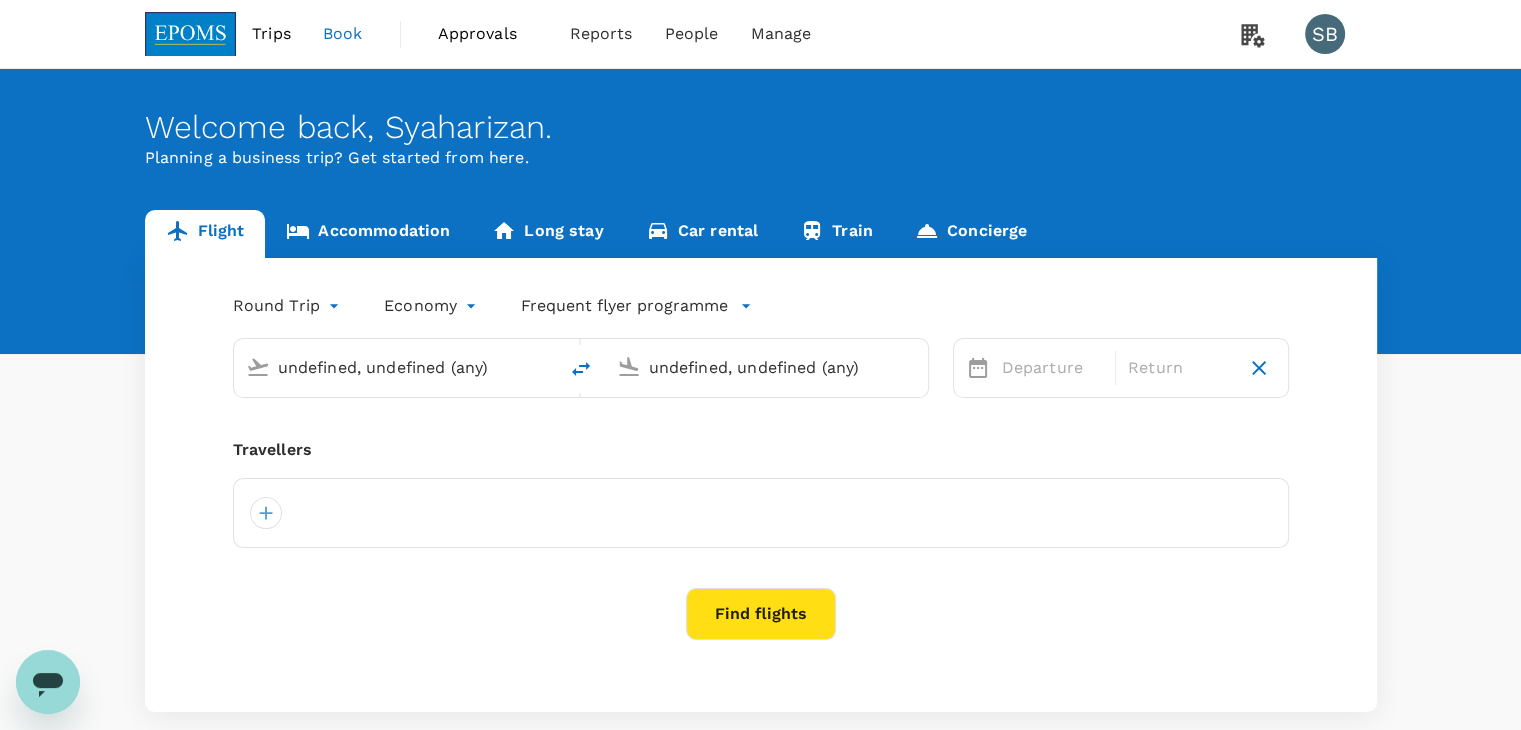 type on "Kuala Lumpur Intl (KUL)" 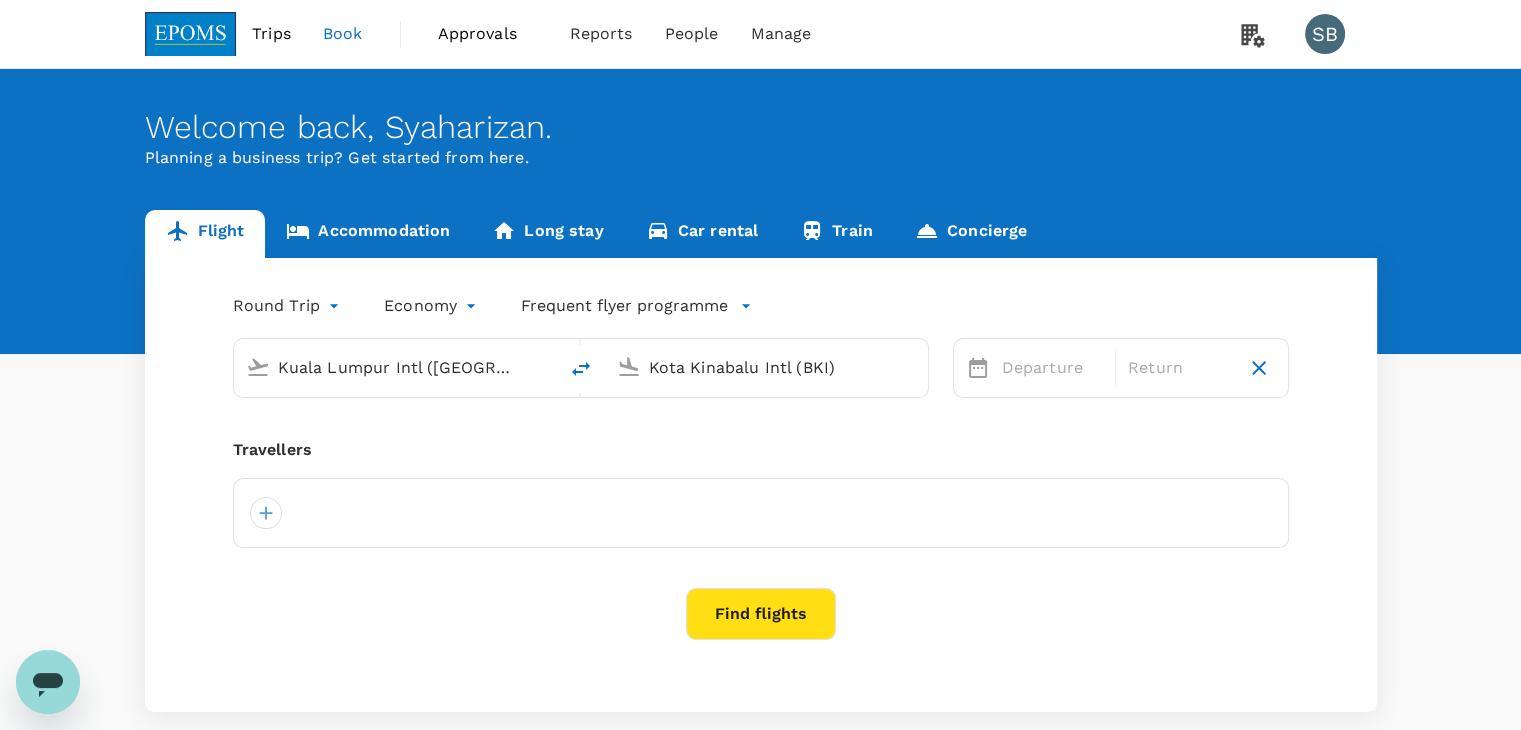 type 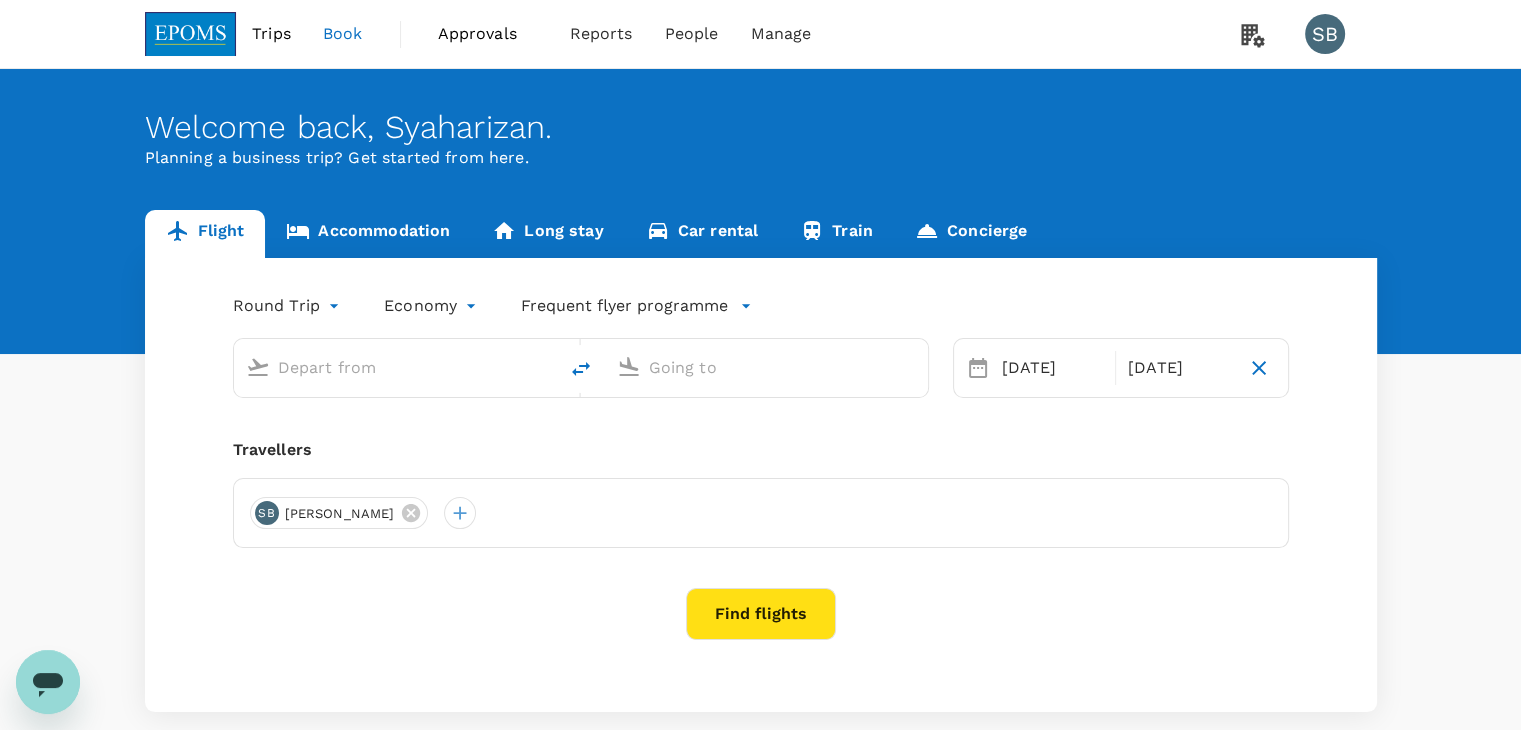 type on "Kuala Lumpur Intl (KUL)" 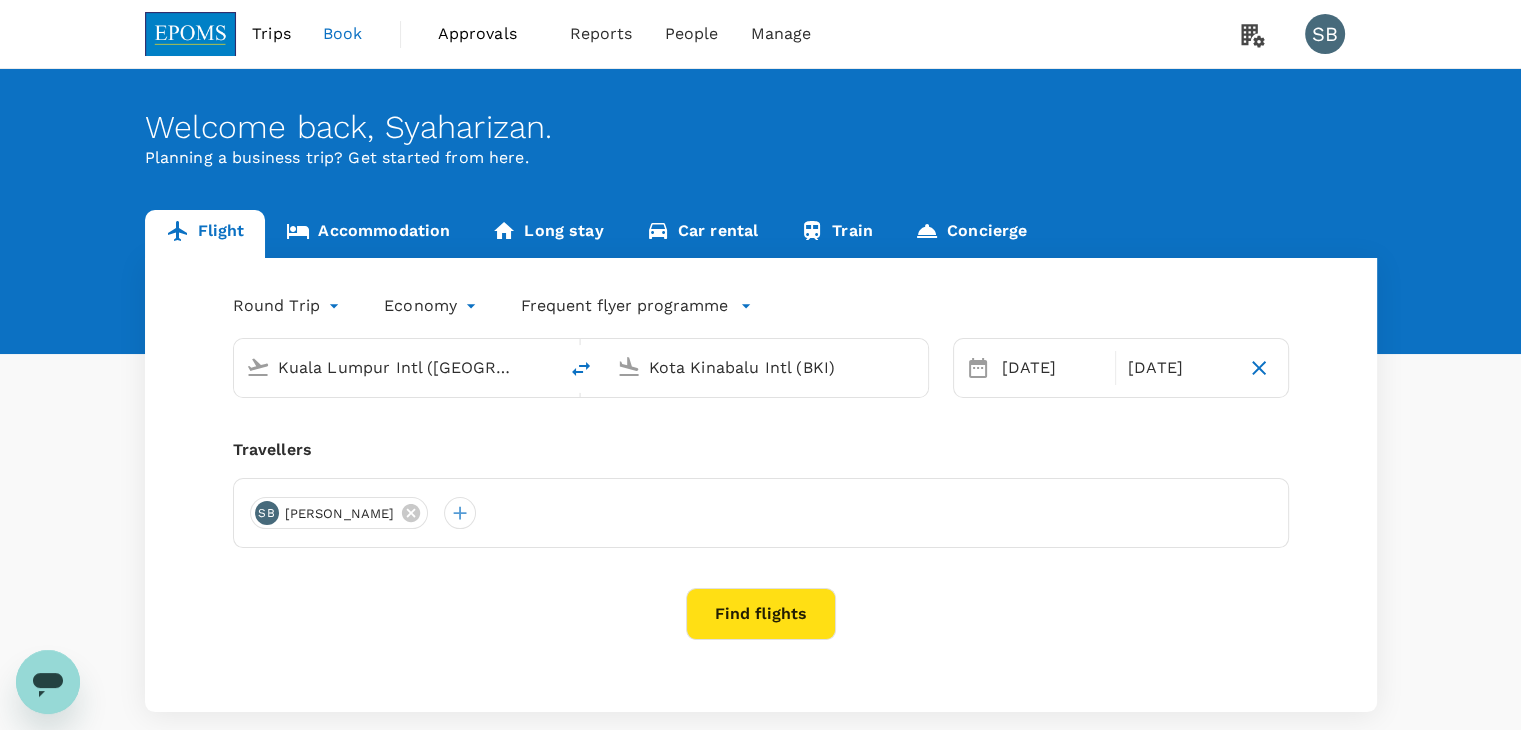 type 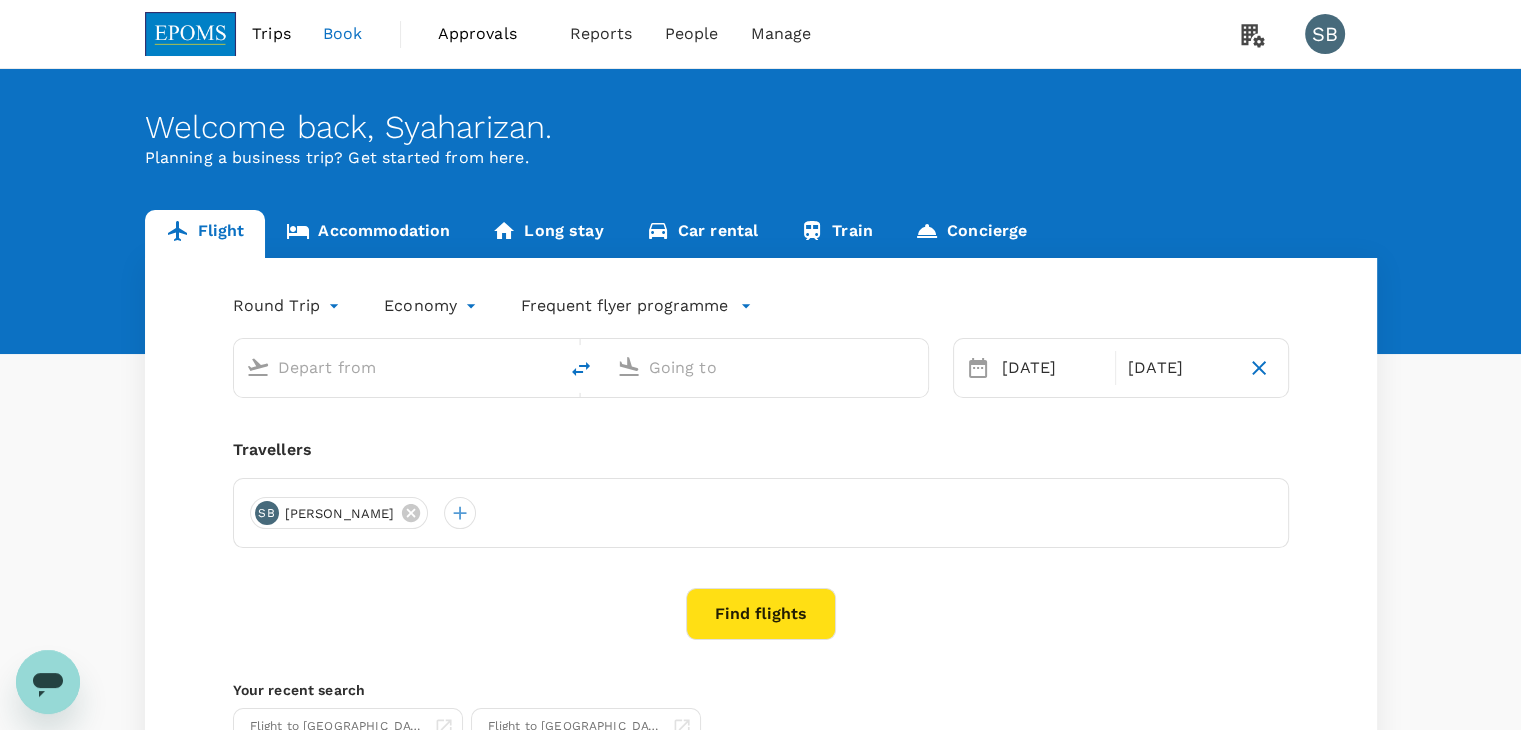 type on "Kuala Lumpur Intl (KUL)" 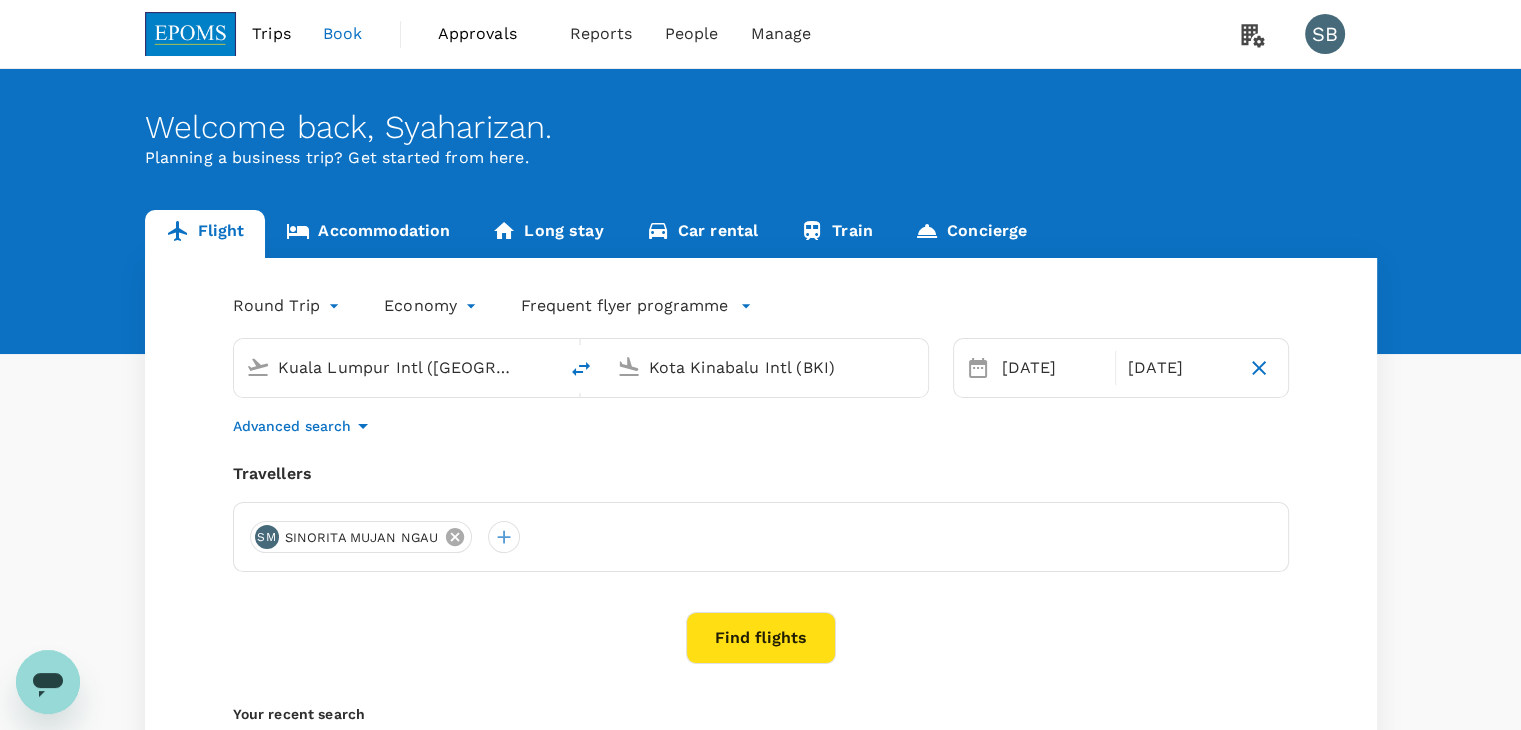 drag, startPoint x: 458, startPoint y: 529, endPoint x: 435, endPoint y: 539, distance: 25.079872 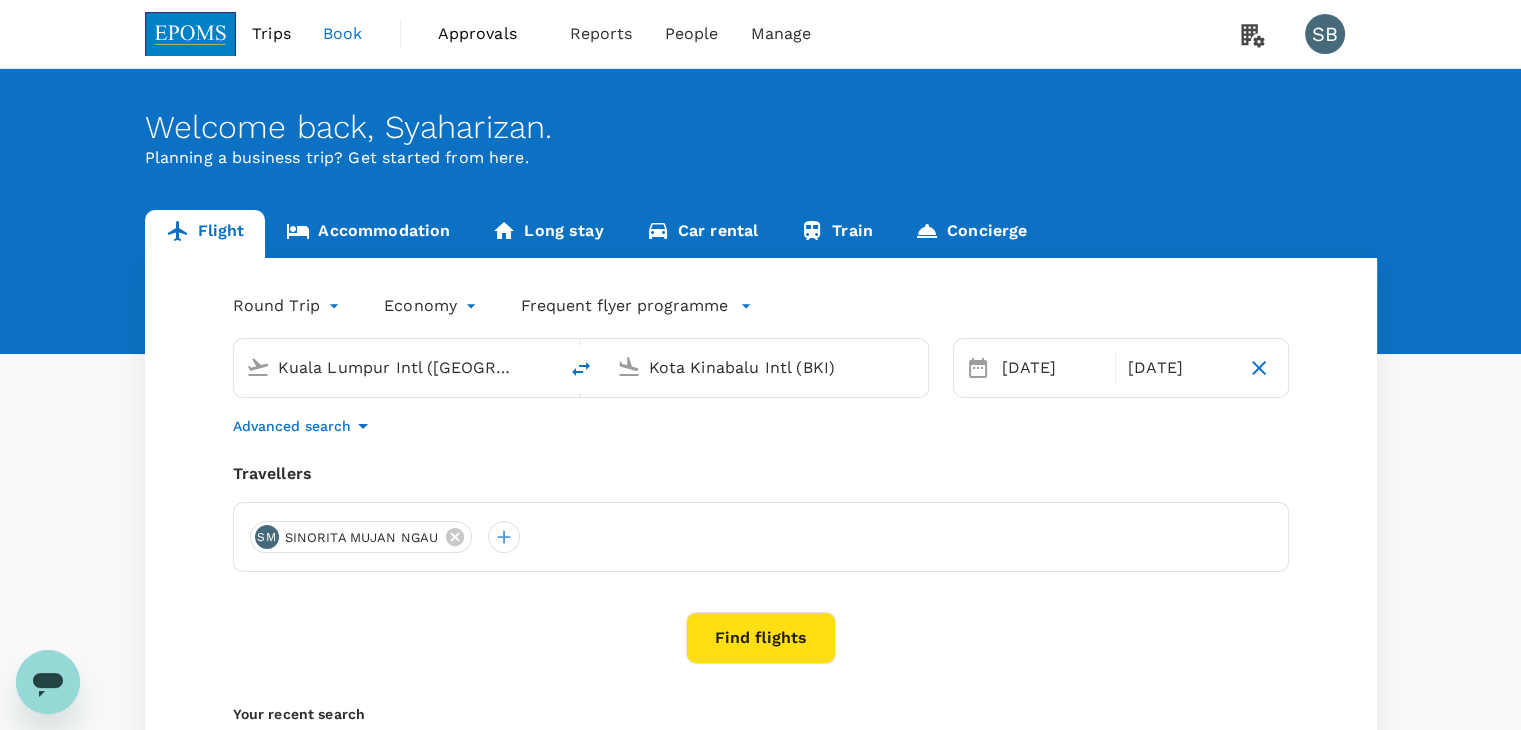 click 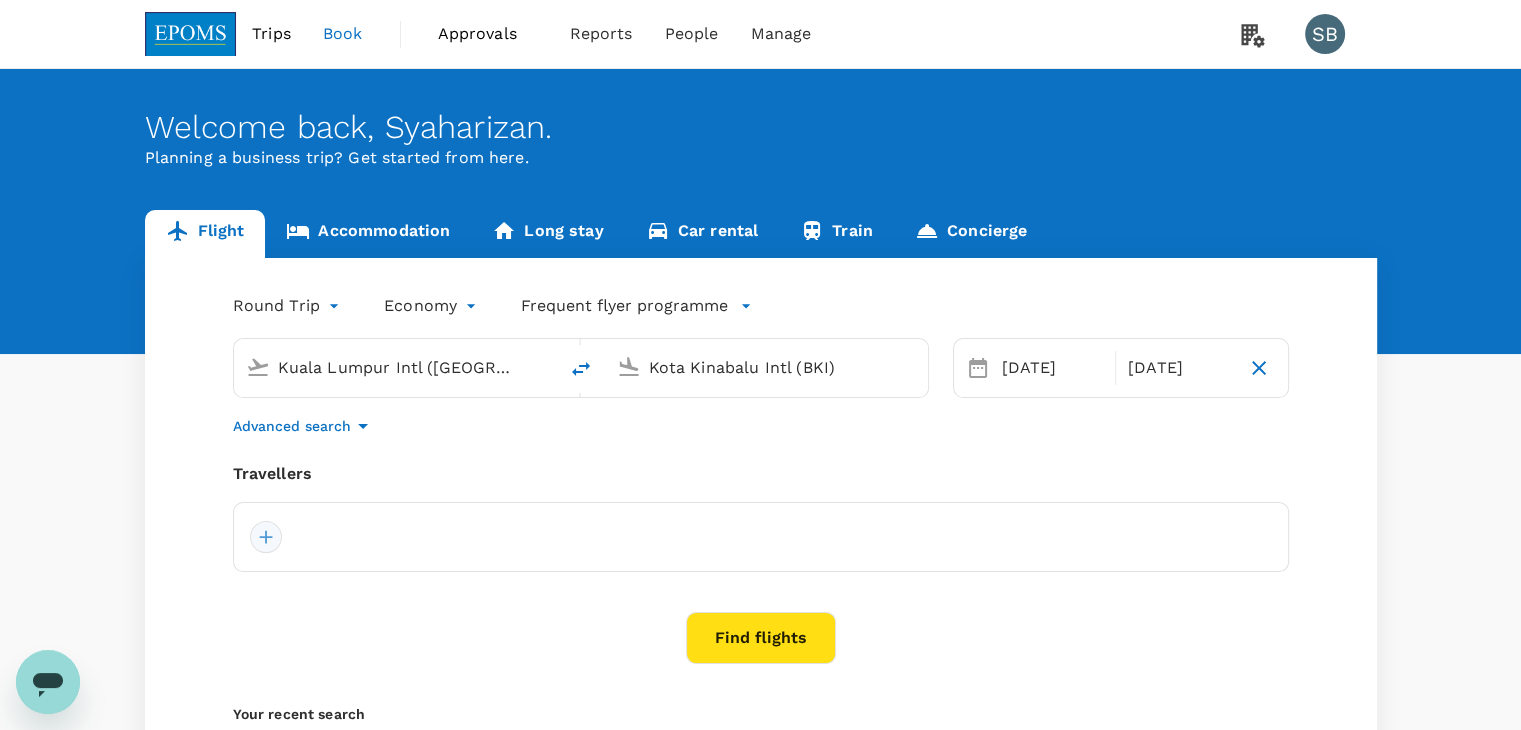 click at bounding box center (266, 537) 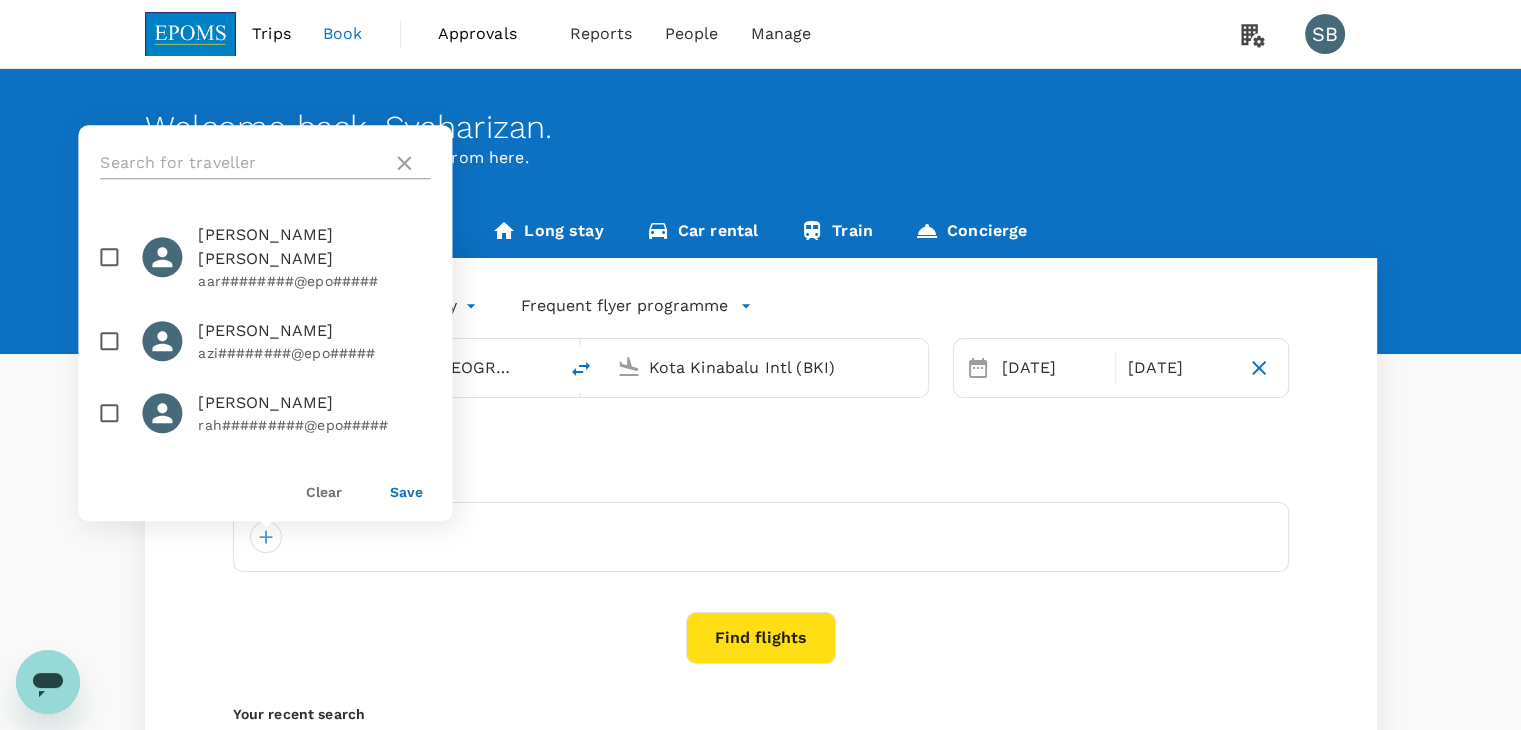 click at bounding box center [242, 163] 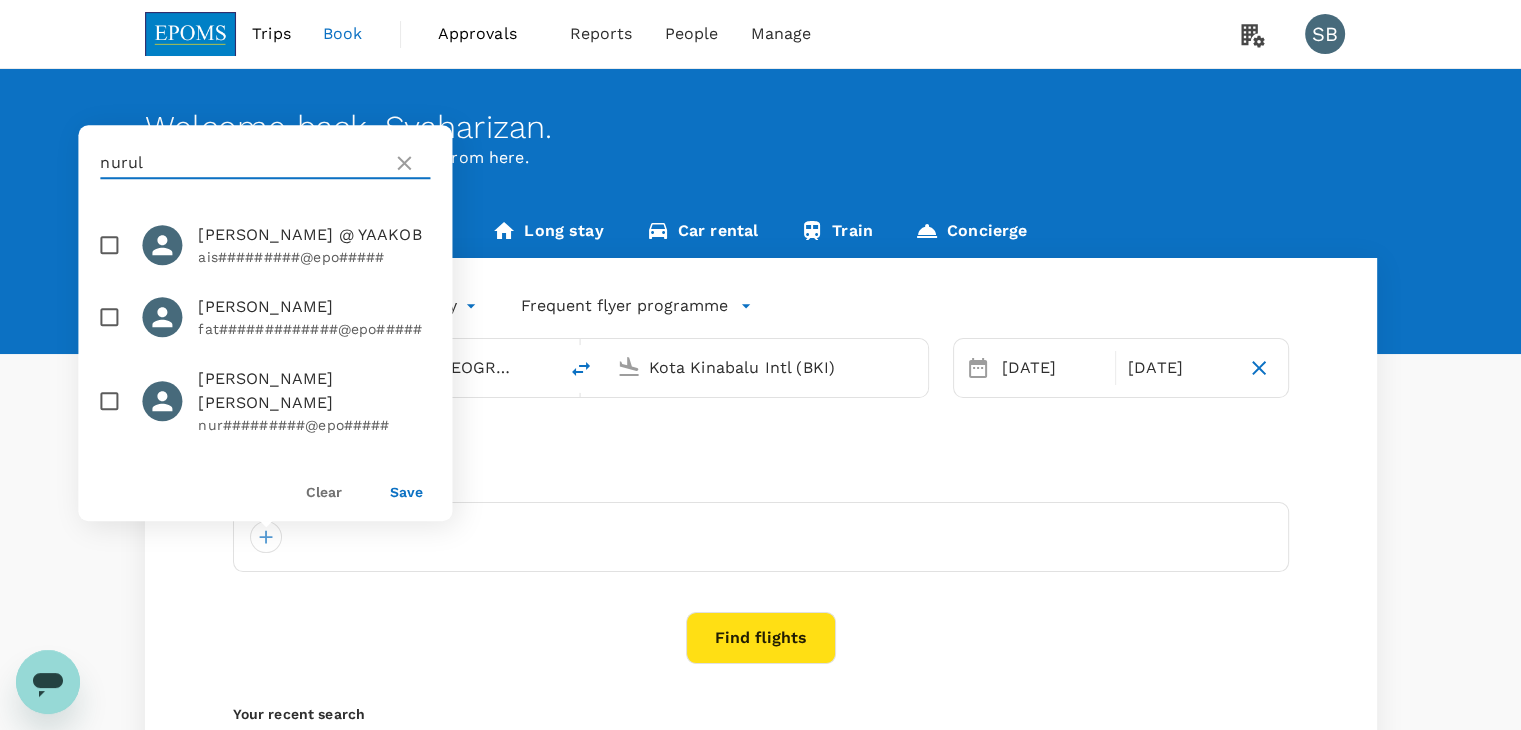 type on "nurul" 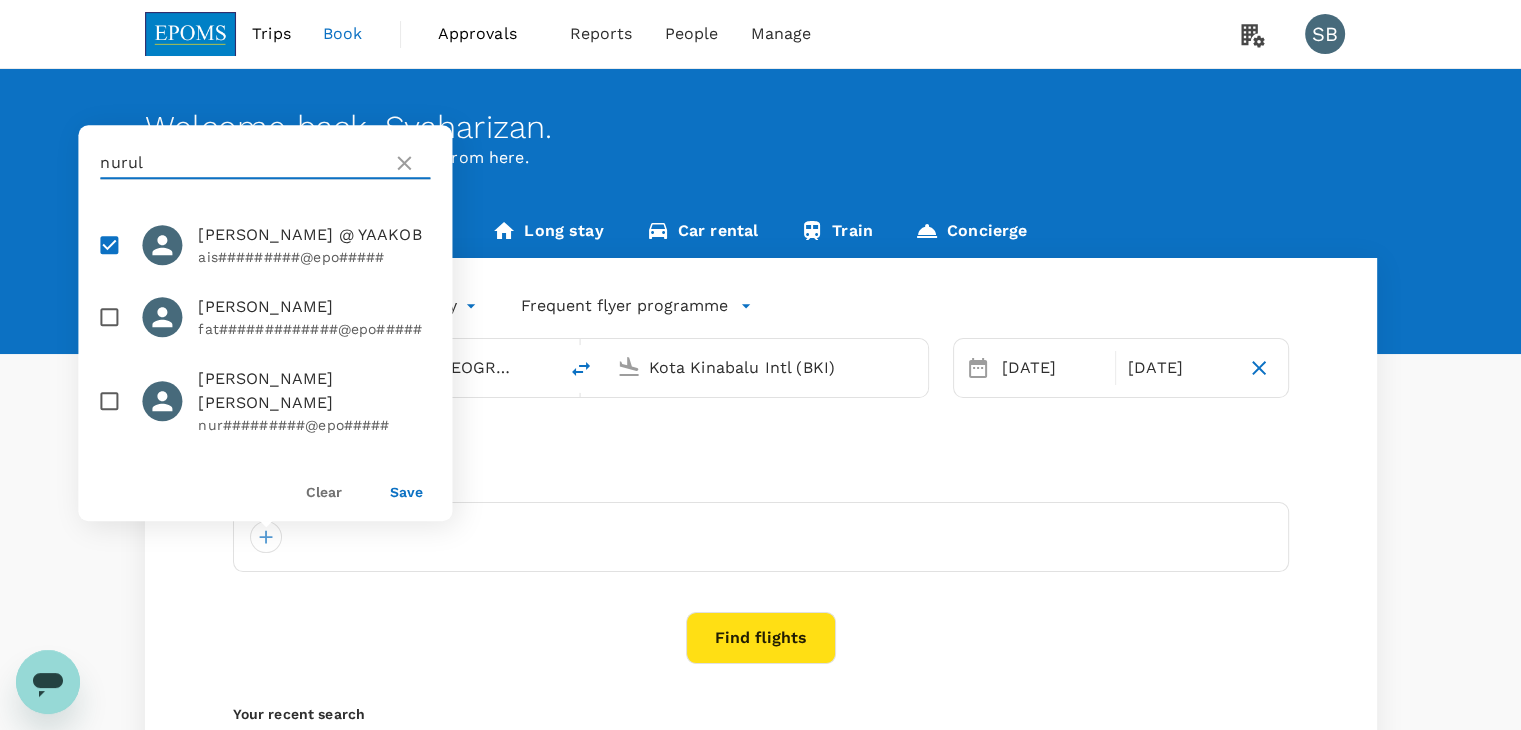 click on "nurul" at bounding box center (242, 163) 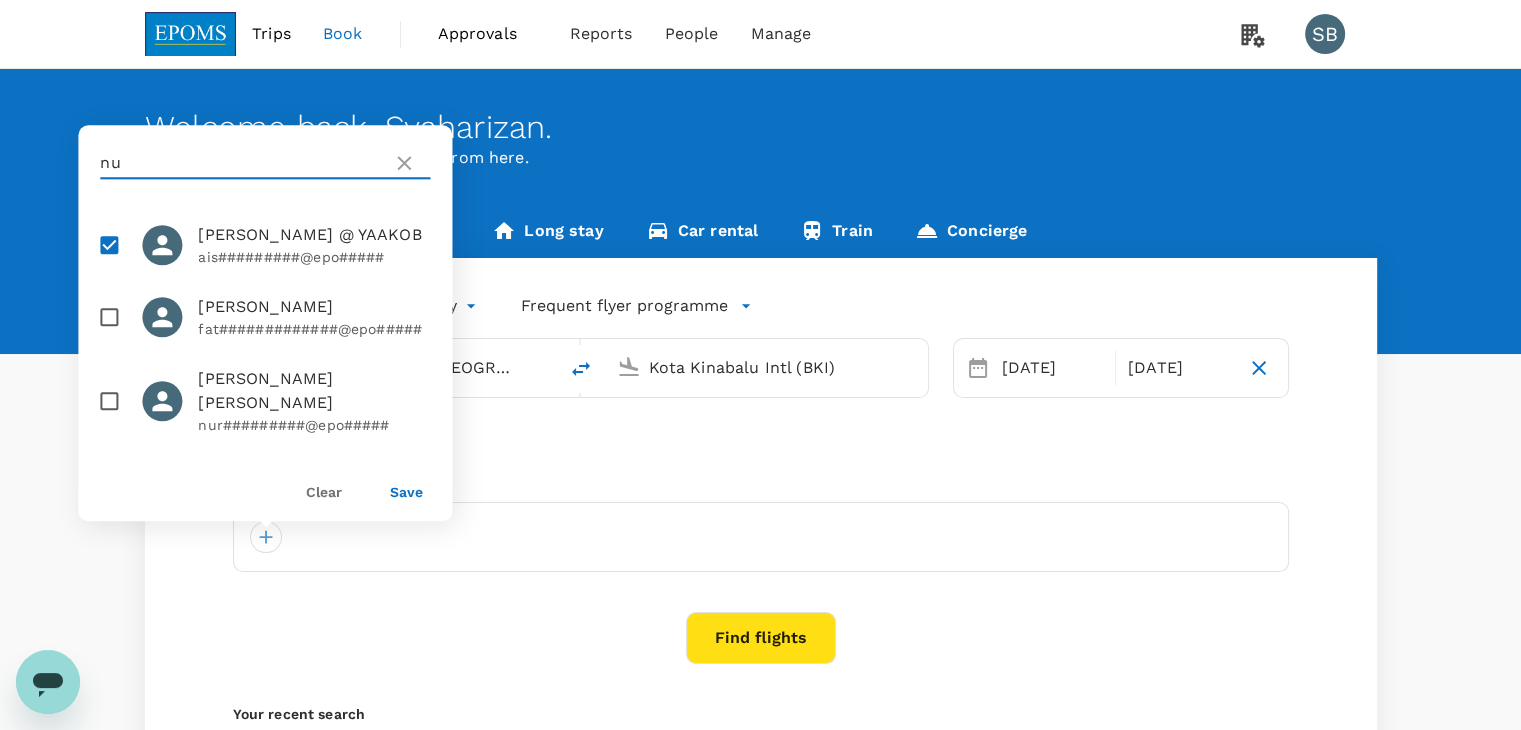 type on "n" 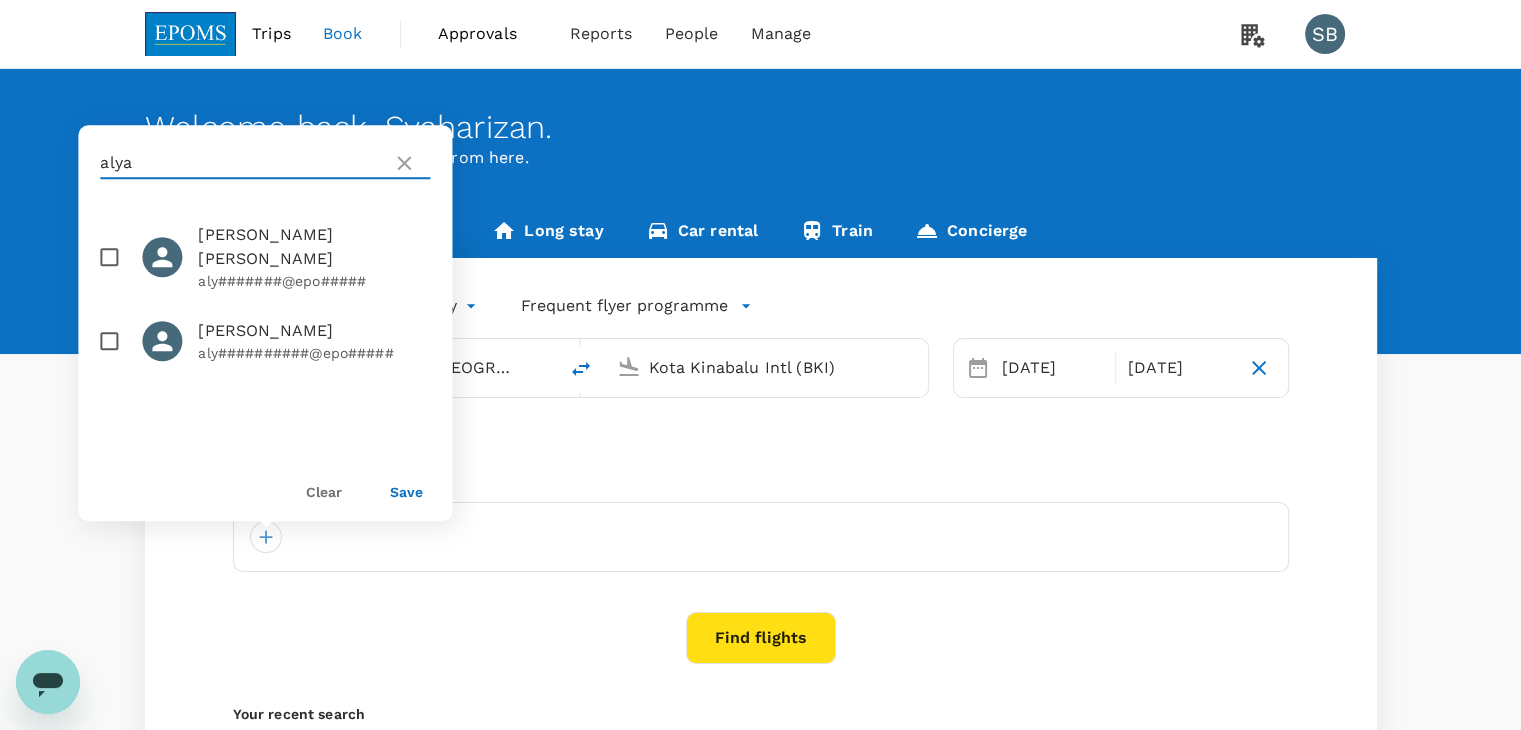 type on "alya" 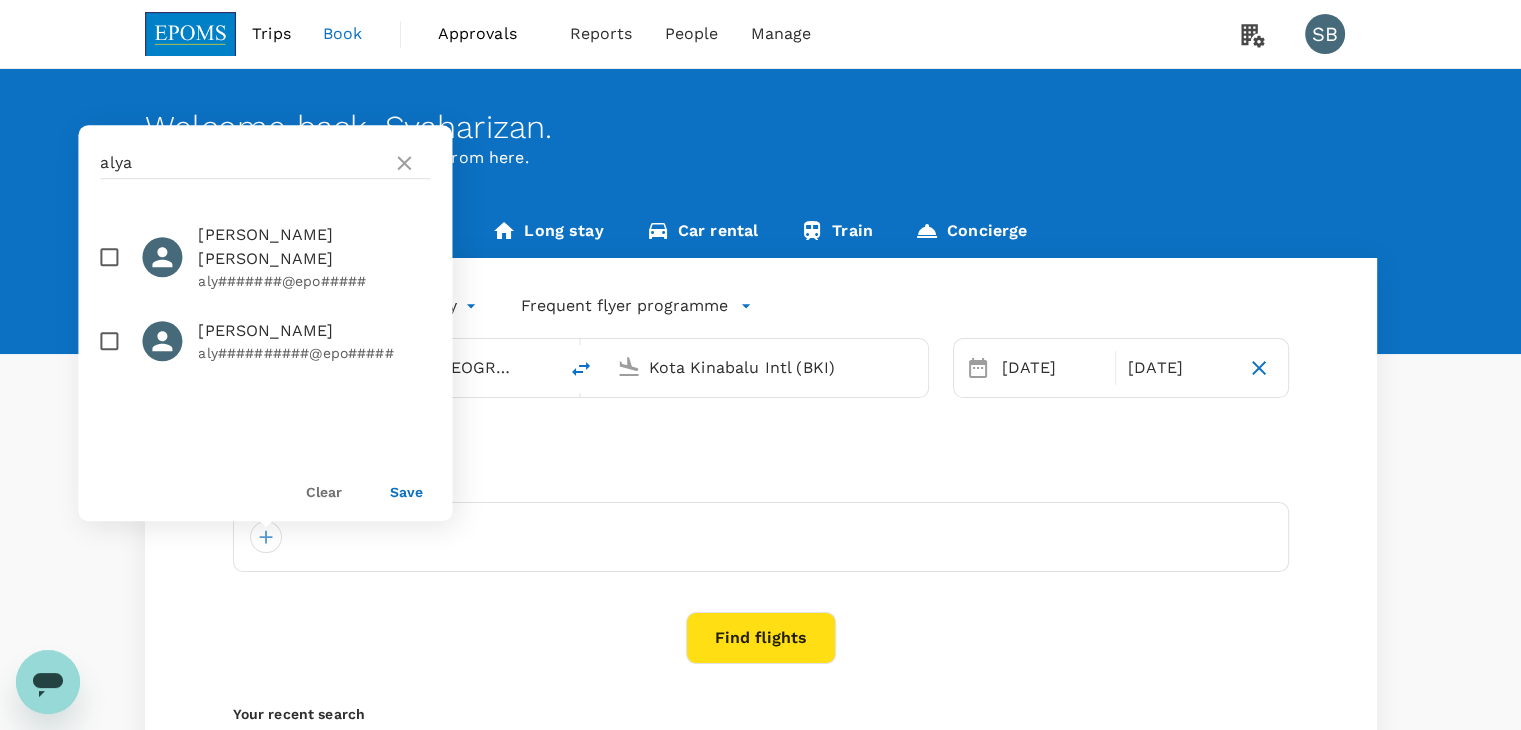 click at bounding box center [109, 257] 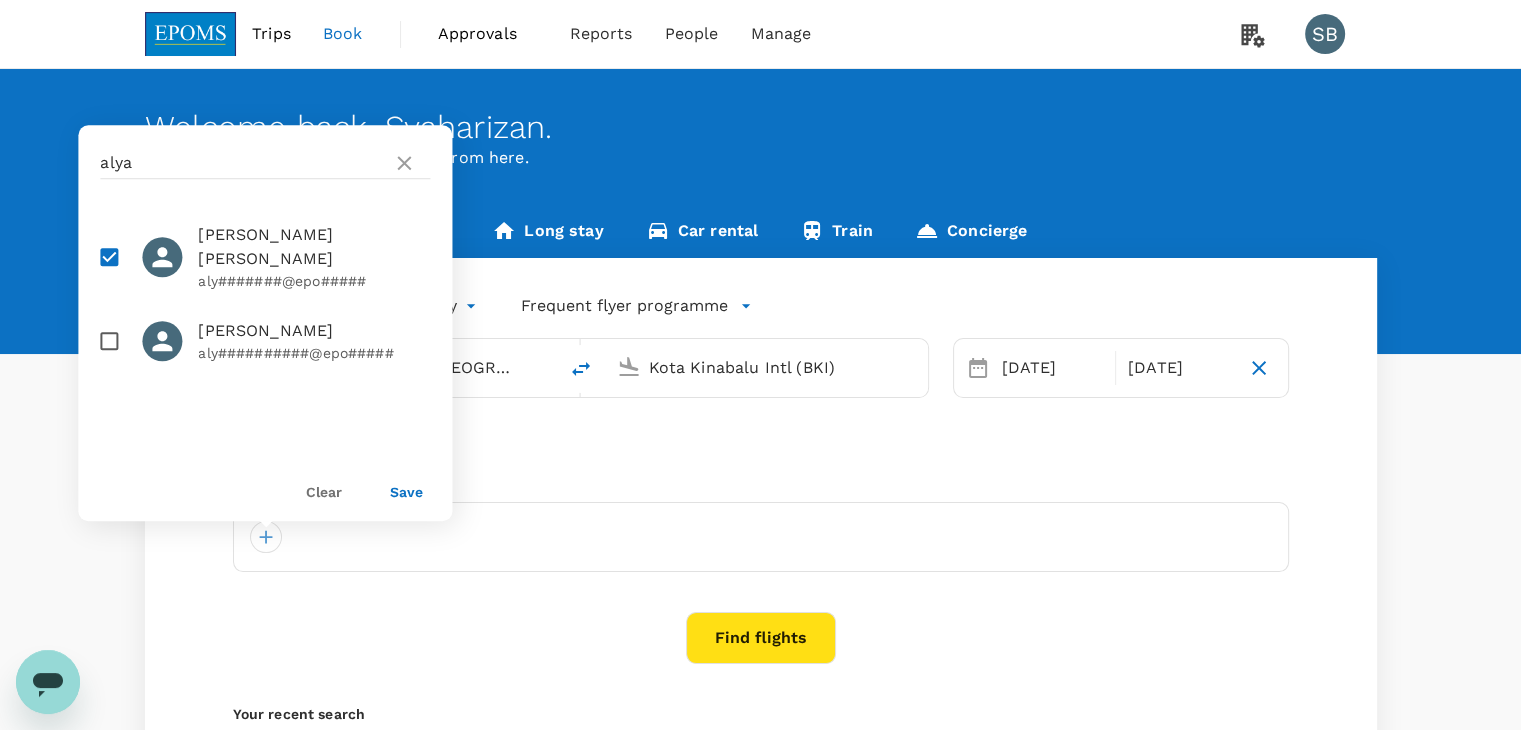 click on "Save" at bounding box center (406, 492) 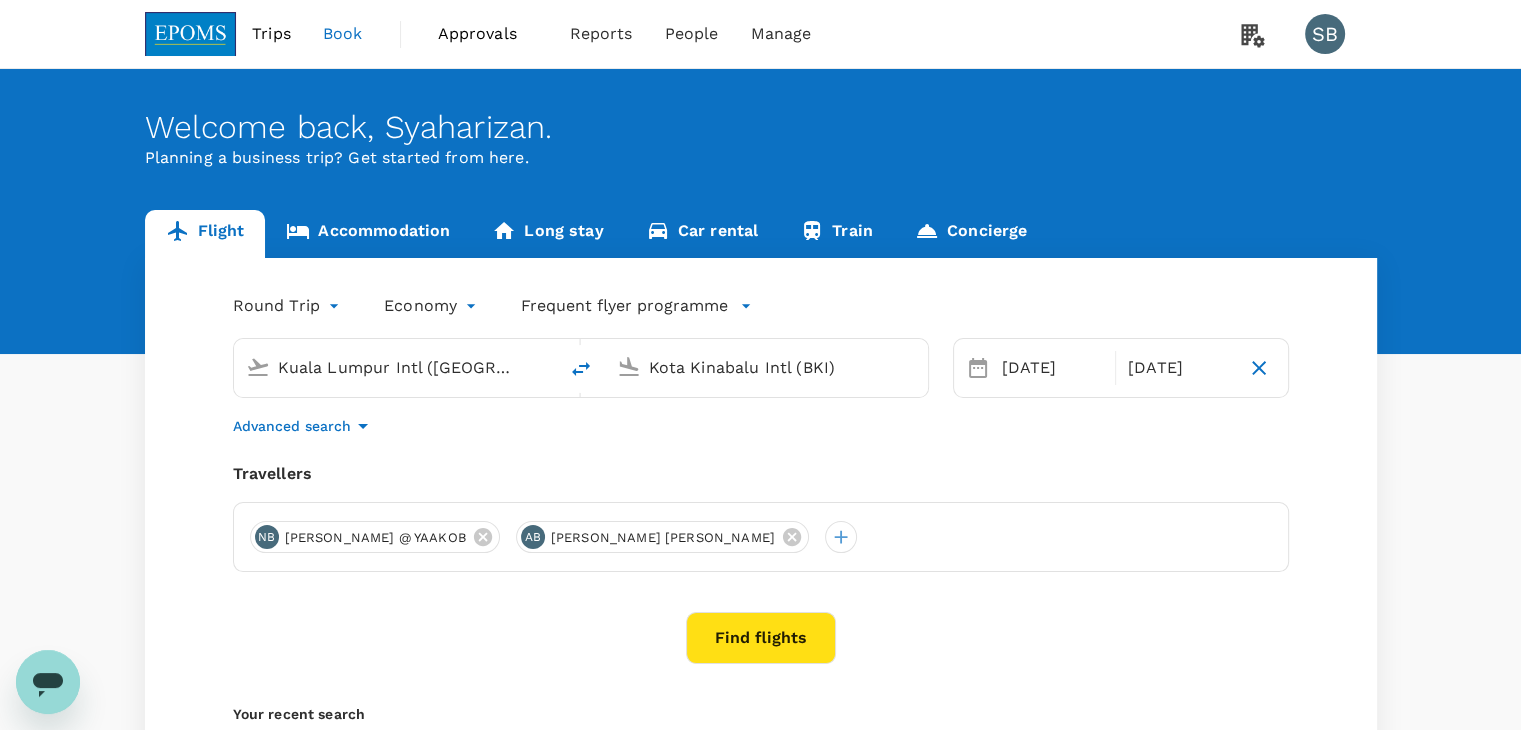 click on "Kota Kinabalu Intl (BKI)" at bounding box center (767, 367) 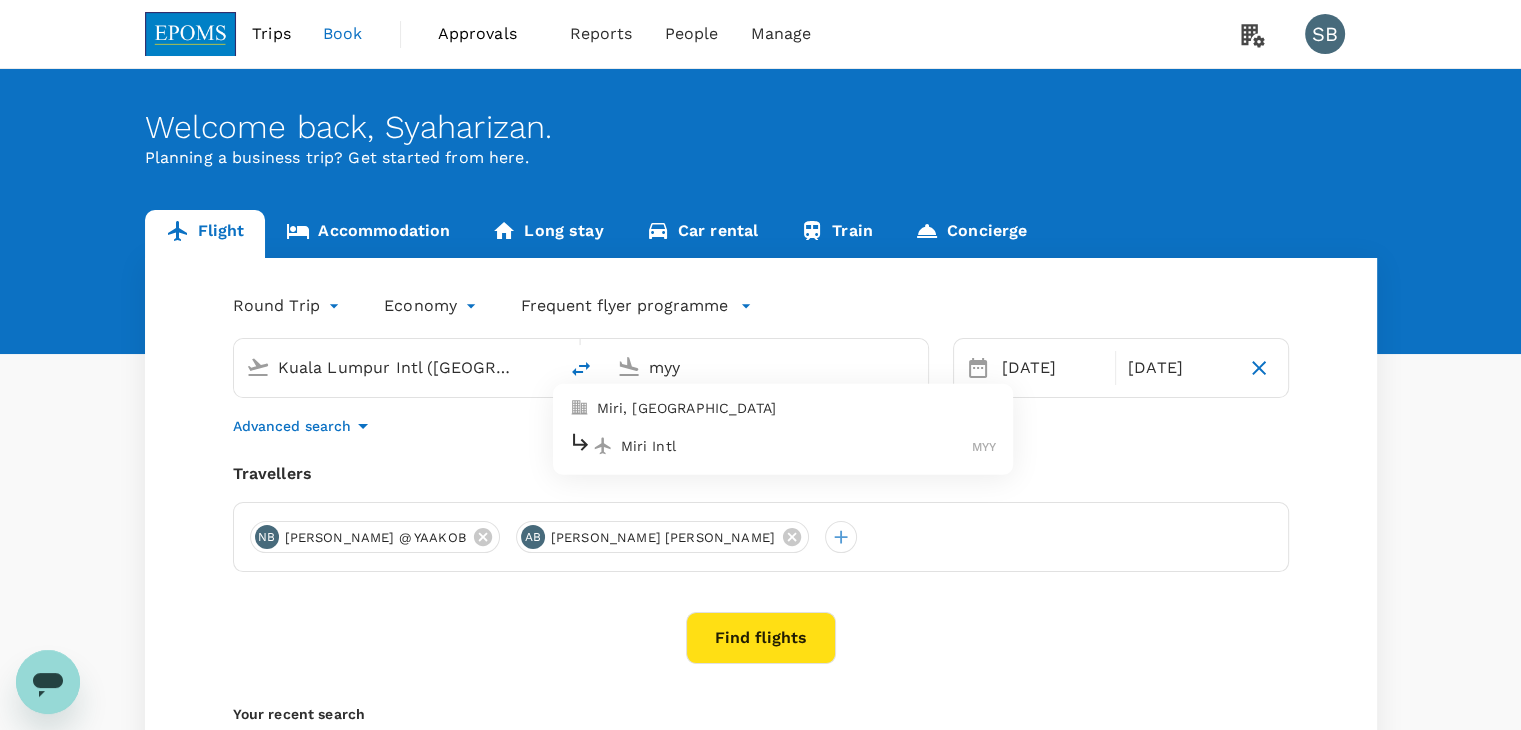 click on "Miri Intl" at bounding box center [797, 446] 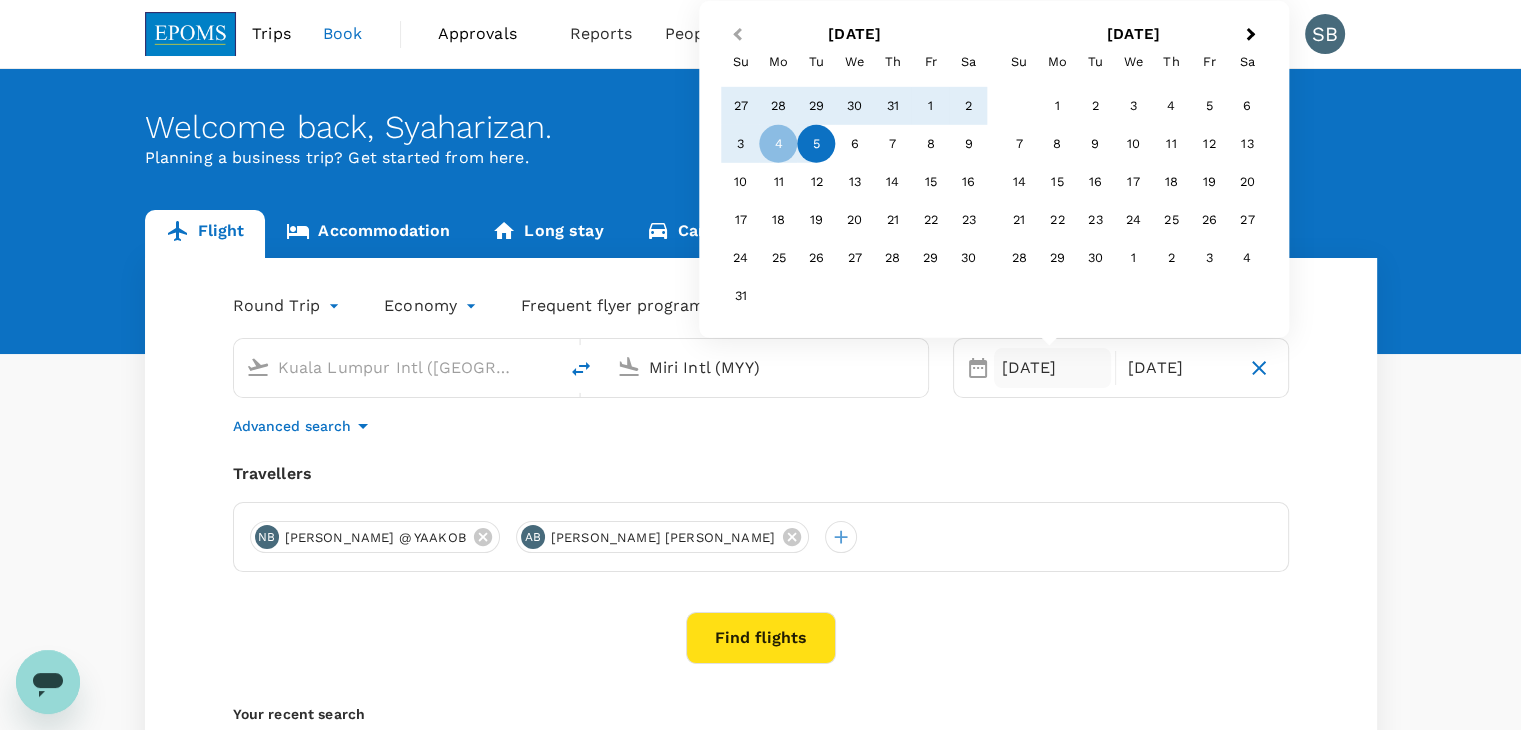 type on "Miri Intl (MYY)" 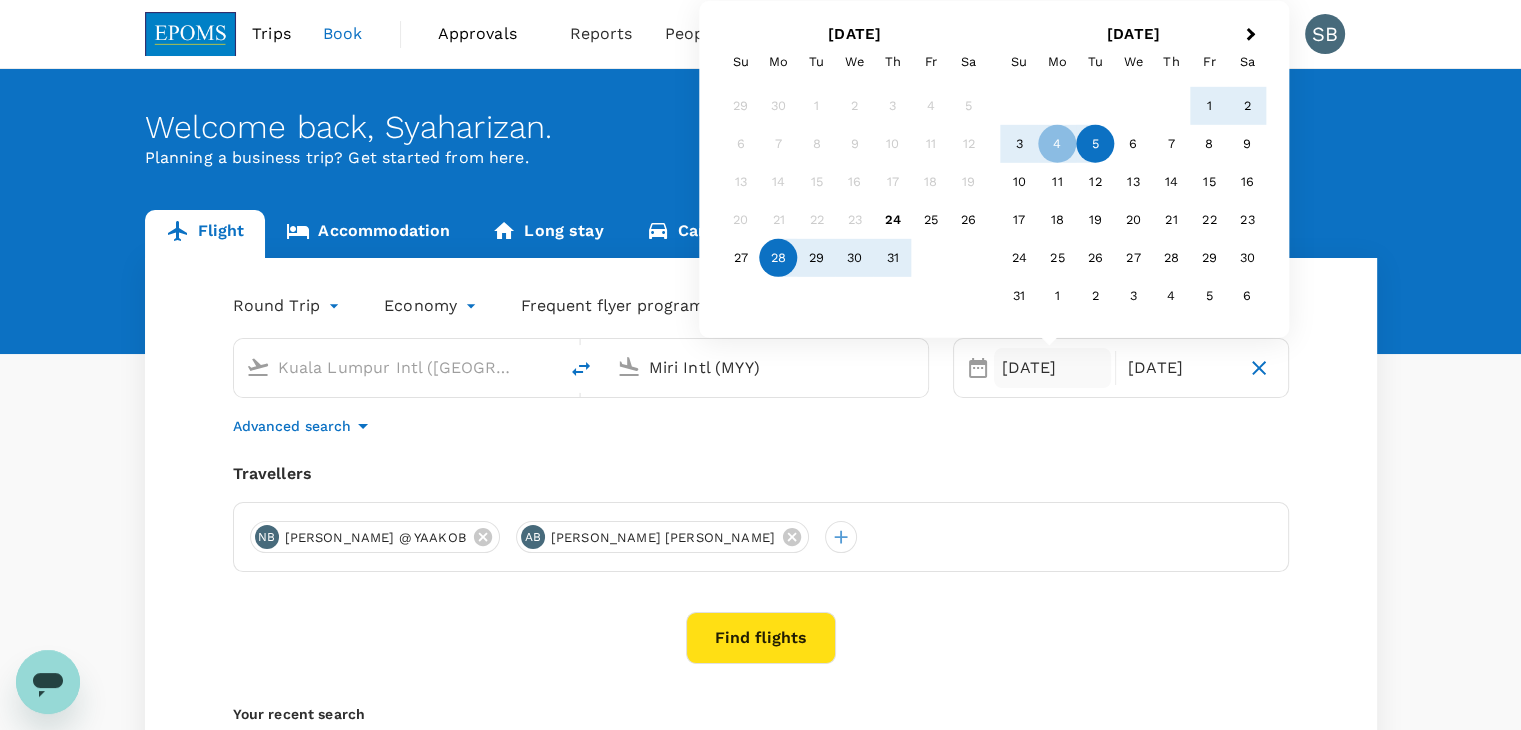 click on "28" at bounding box center [779, 258] 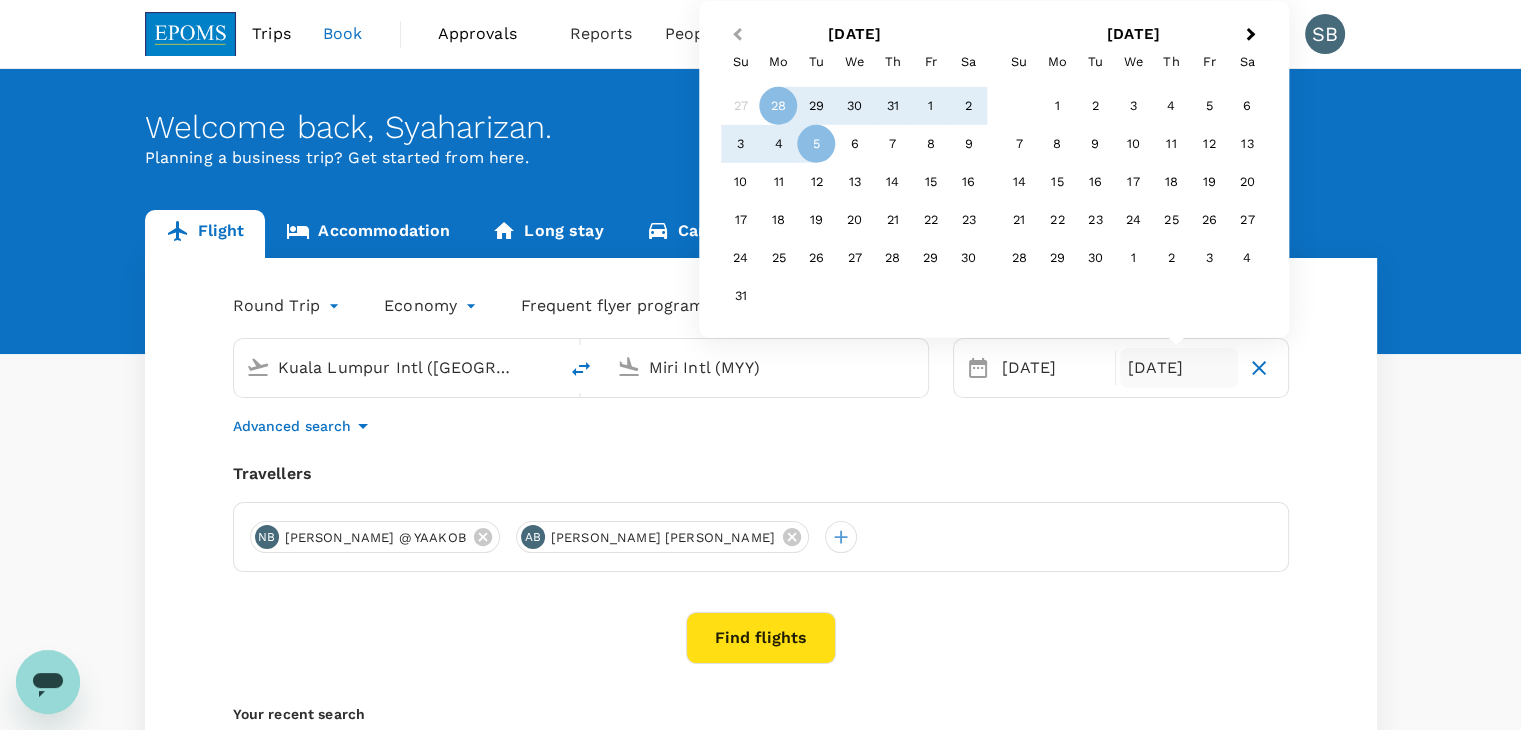 click on "Previous Month" at bounding box center (735, 36) 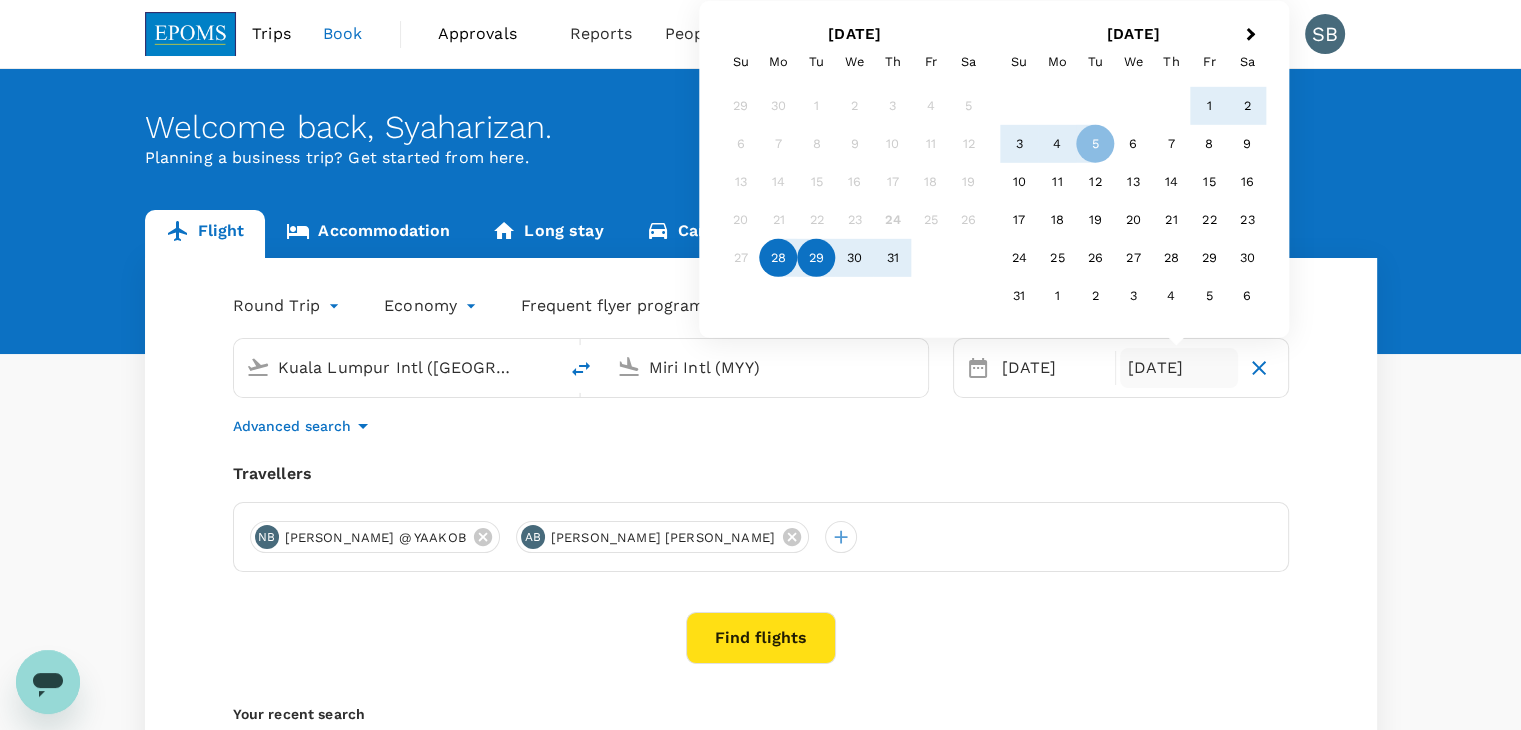 click on "29" at bounding box center (817, 258) 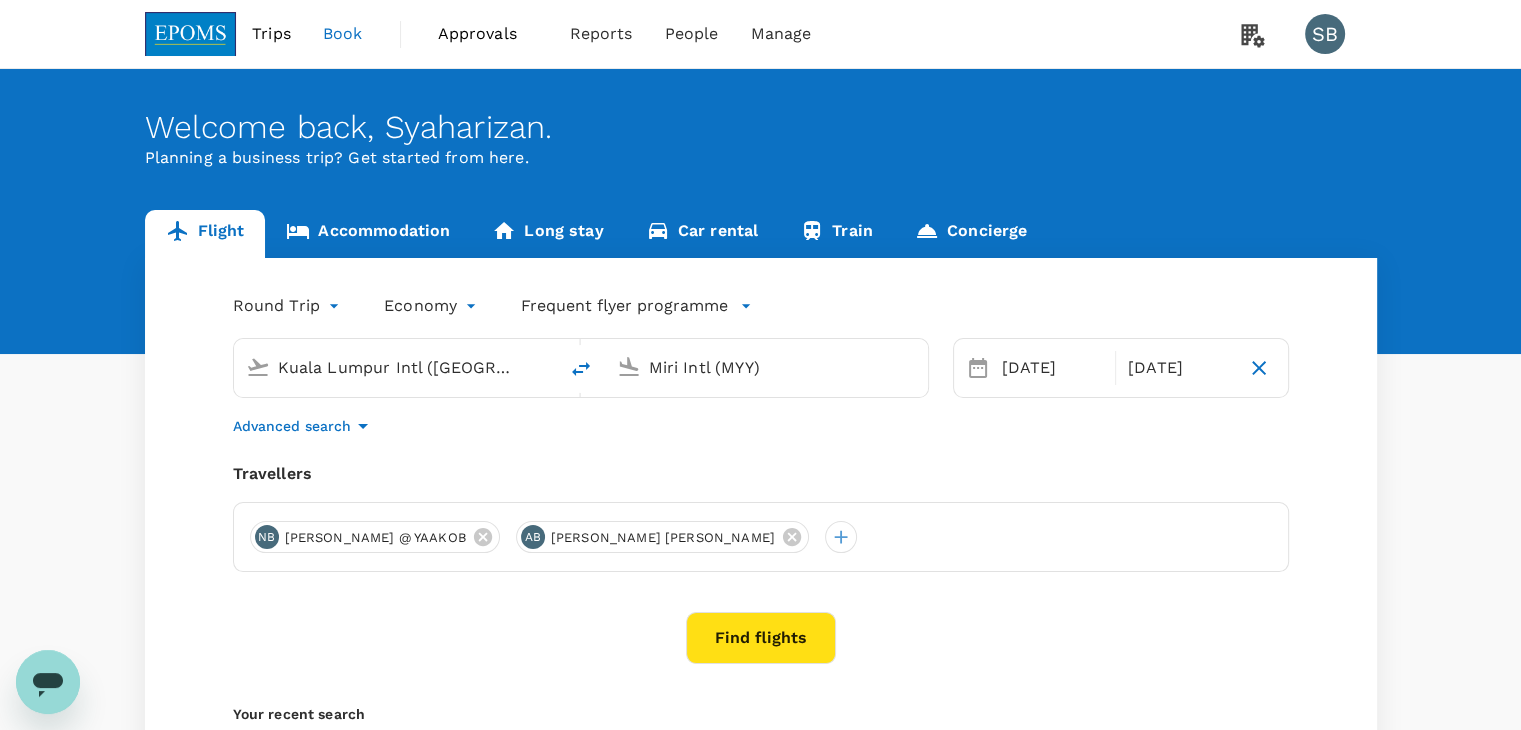 click on "Round Trip roundtrip Economy economy Frequent flyer programme Kuala Lumpur Intl (KUL) Miri Intl (MYY) Selected date: Monday, July 28th, 2025 28 Jul Selected date: Tuesday, July 29th, 2025 29 Jul Advanced search Travellers   NB NURUL AISYAH BINTI YACUB @ YAAKOB AB ALYA IMAN BINTI AZHAR Find flights Your recent search Flight to Kota Kinabalu KUL - BKI 29 Jul - 30 Jul · 1 Traveller Flight to Kuching KUL - KCH 29 Jul - 30 Jul · 1 Traveller" at bounding box center (761, 550) 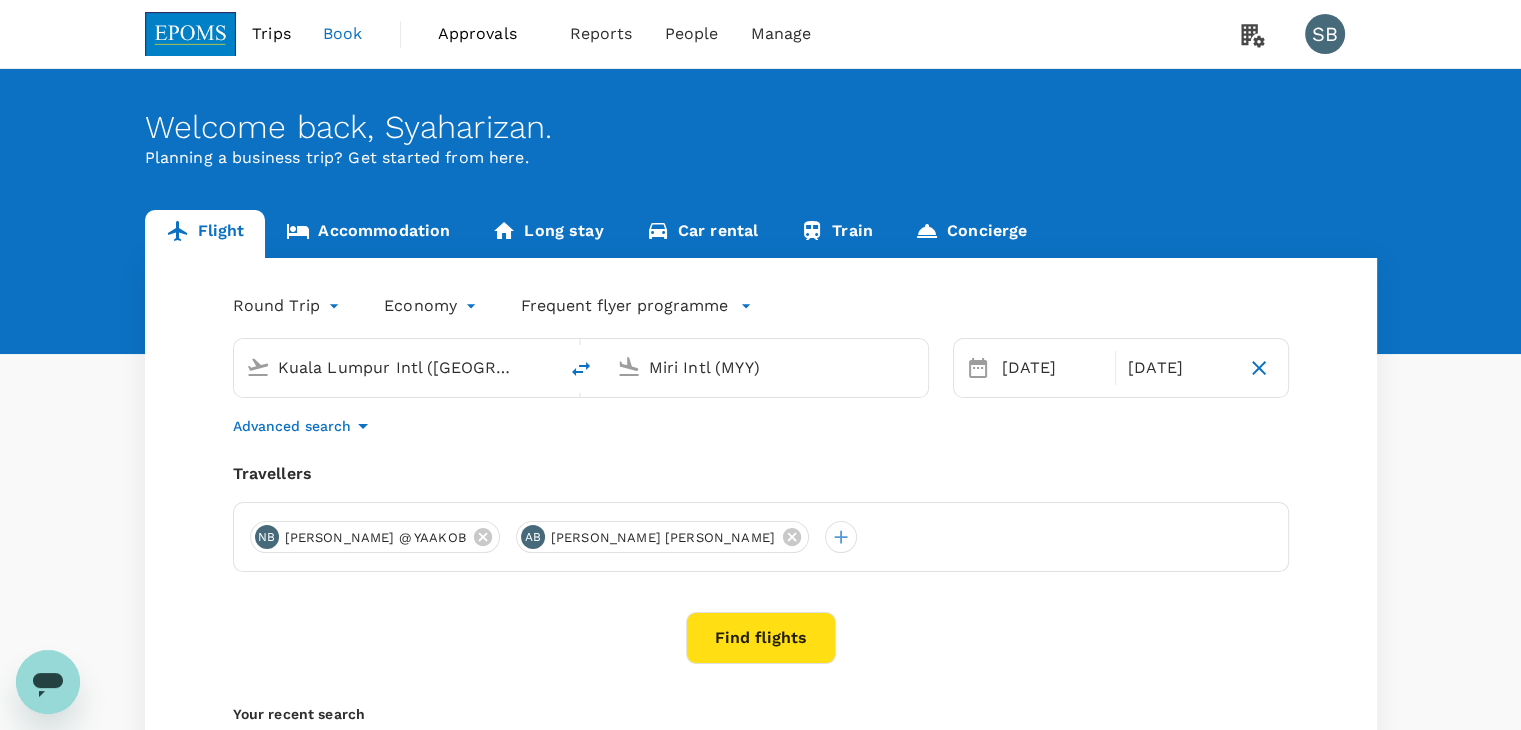click on "Find flights" at bounding box center (761, 638) 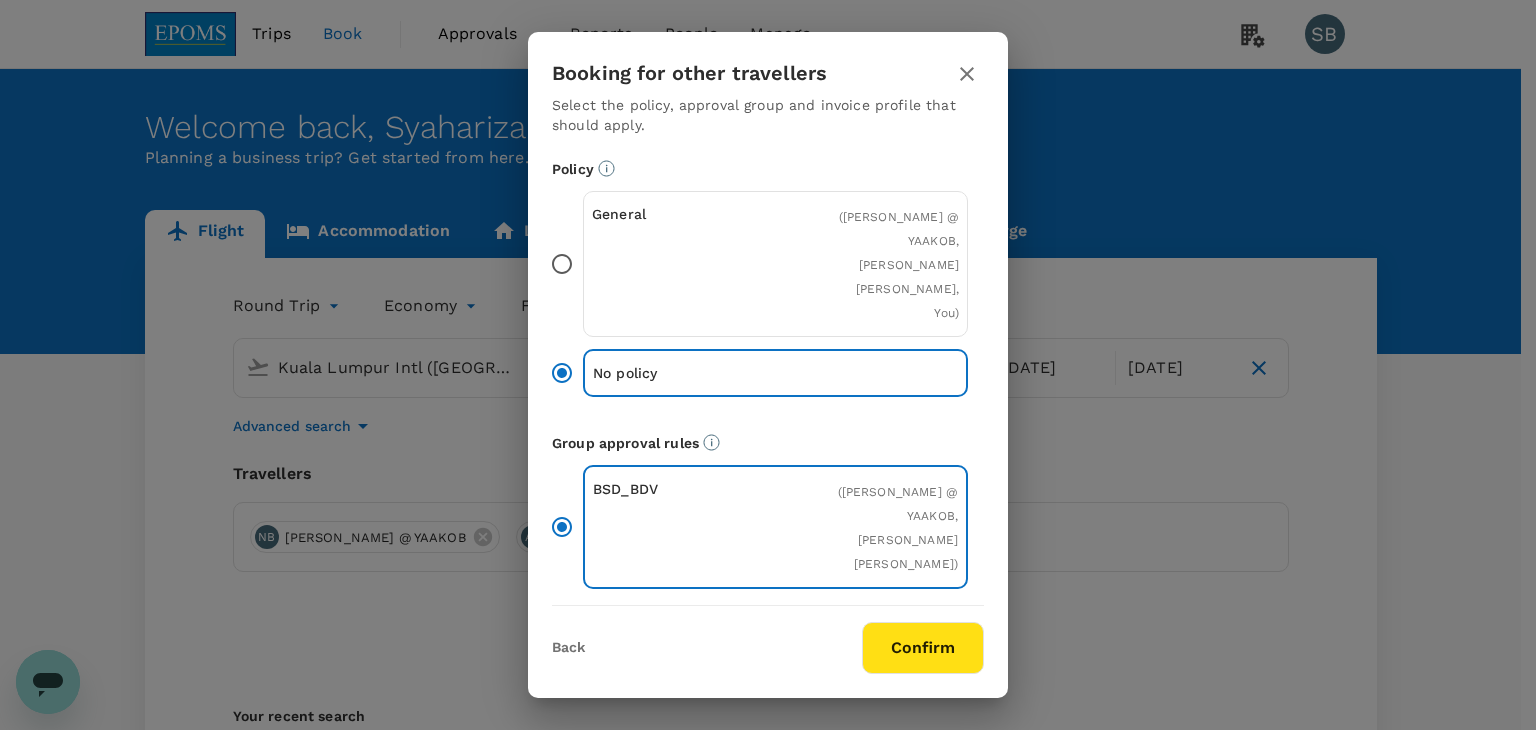 click on "Confirm" at bounding box center (923, 648) 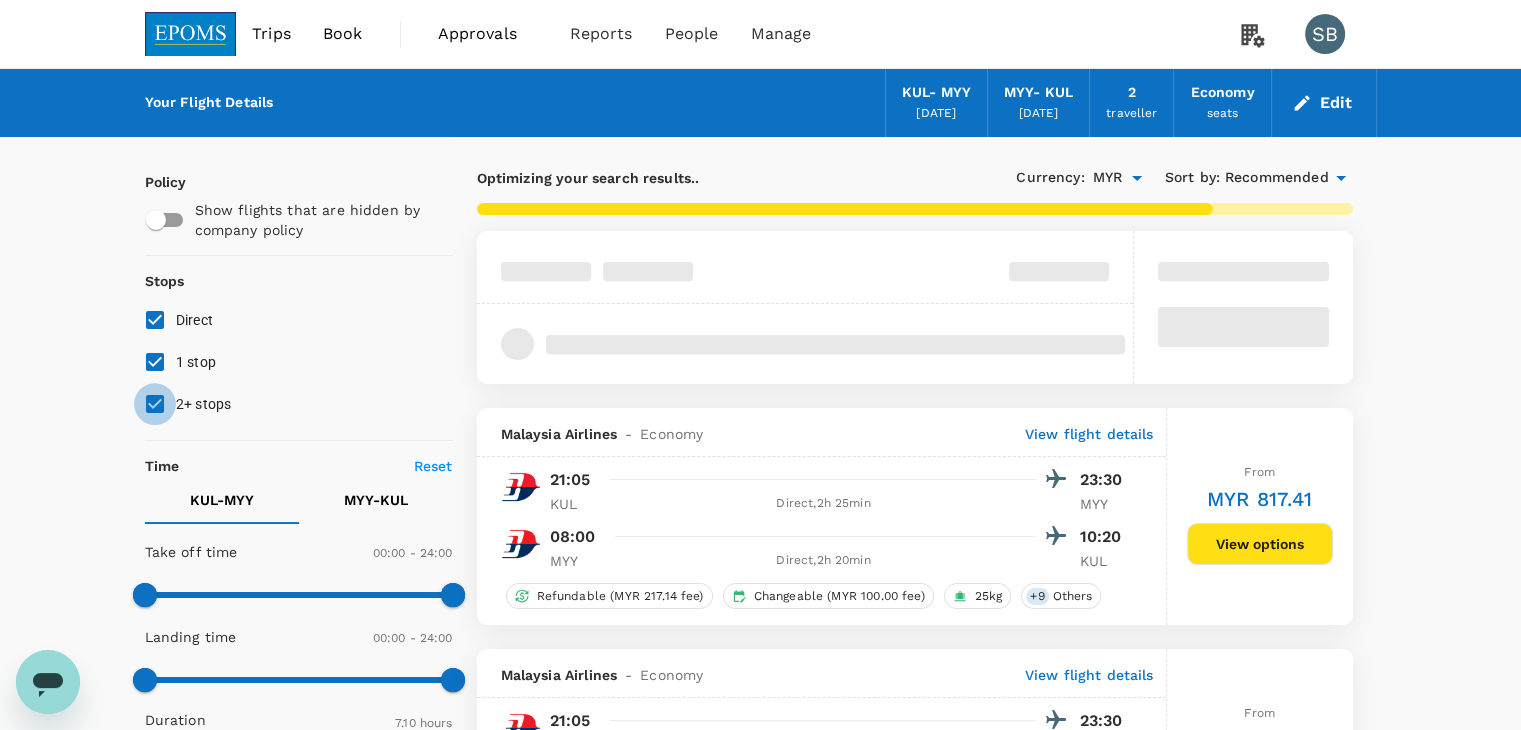 click on "2+ stops" at bounding box center (155, 404) 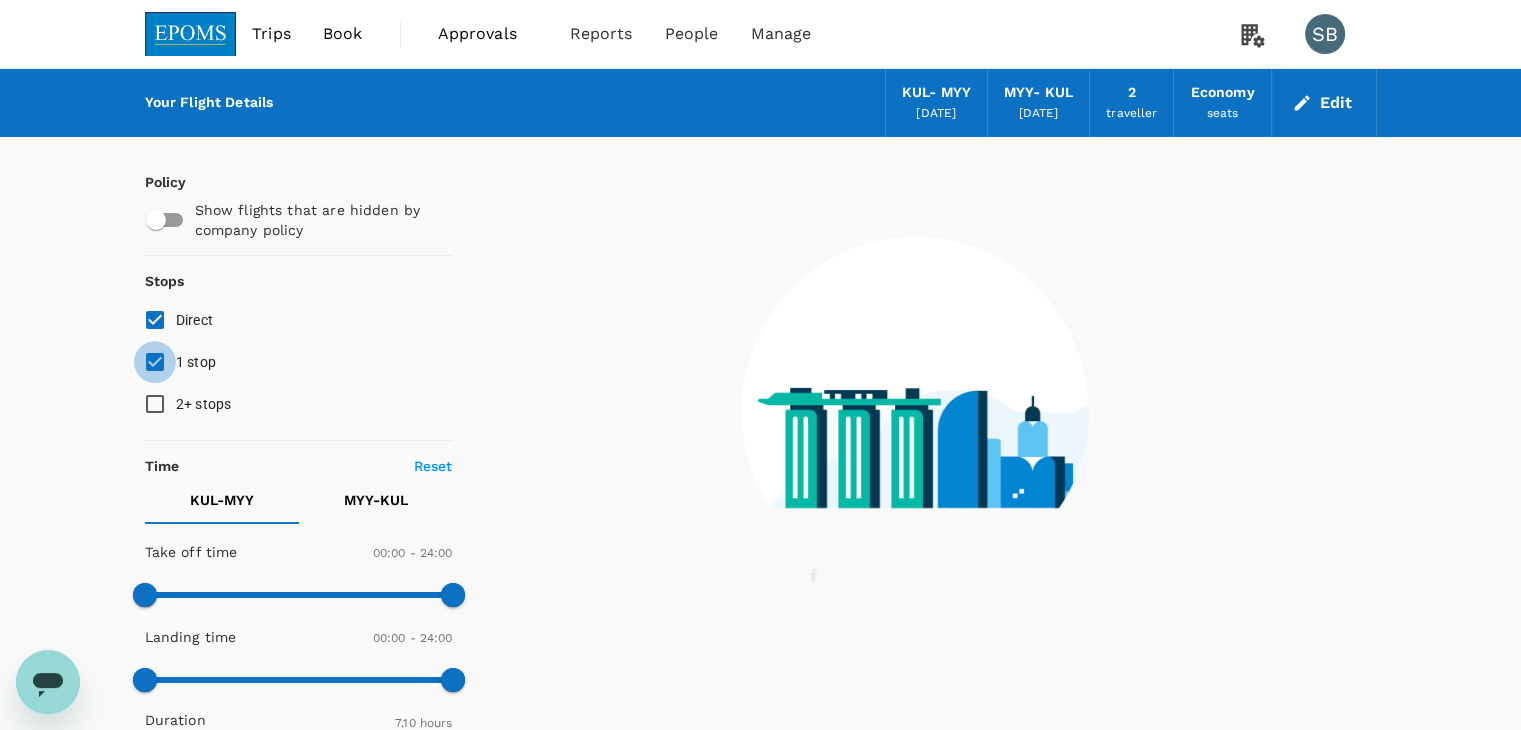 click on "1 stop" at bounding box center [155, 362] 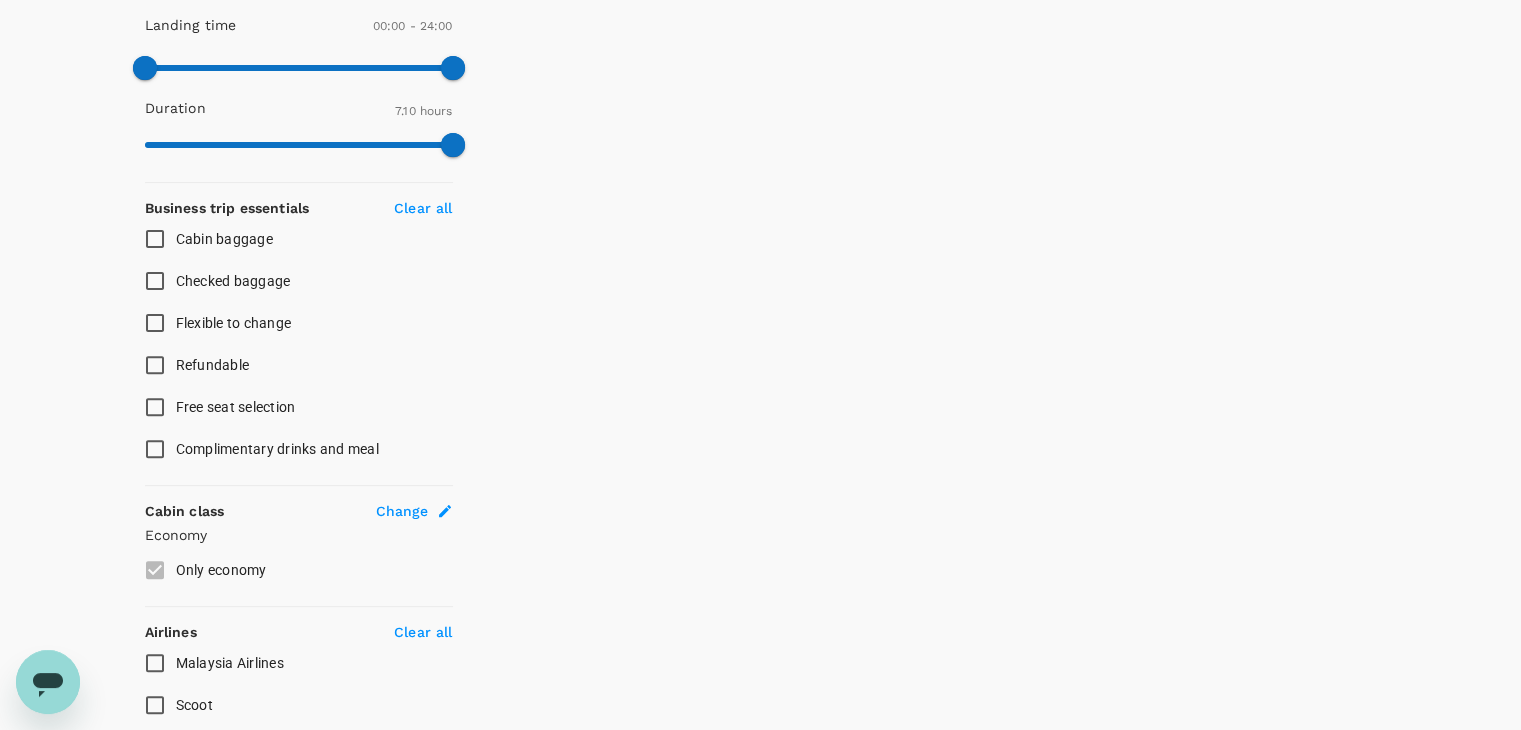 scroll, scrollTop: 790, scrollLeft: 0, axis: vertical 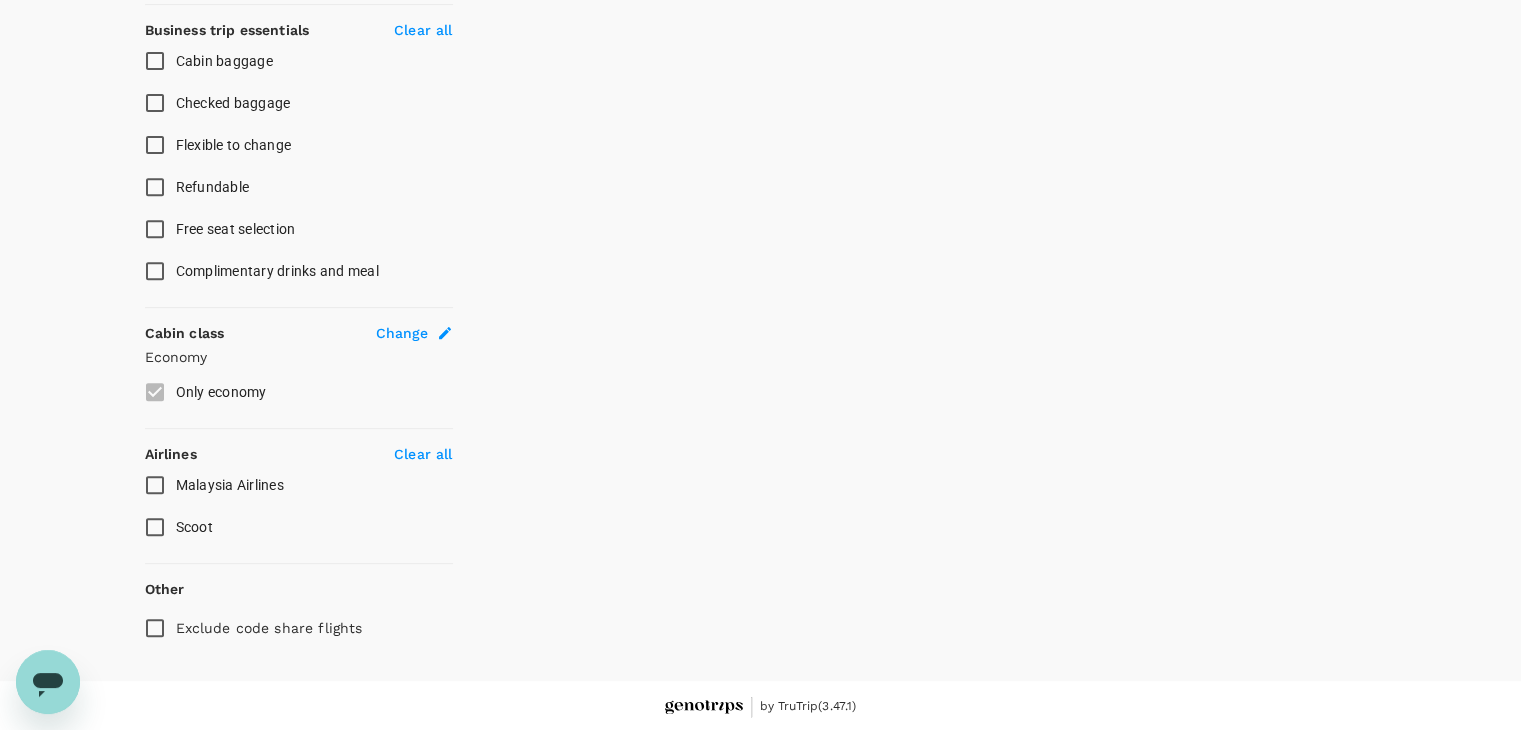 click on "Malaysia Airlines" at bounding box center [155, 485] 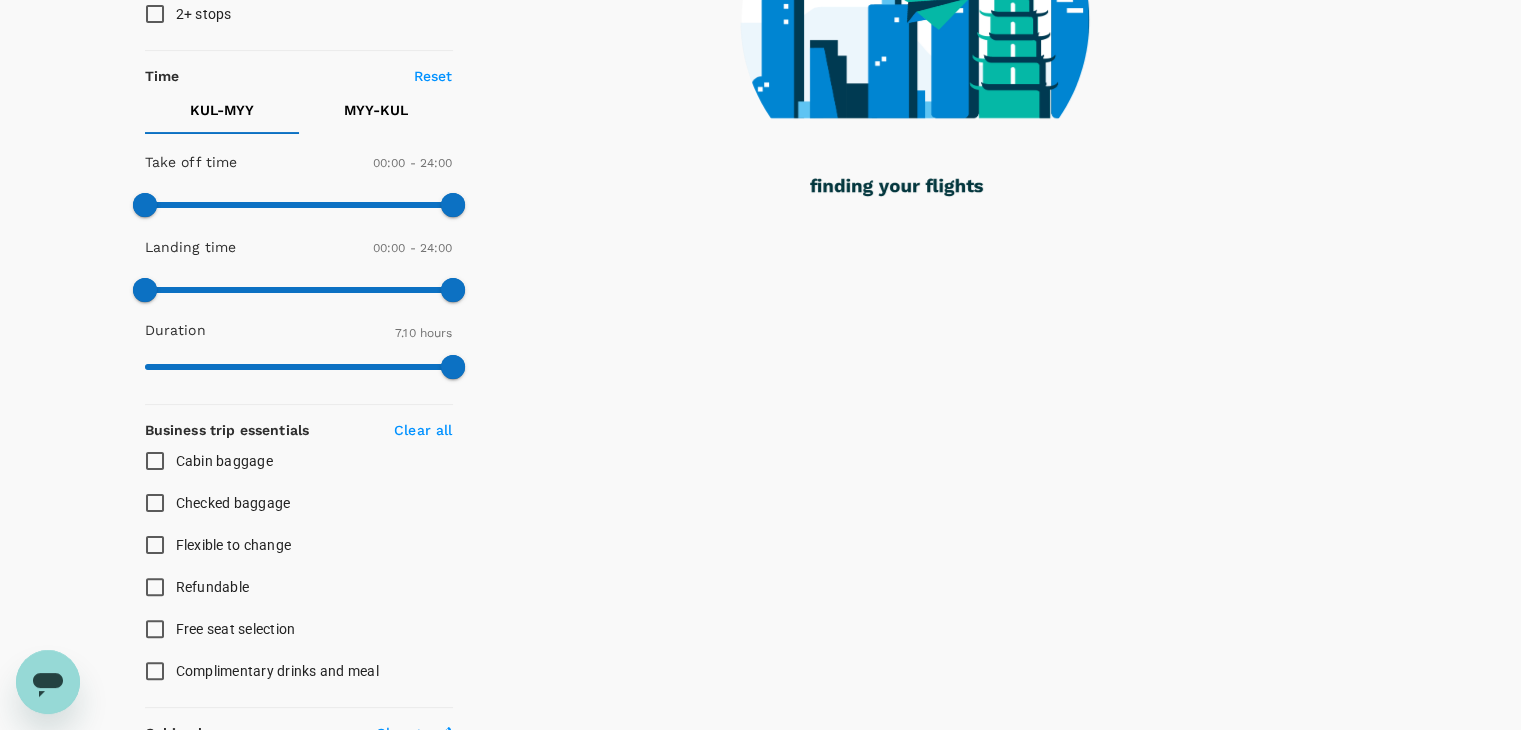 scroll, scrollTop: 0, scrollLeft: 0, axis: both 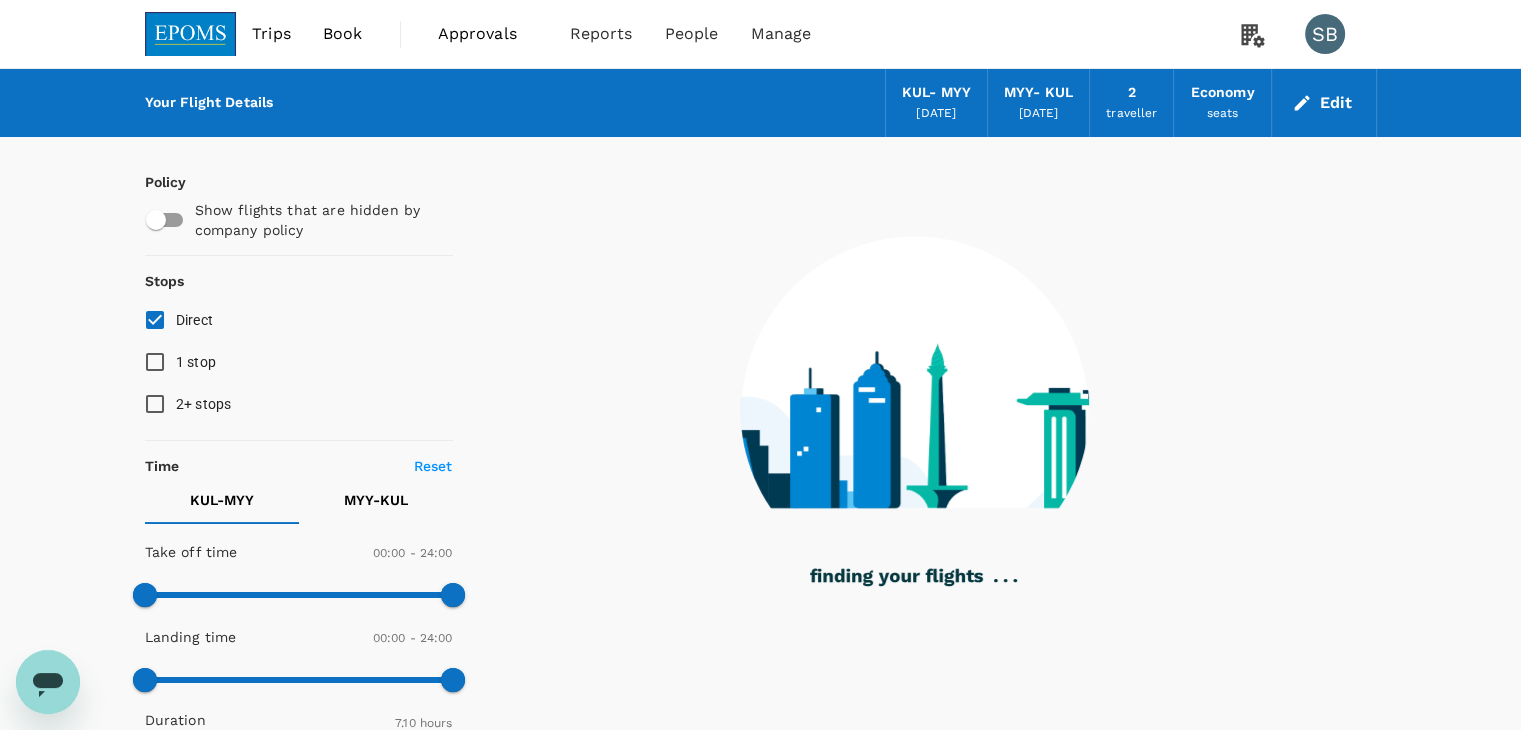 checkbox on "false" 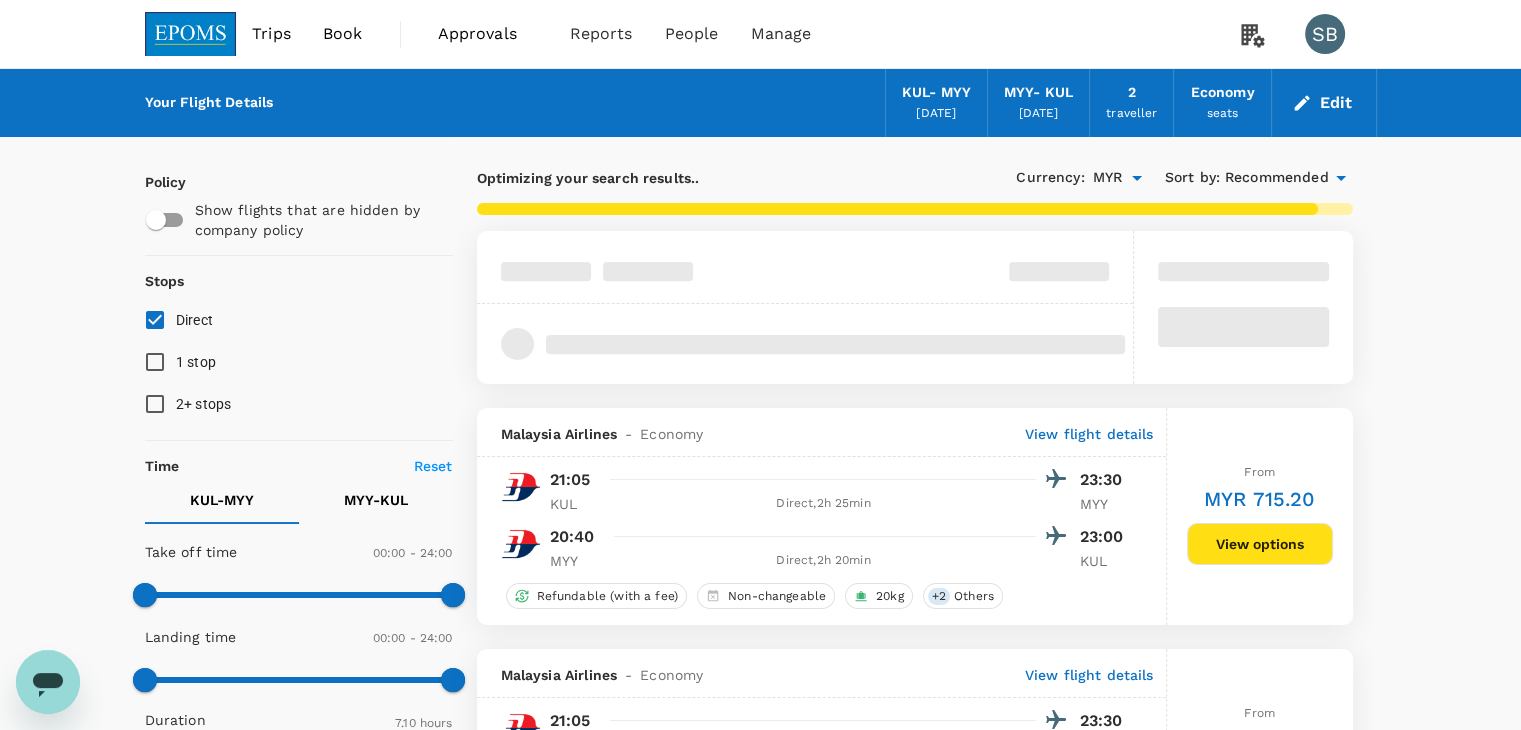 type on "MYR" 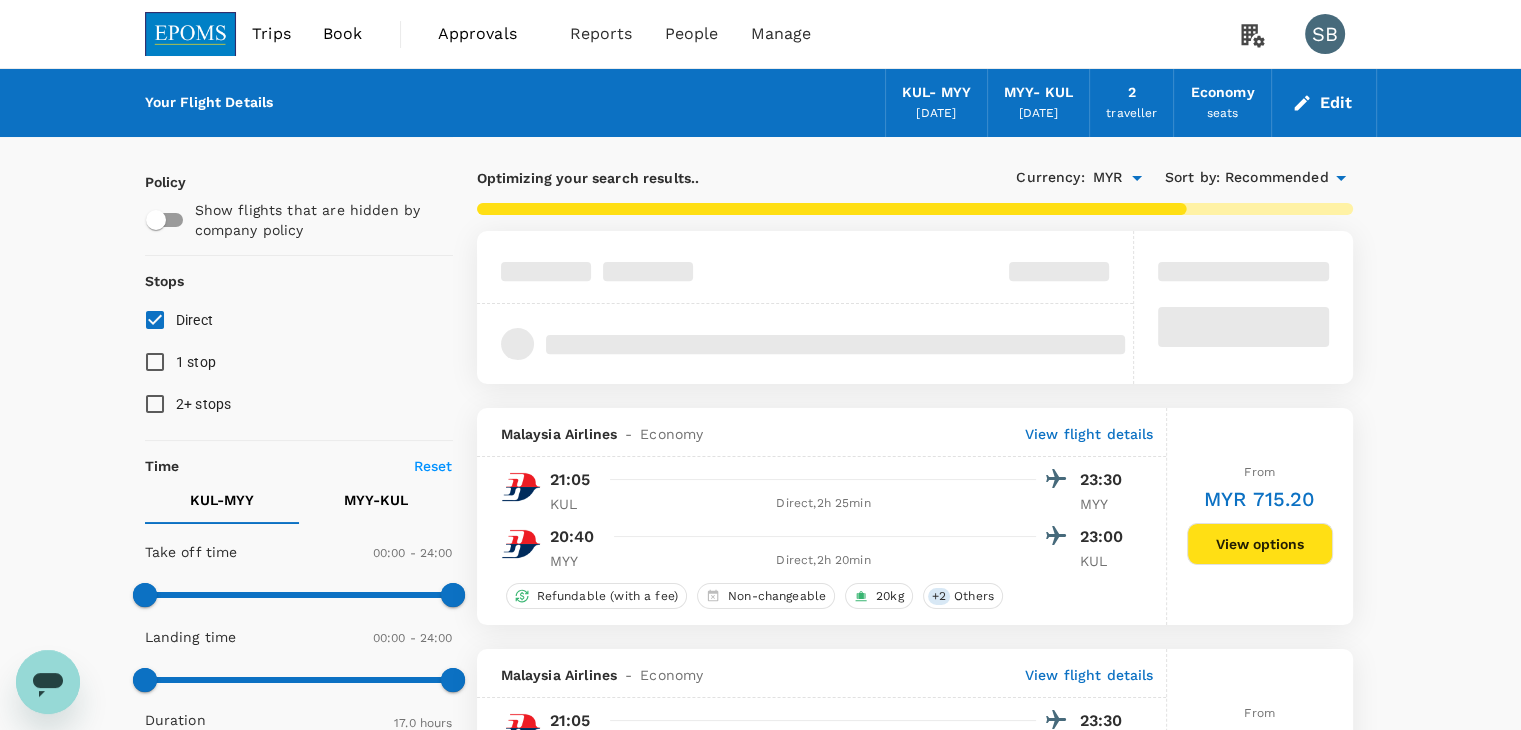 type on "1020" 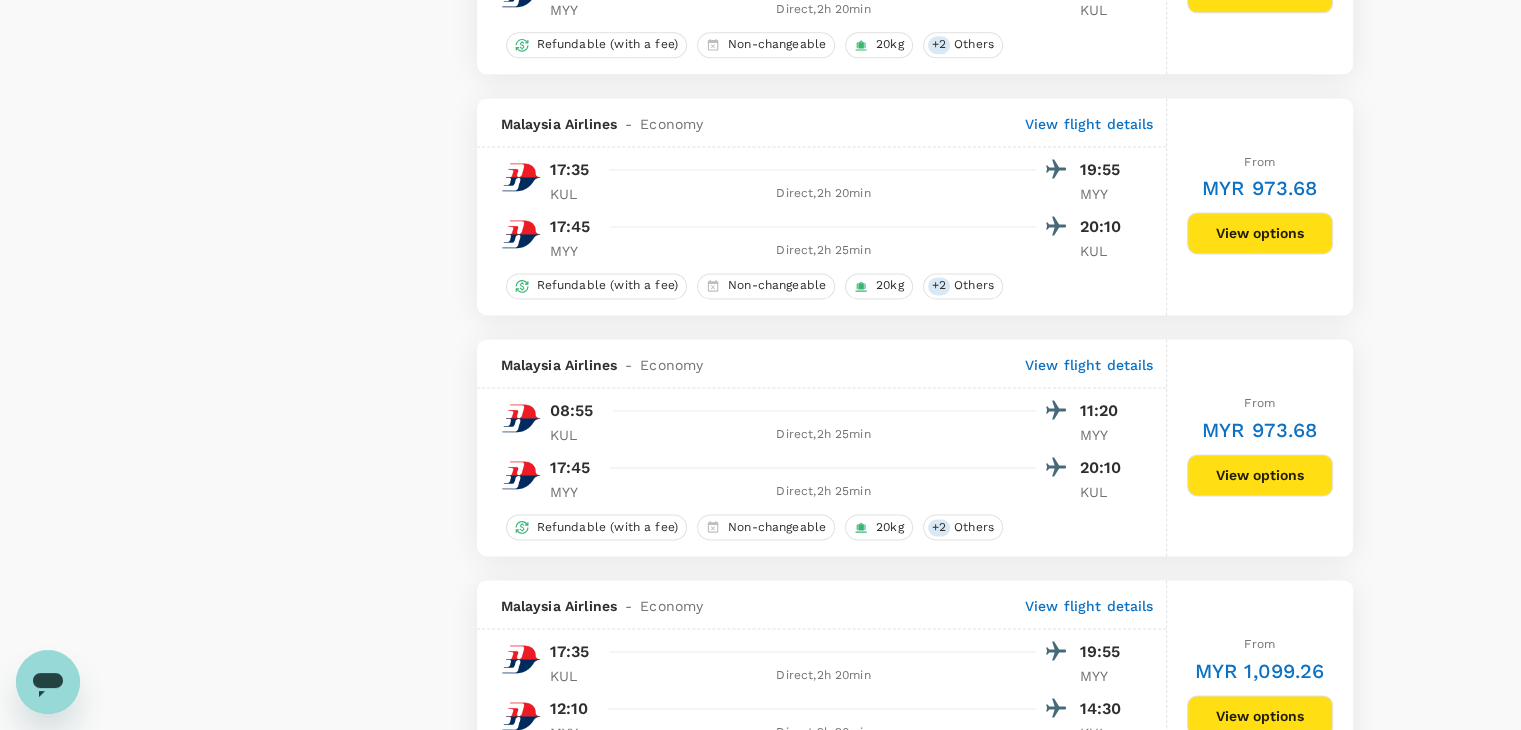scroll, scrollTop: 2800, scrollLeft: 0, axis: vertical 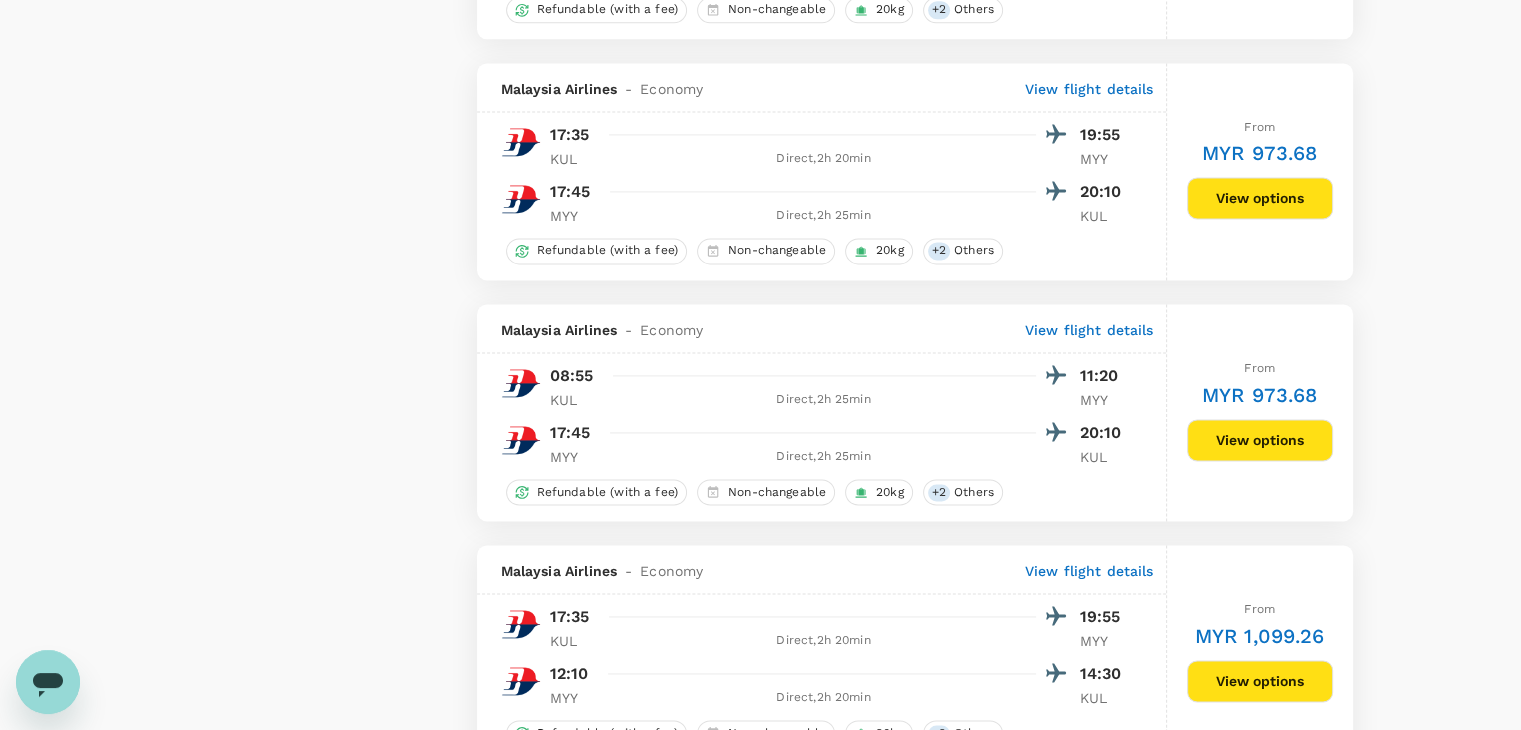click on "View options" at bounding box center [1260, 440] 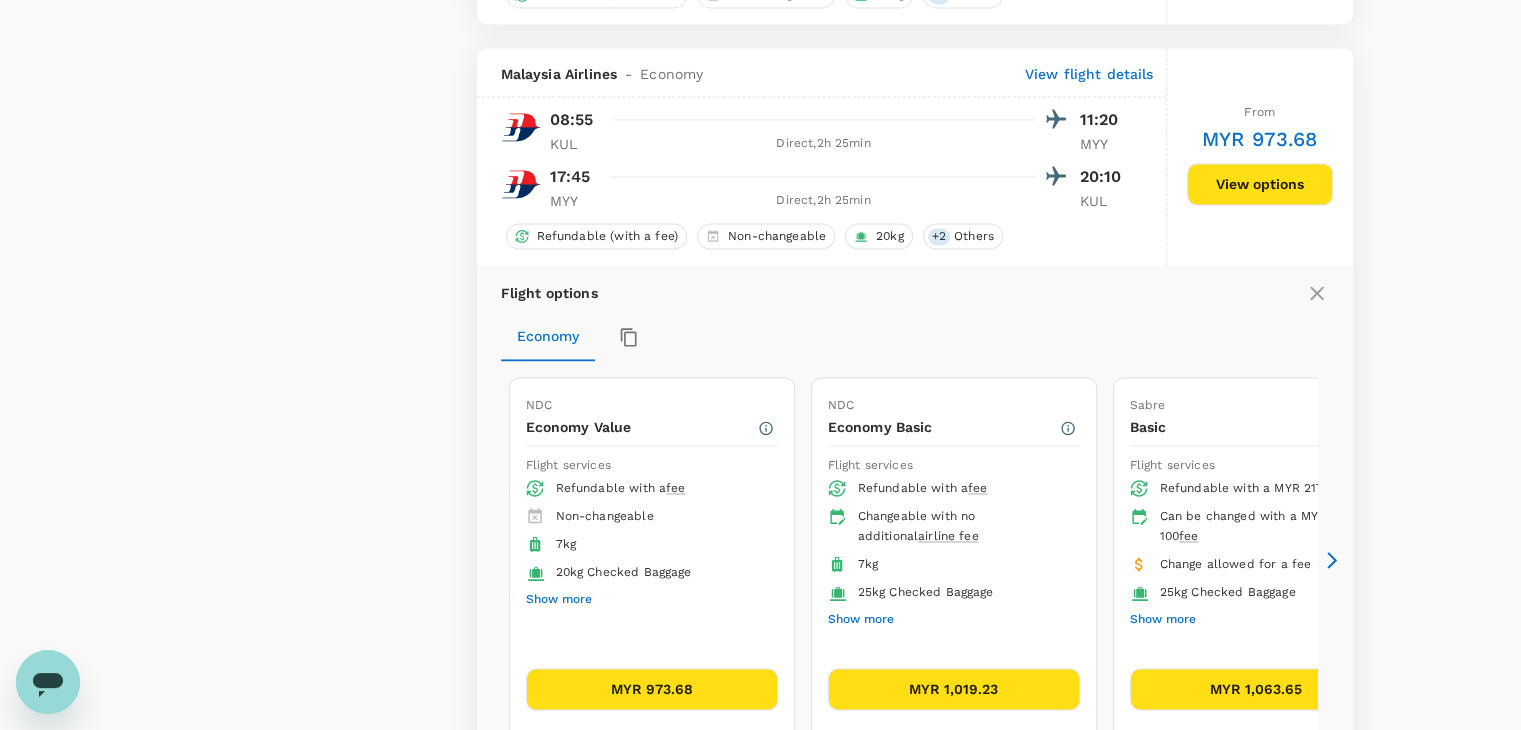 scroll, scrollTop: 3111, scrollLeft: 0, axis: vertical 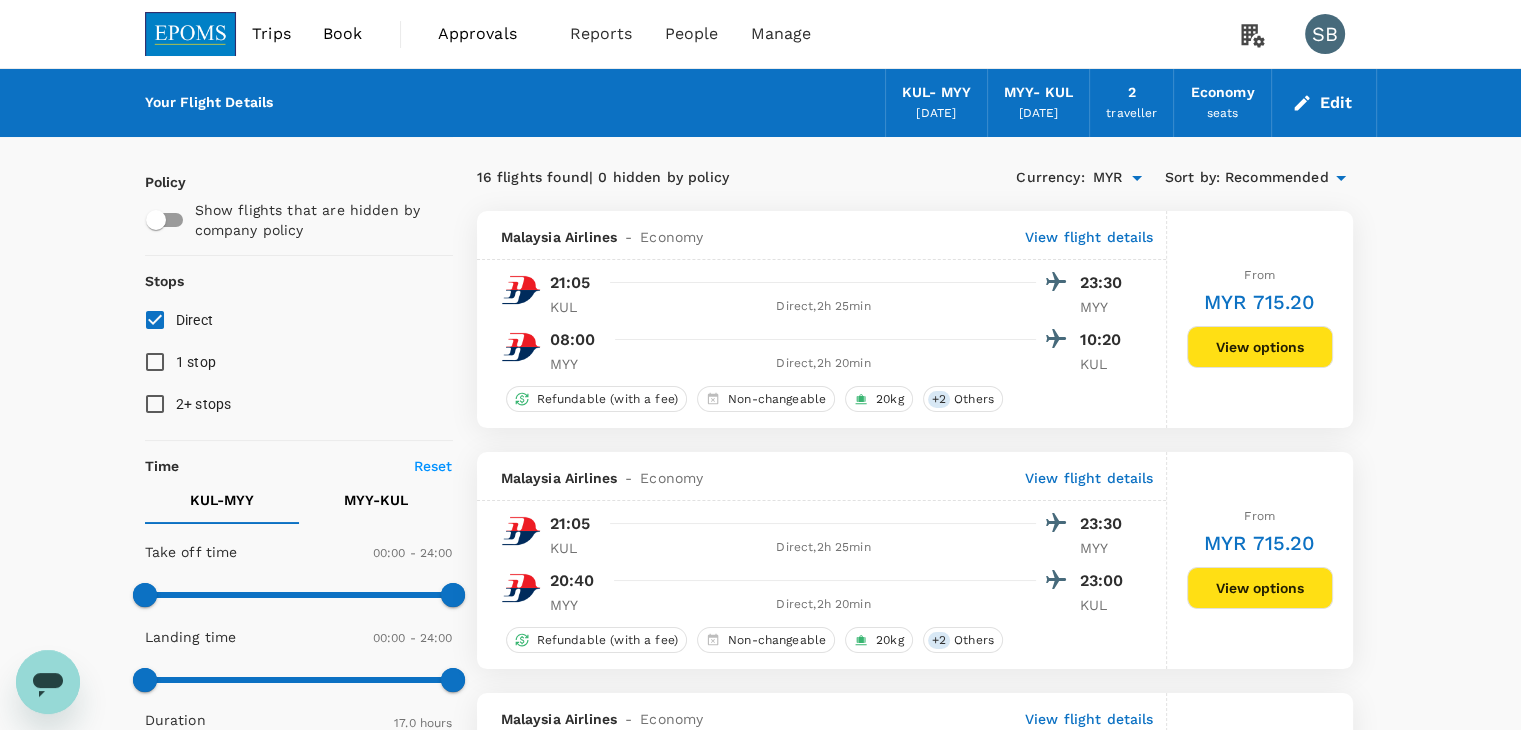 click on "Approvals" at bounding box center [488, 34] 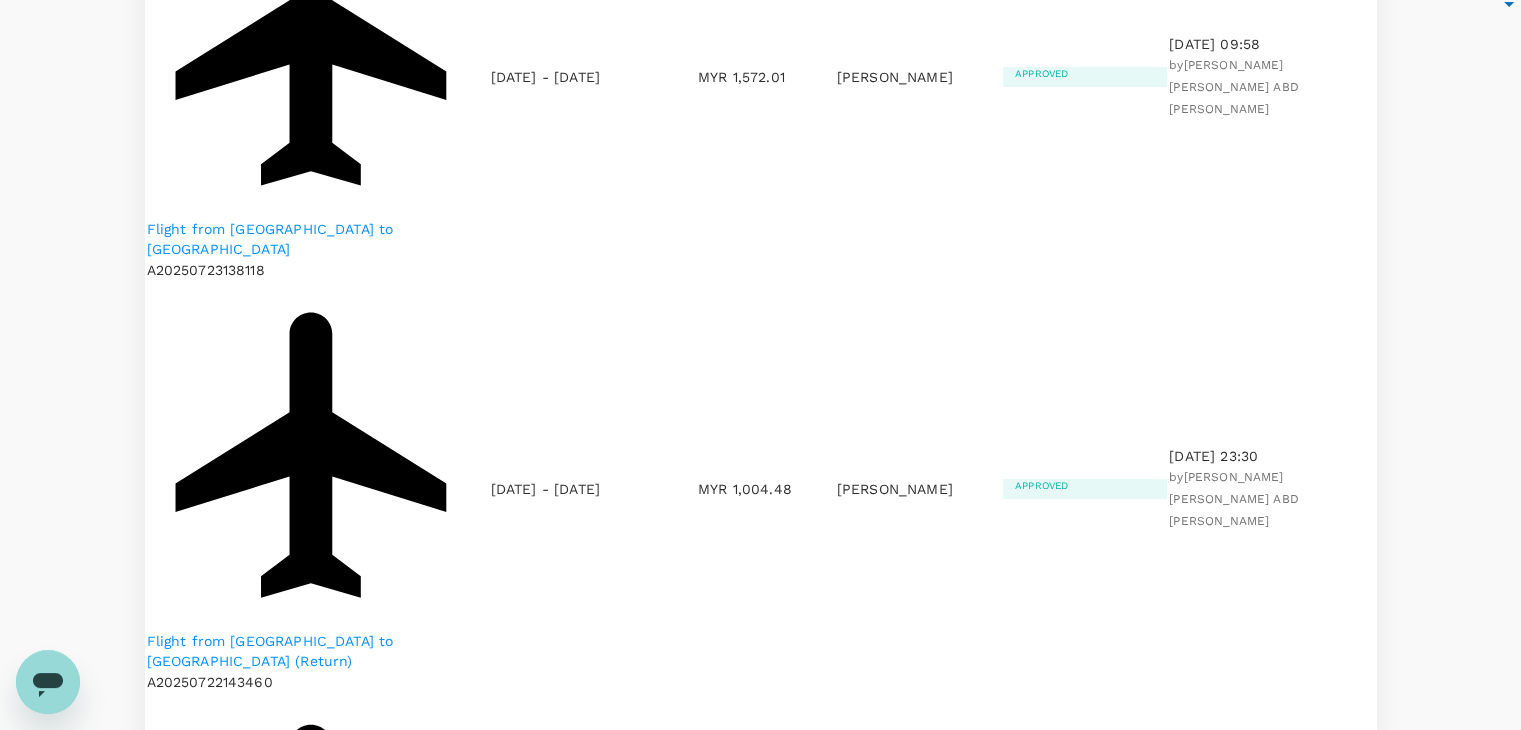 scroll, scrollTop: 400, scrollLeft: 0, axis: vertical 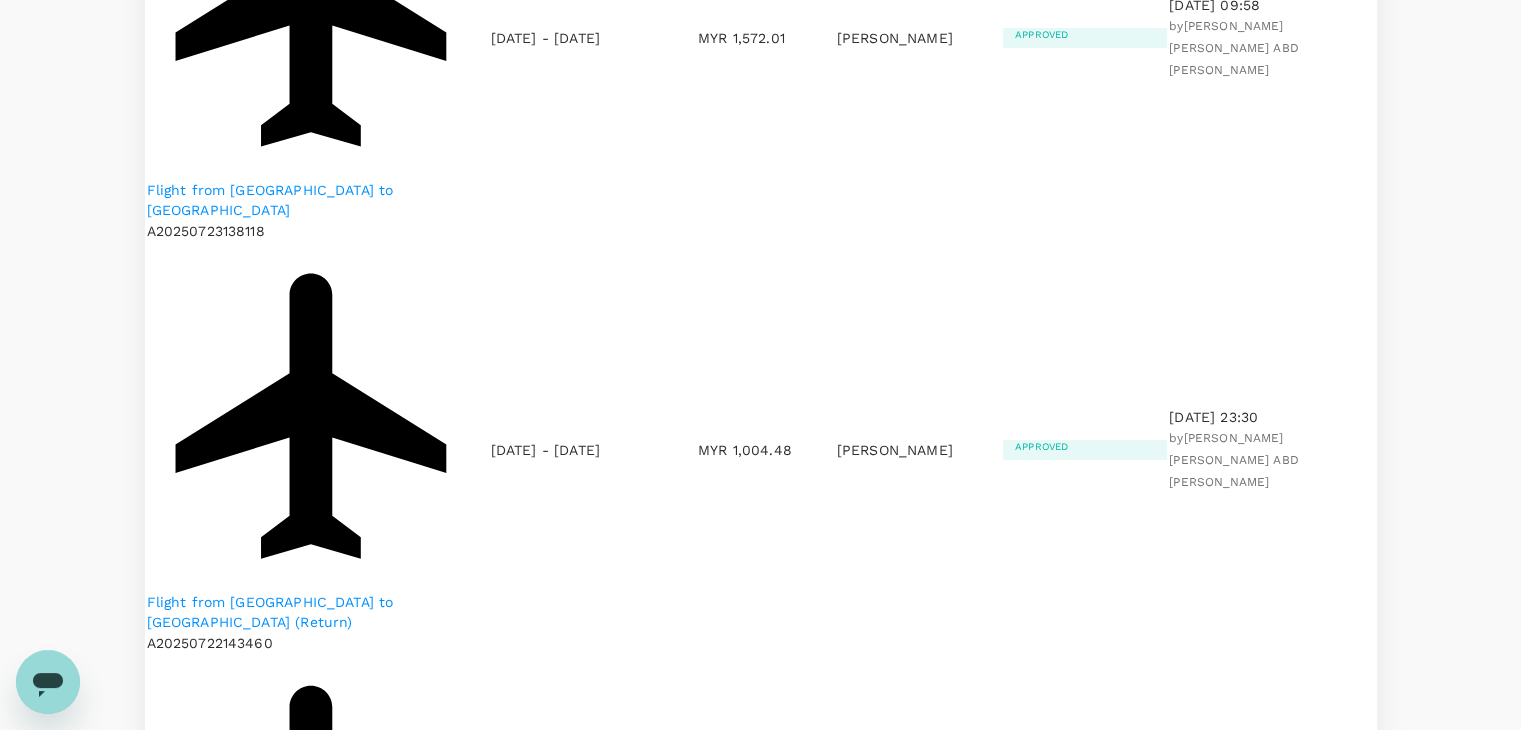 click on "Flight from Kuala Lumpur to Miri (Return)" at bounding box center [318, 2261] 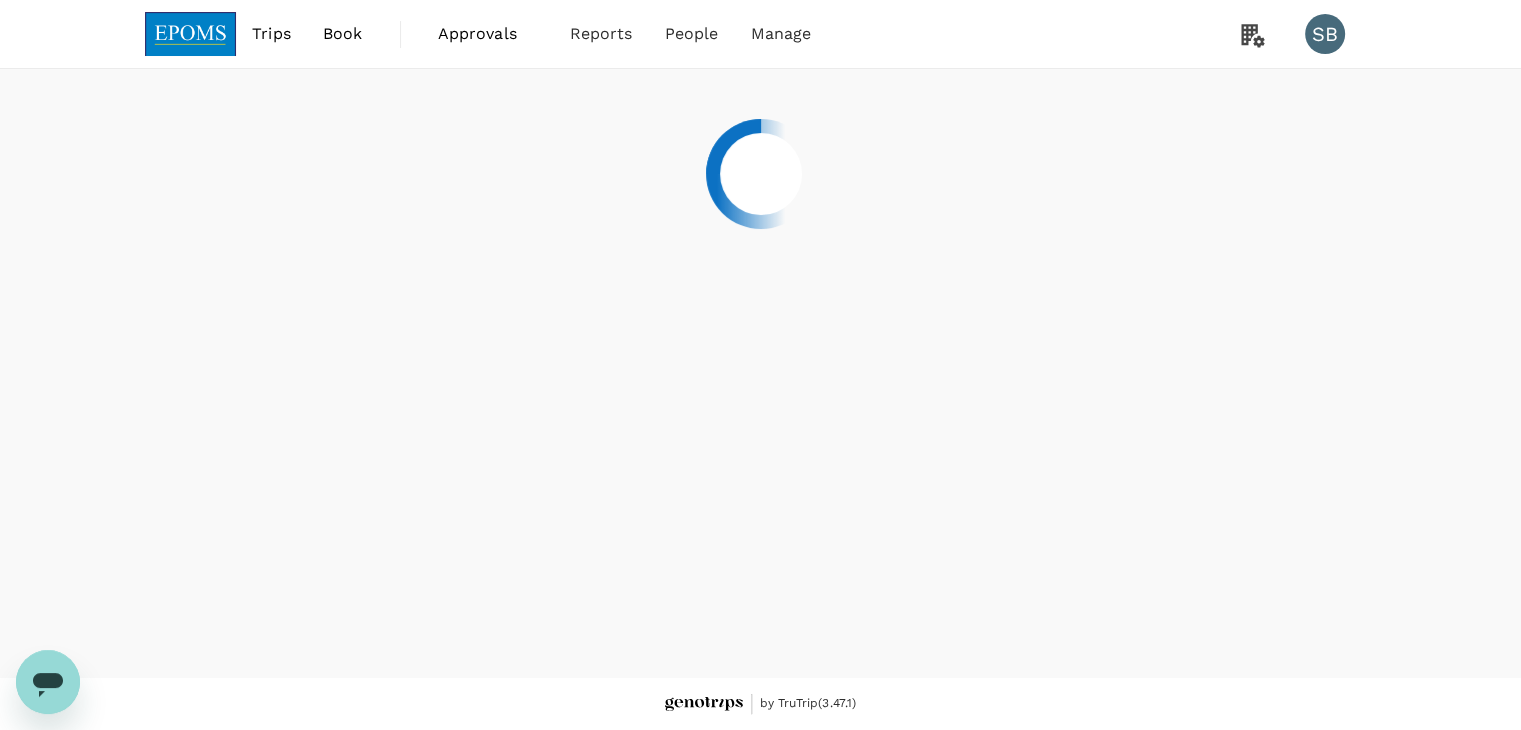 scroll, scrollTop: 0, scrollLeft: 0, axis: both 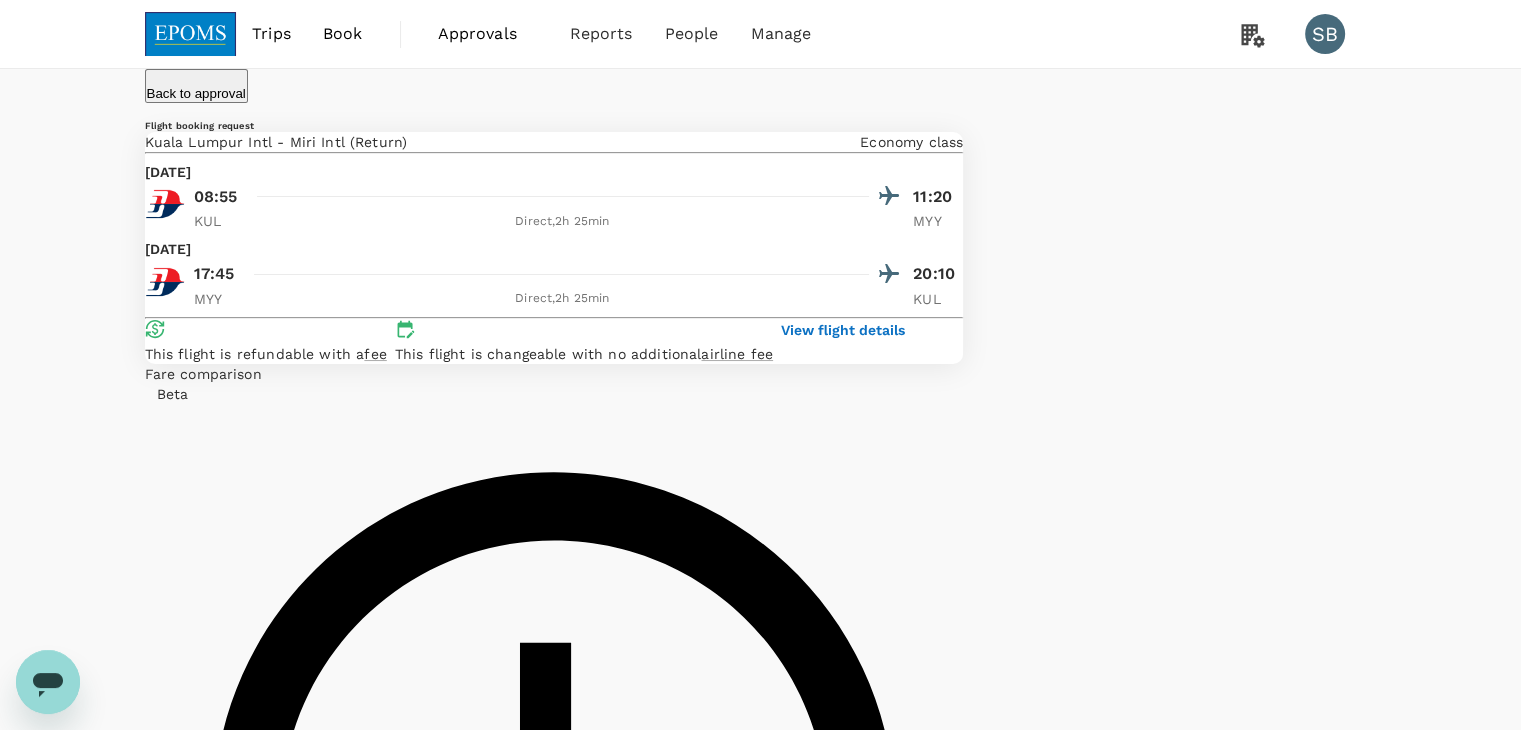click on "View approval details" at bounding box center (234, 3713) 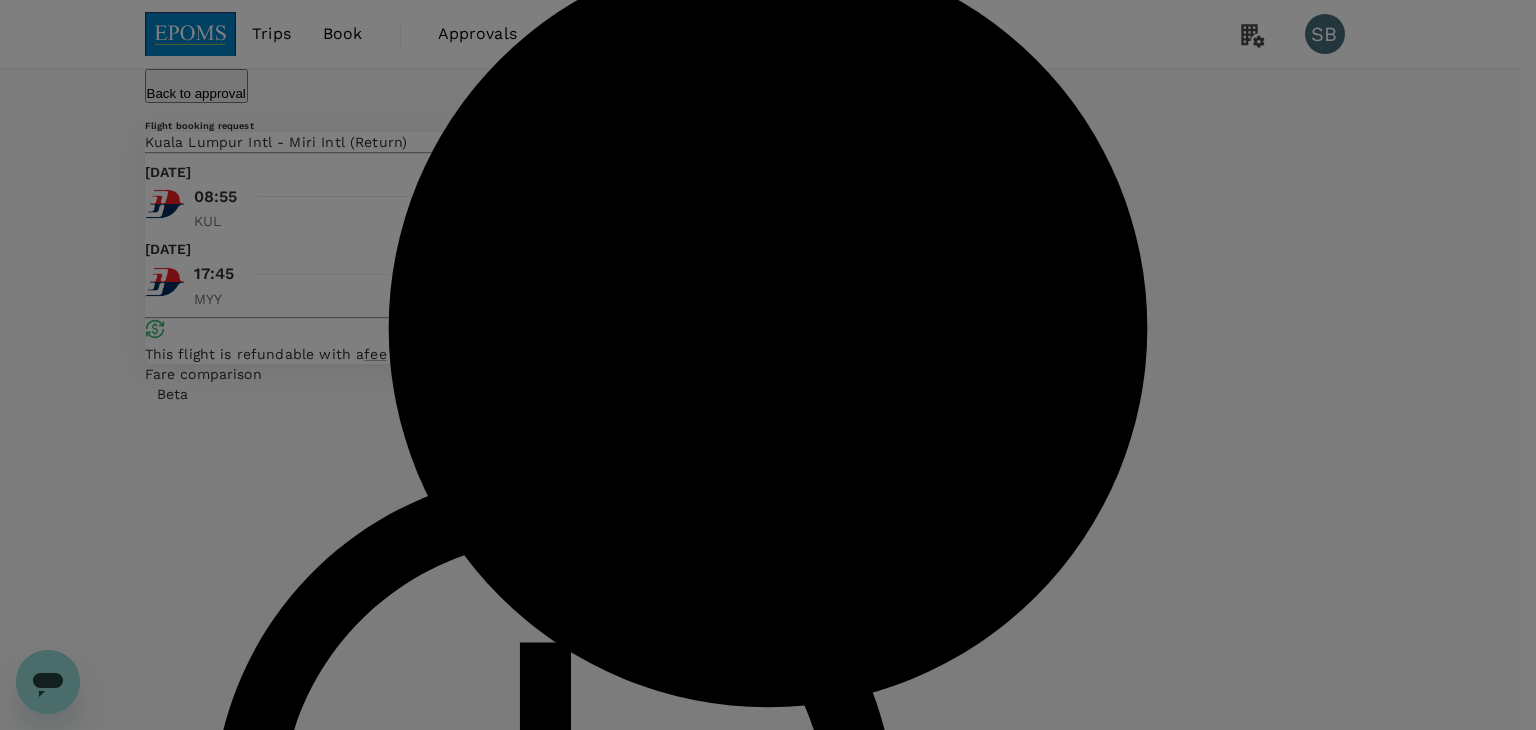 click 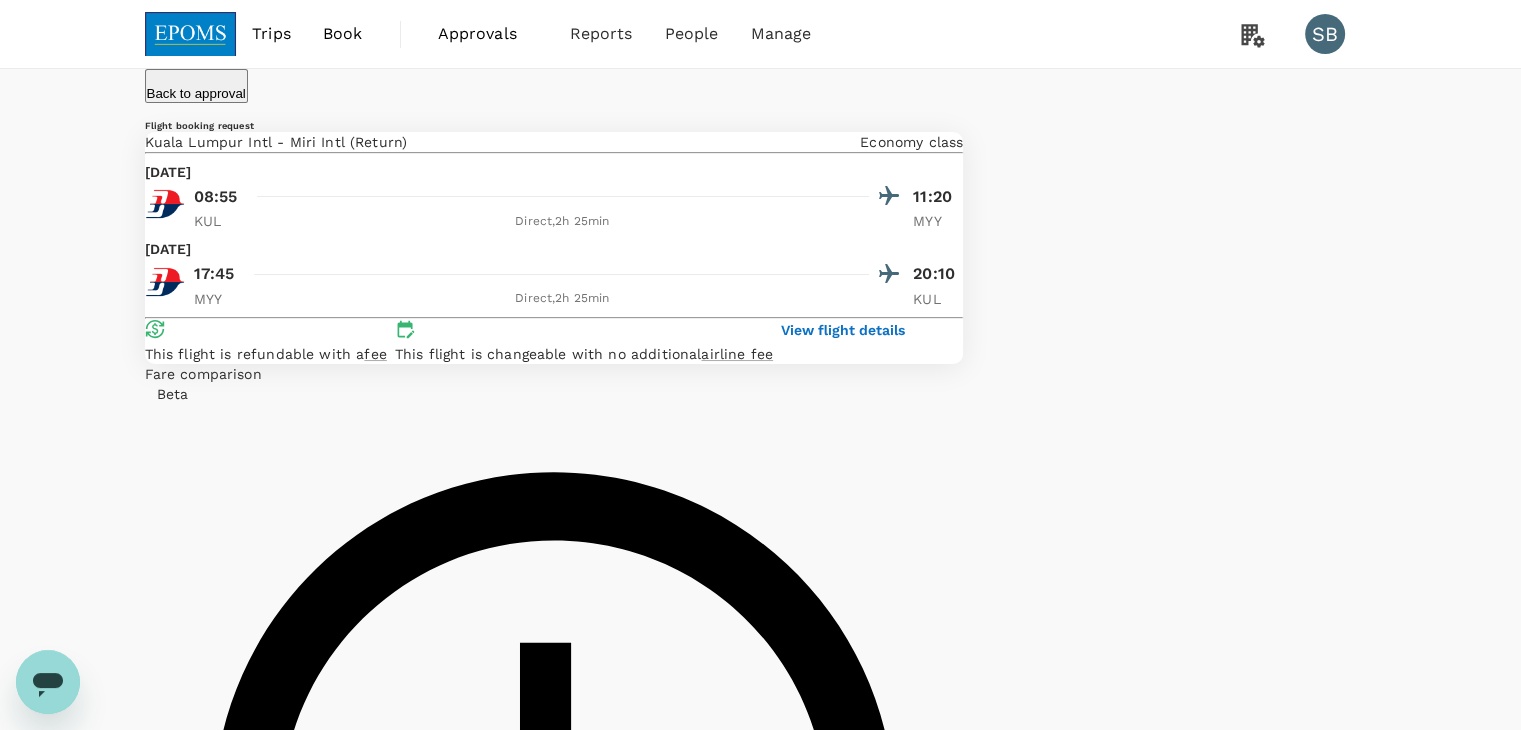 click at bounding box center (191, 34) 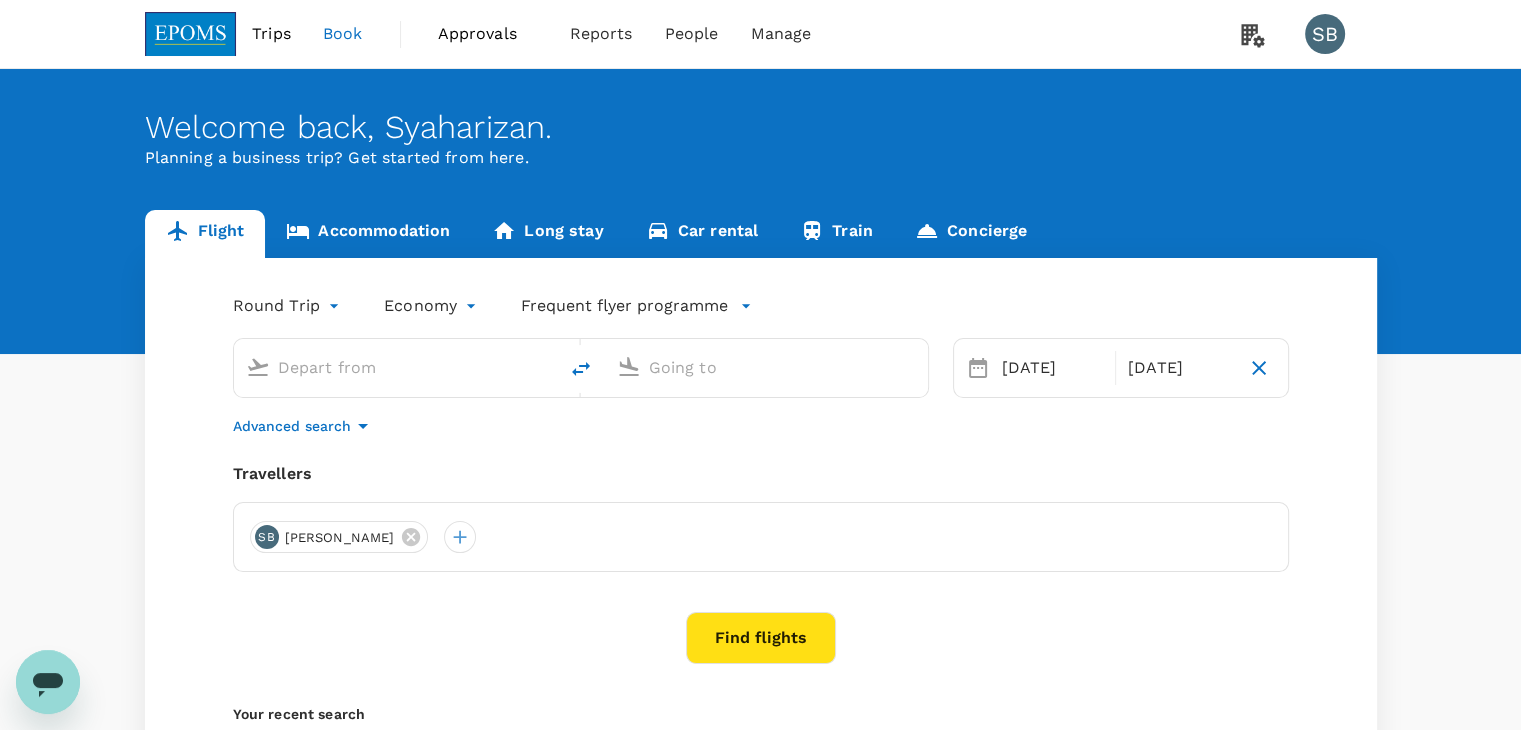 type on "Kuala Lumpur Intl (KUL)" 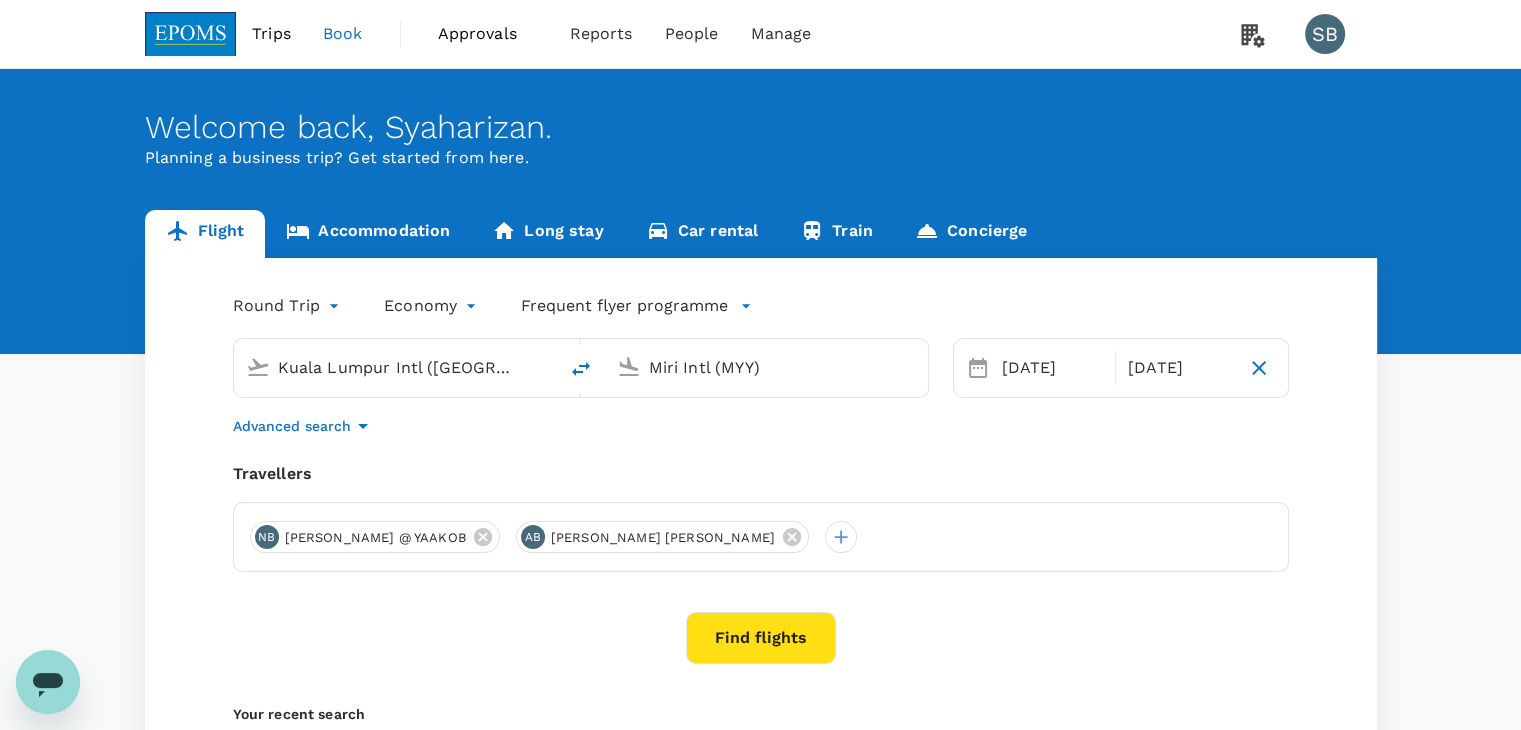 type 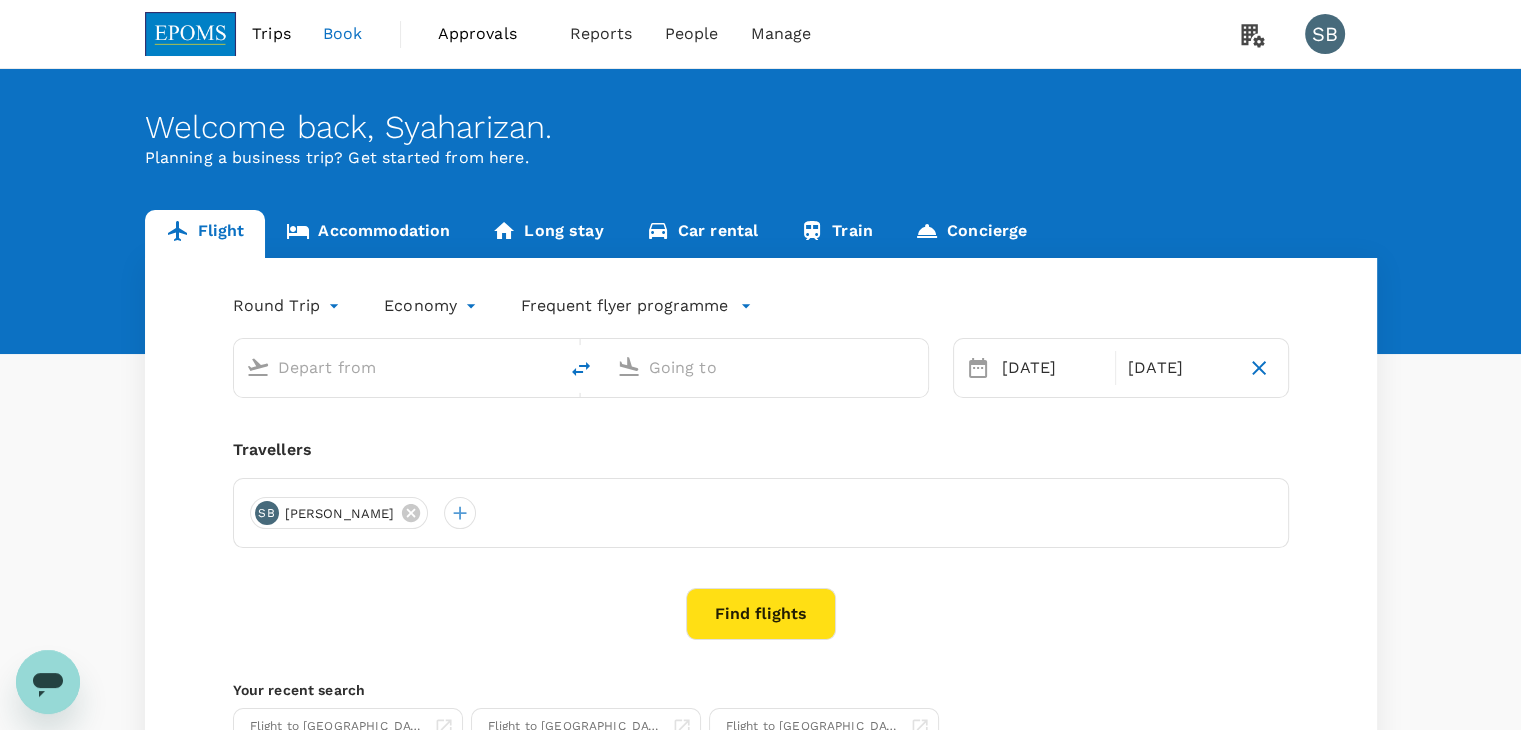 type on "Kuala Lumpur Intl (KUL)" 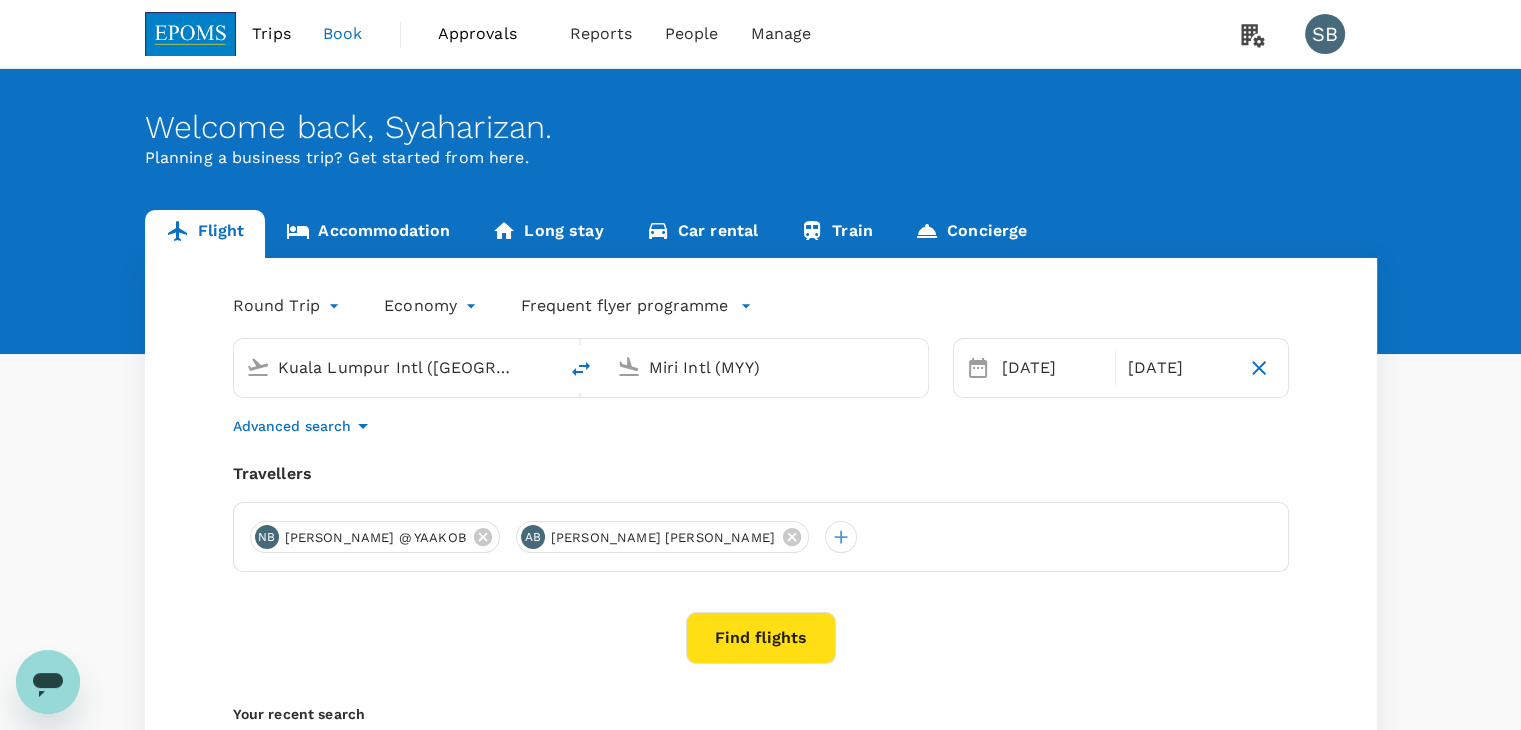 click on "Find flights" at bounding box center [761, 638] 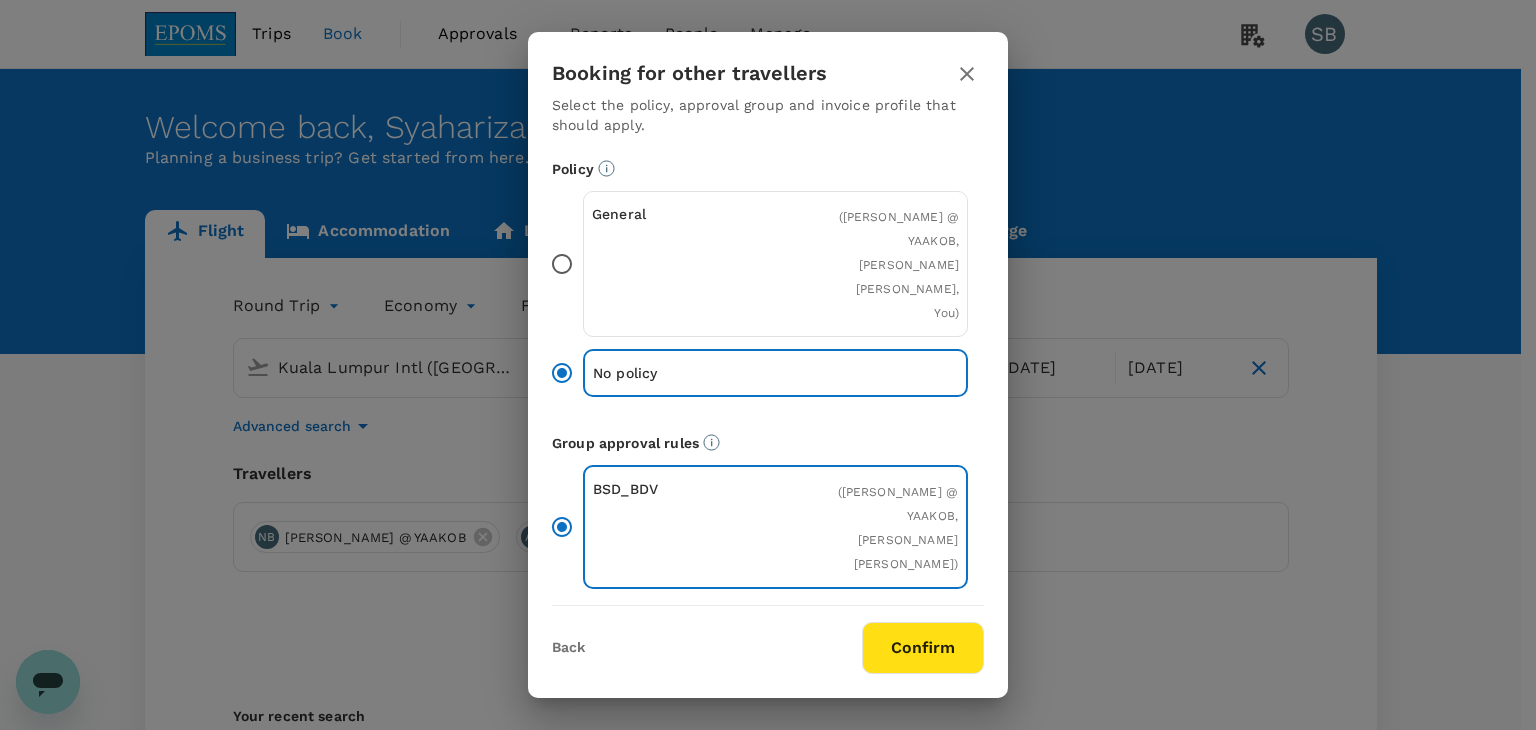 click on "Confirm" at bounding box center (923, 648) 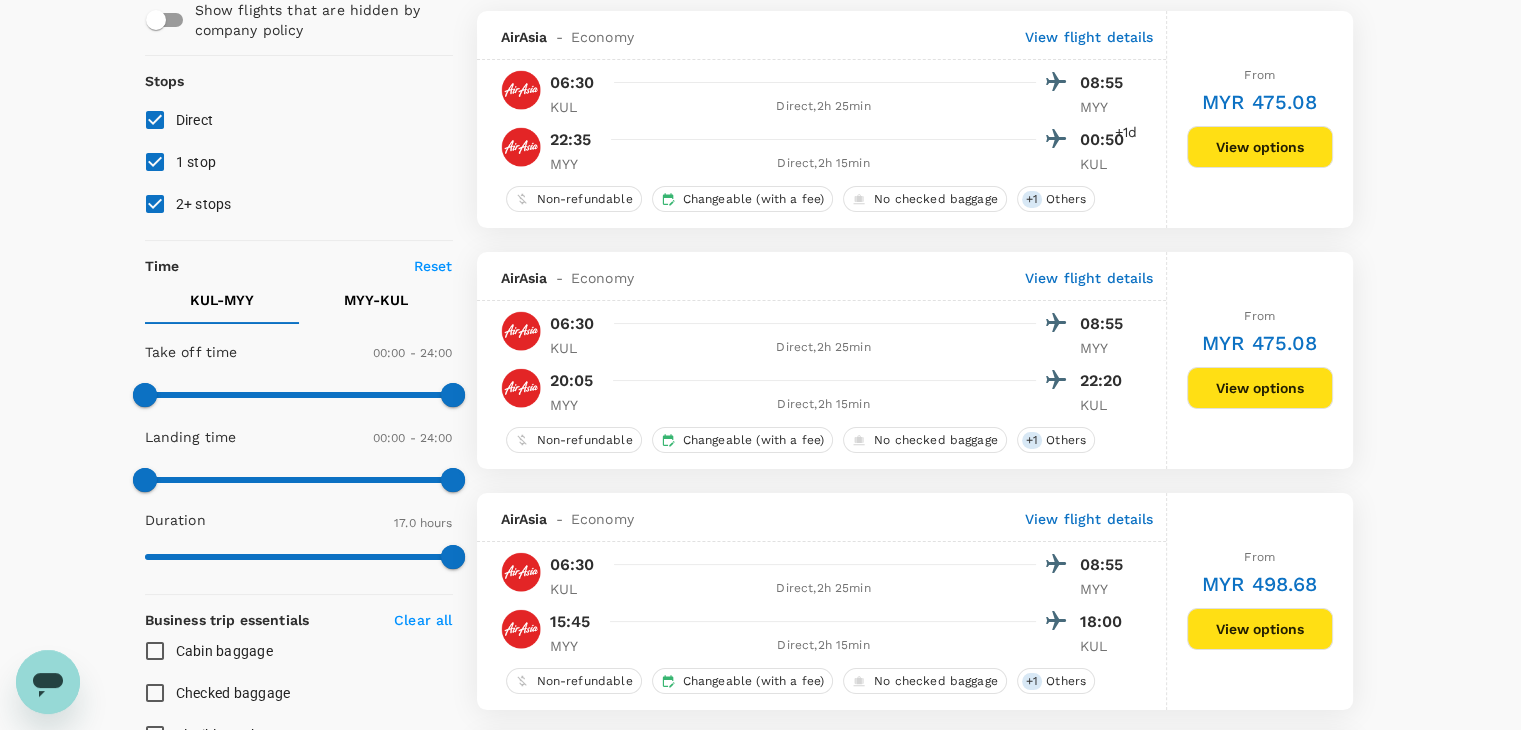 type on "1020" 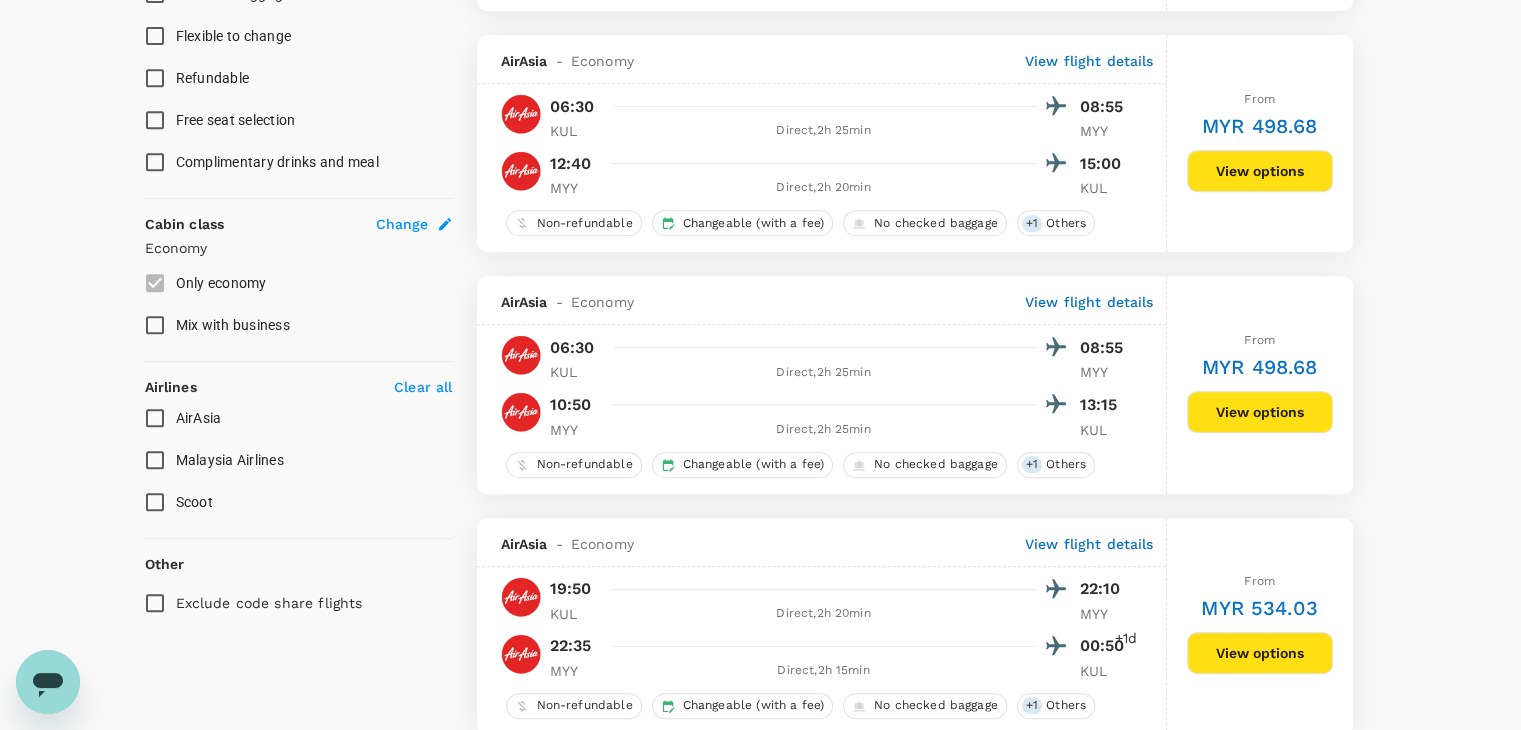 scroll, scrollTop: 900, scrollLeft: 0, axis: vertical 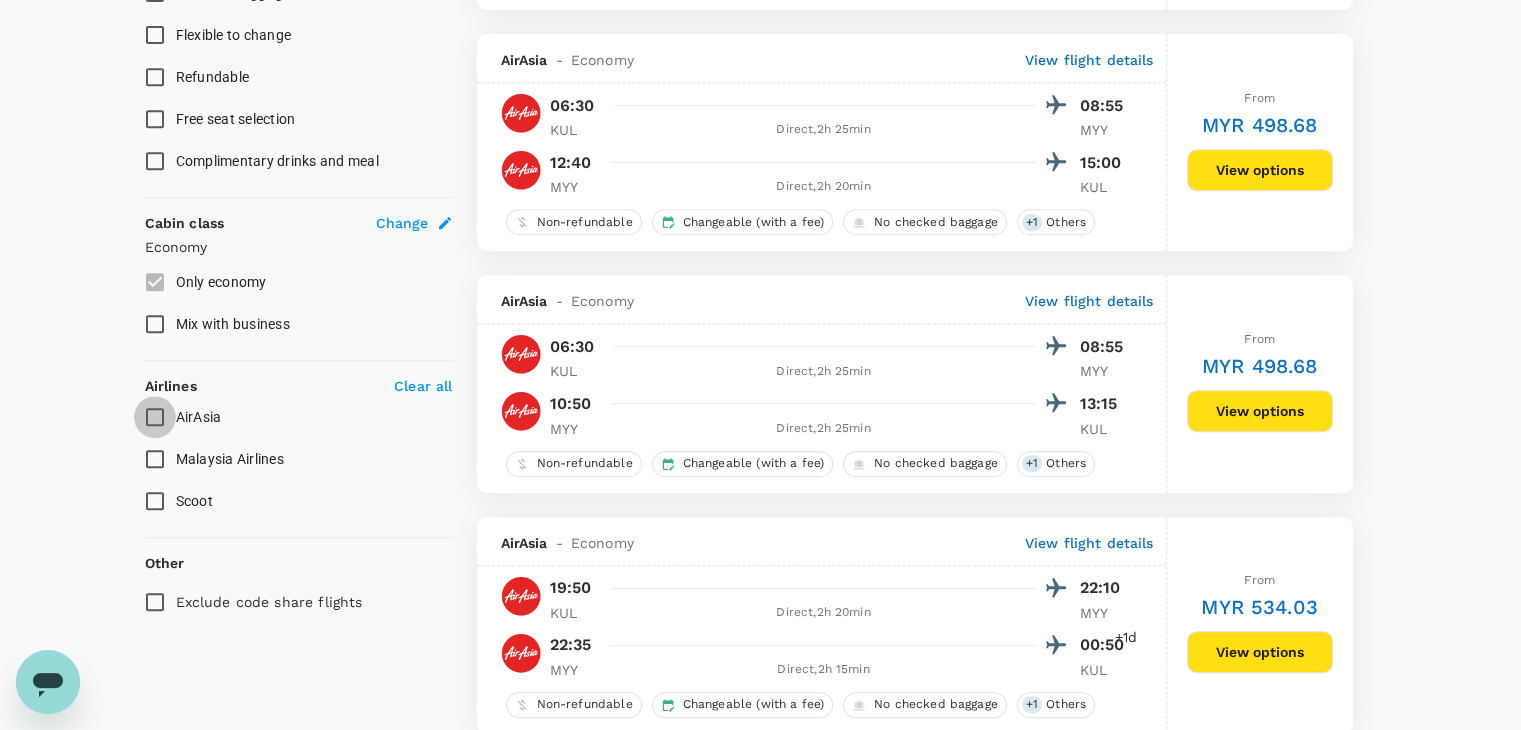 click on "AirAsia" at bounding box center [155, 417] 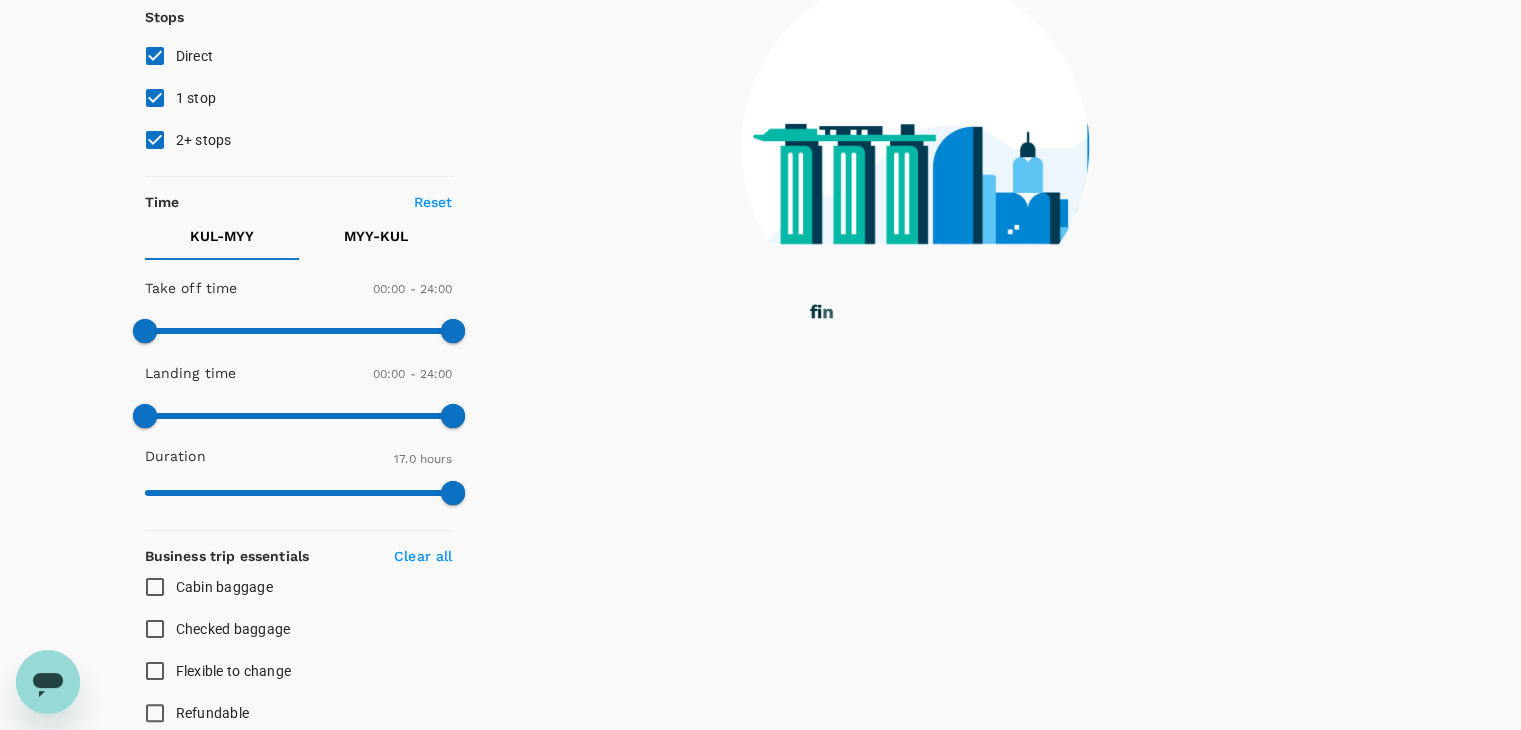 scroll, scrollTop: 74, scrollLeft: 0, axis: vertical 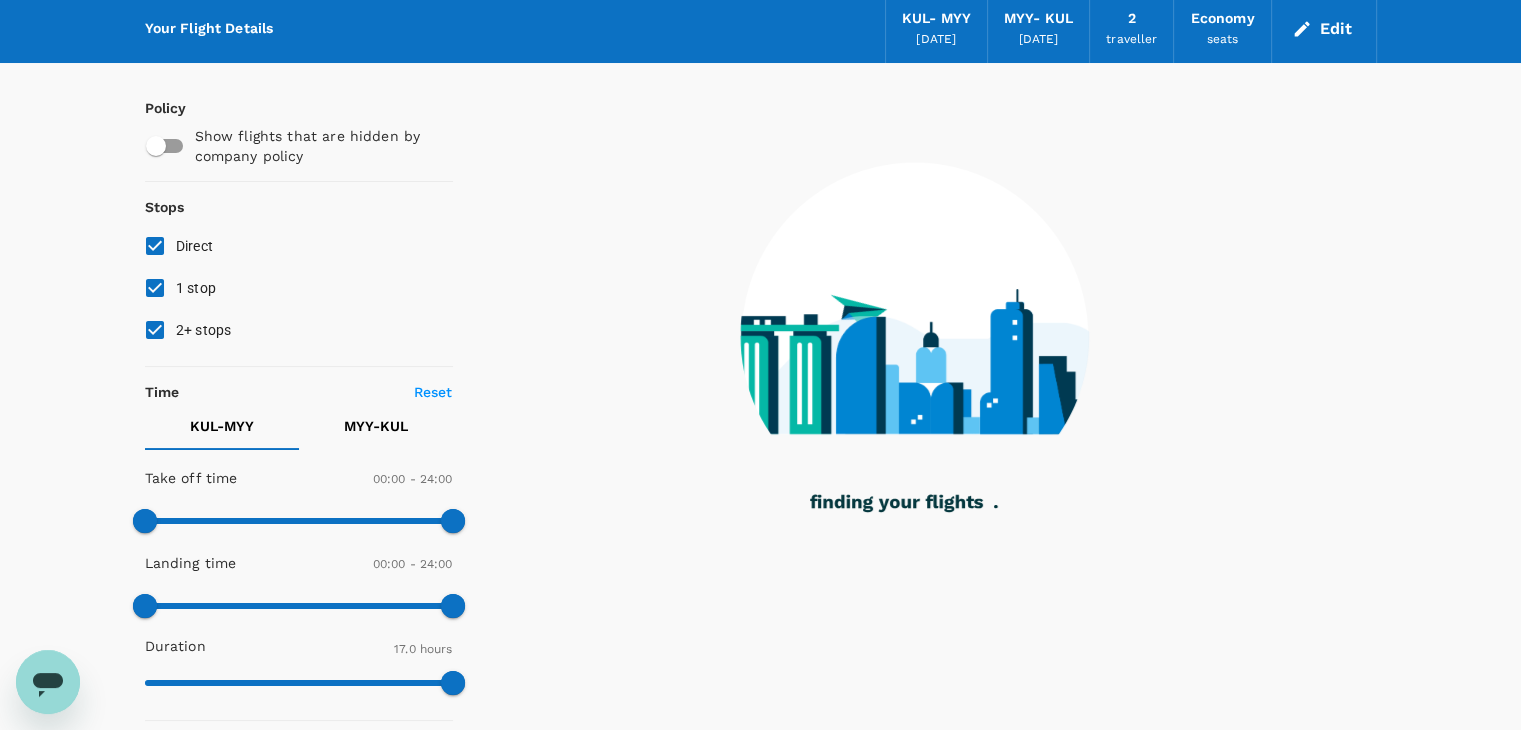 click on "2+ stops" at bounding box center [155, 330] 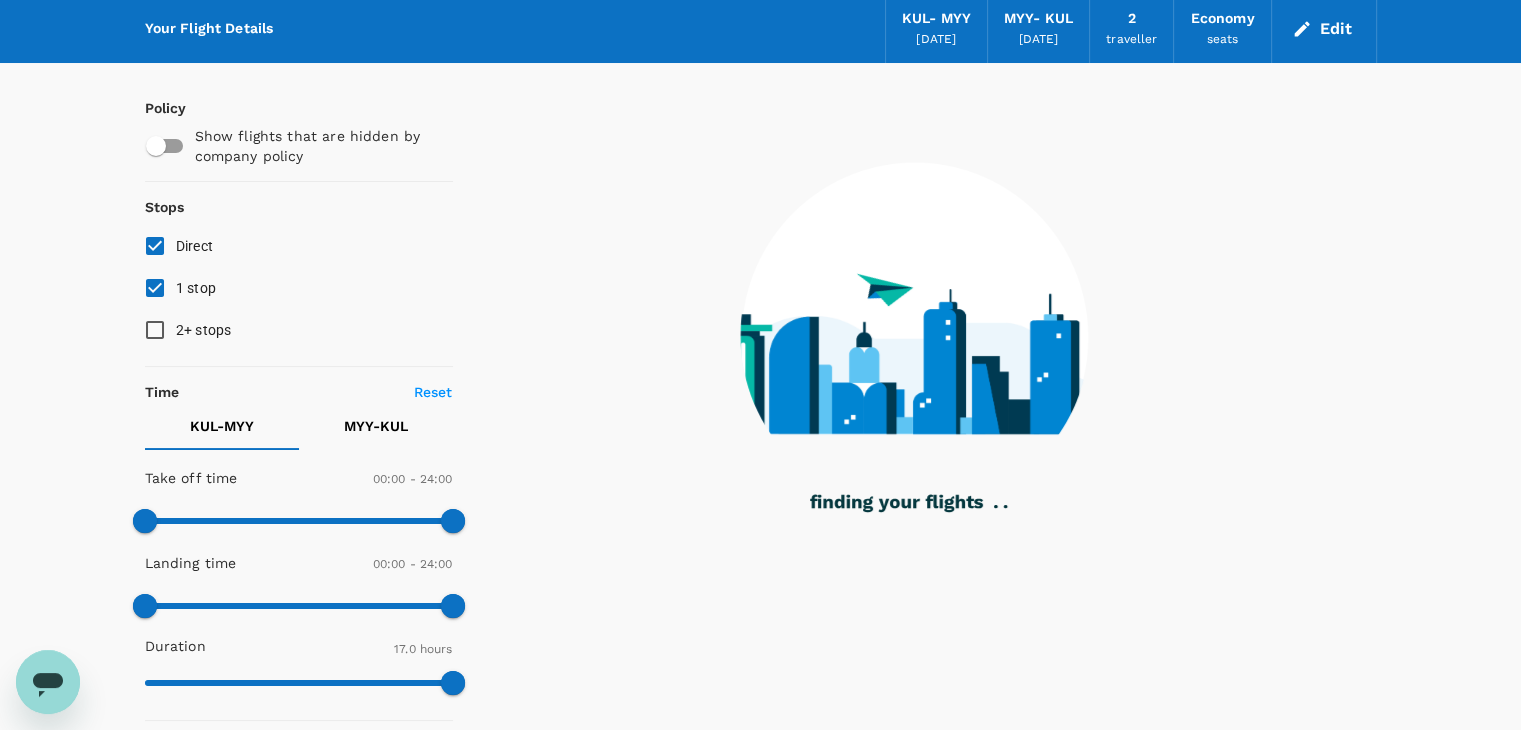 click on "1 stop" at bounding box center (155, 288) 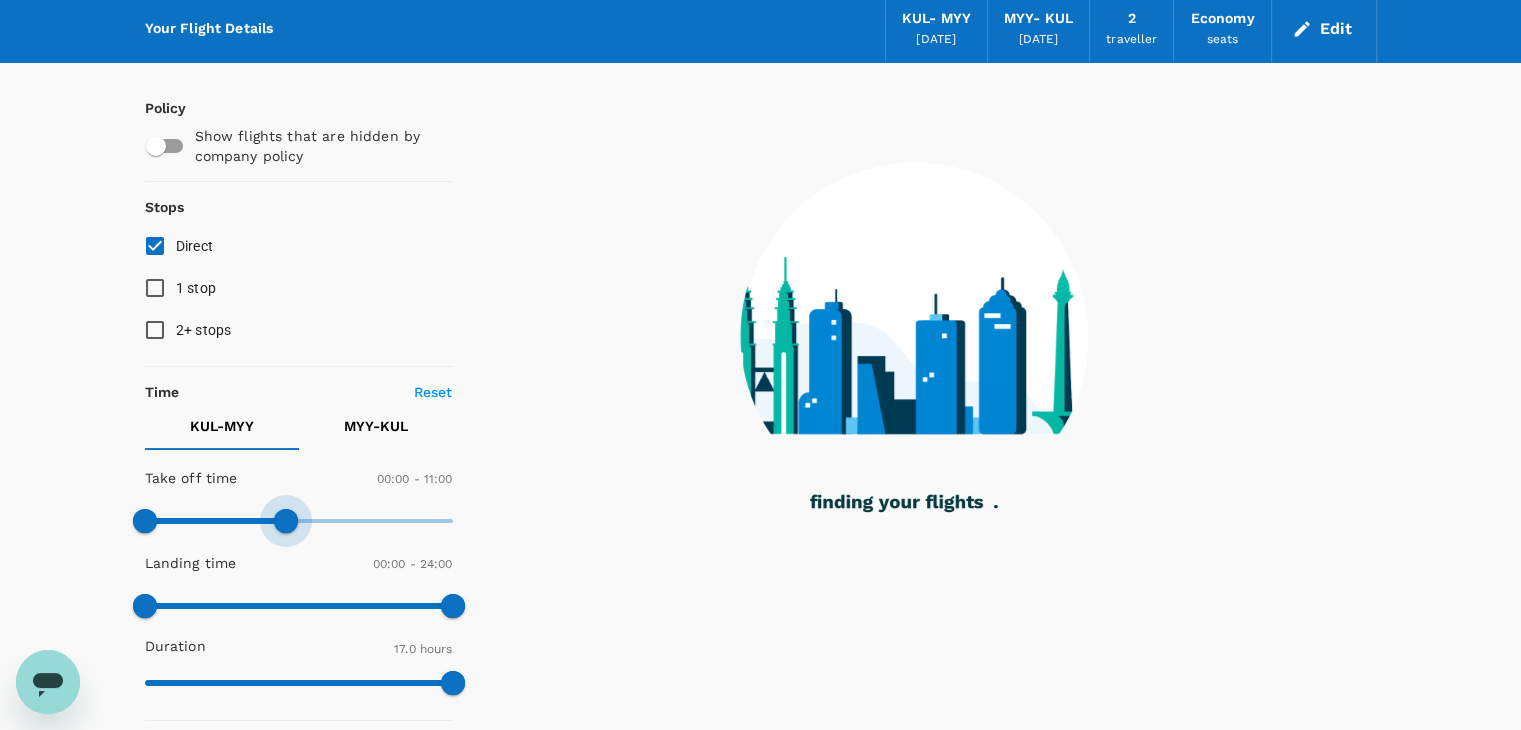 type on "630" 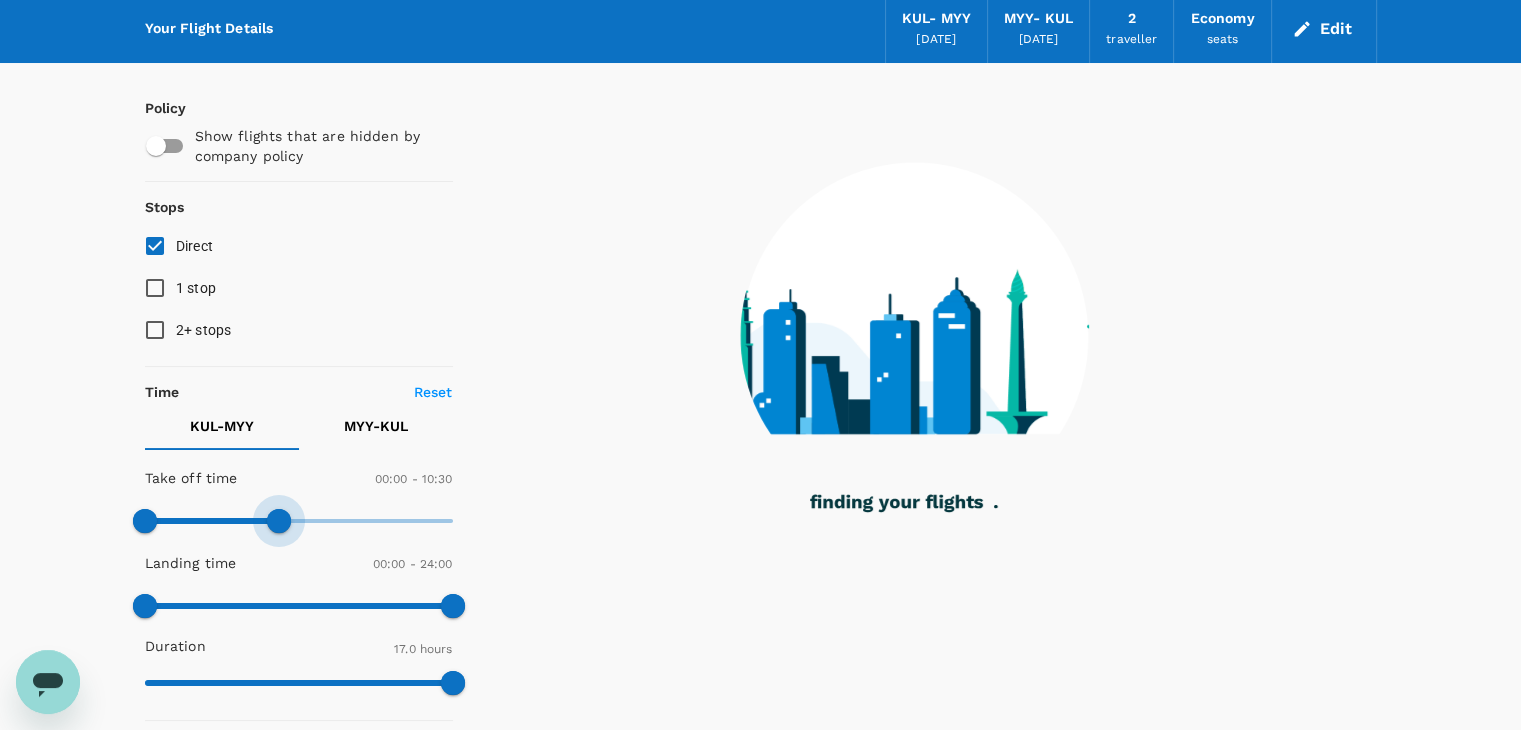 drag, startPoint x: 454, startPoint y: 530, endPoint x: 276, endPoint y: 521, distance: 178.22739 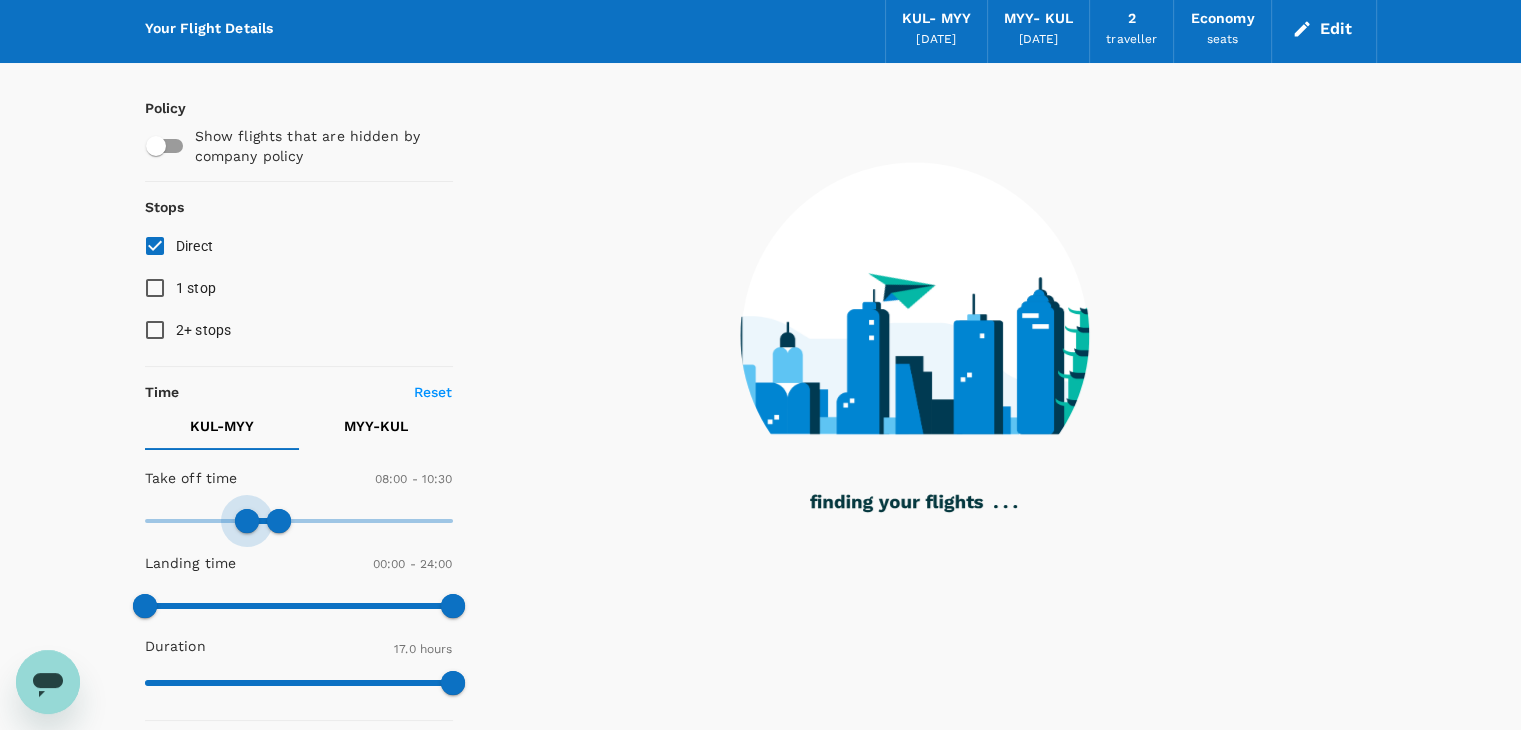 type on "450" 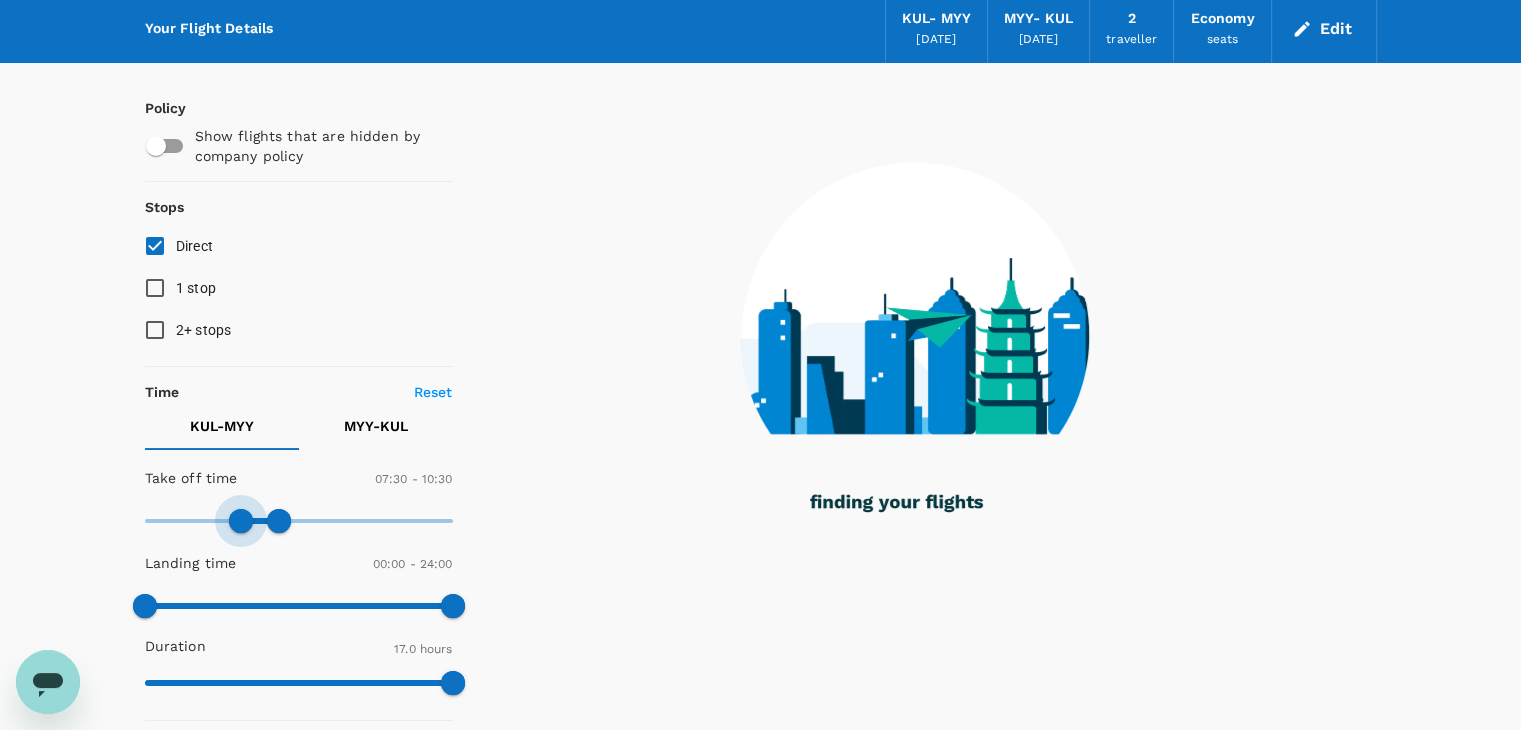 drag, startPoint x: 148, startPoint y: 524, endPoint x: 240, endPoint y: 514, distance: 92.541885 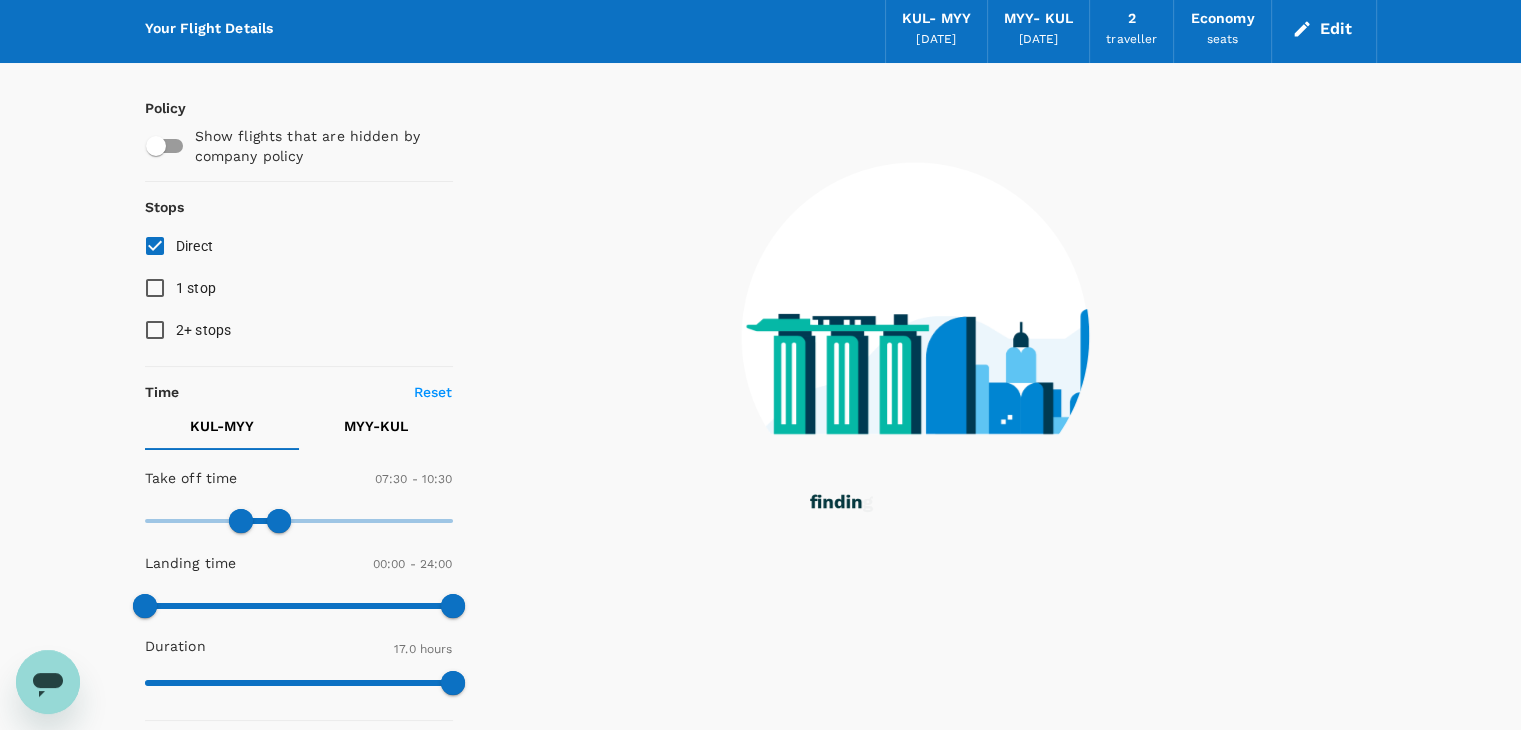 click on "MYY - KUL" at bounding box center (376, 426) 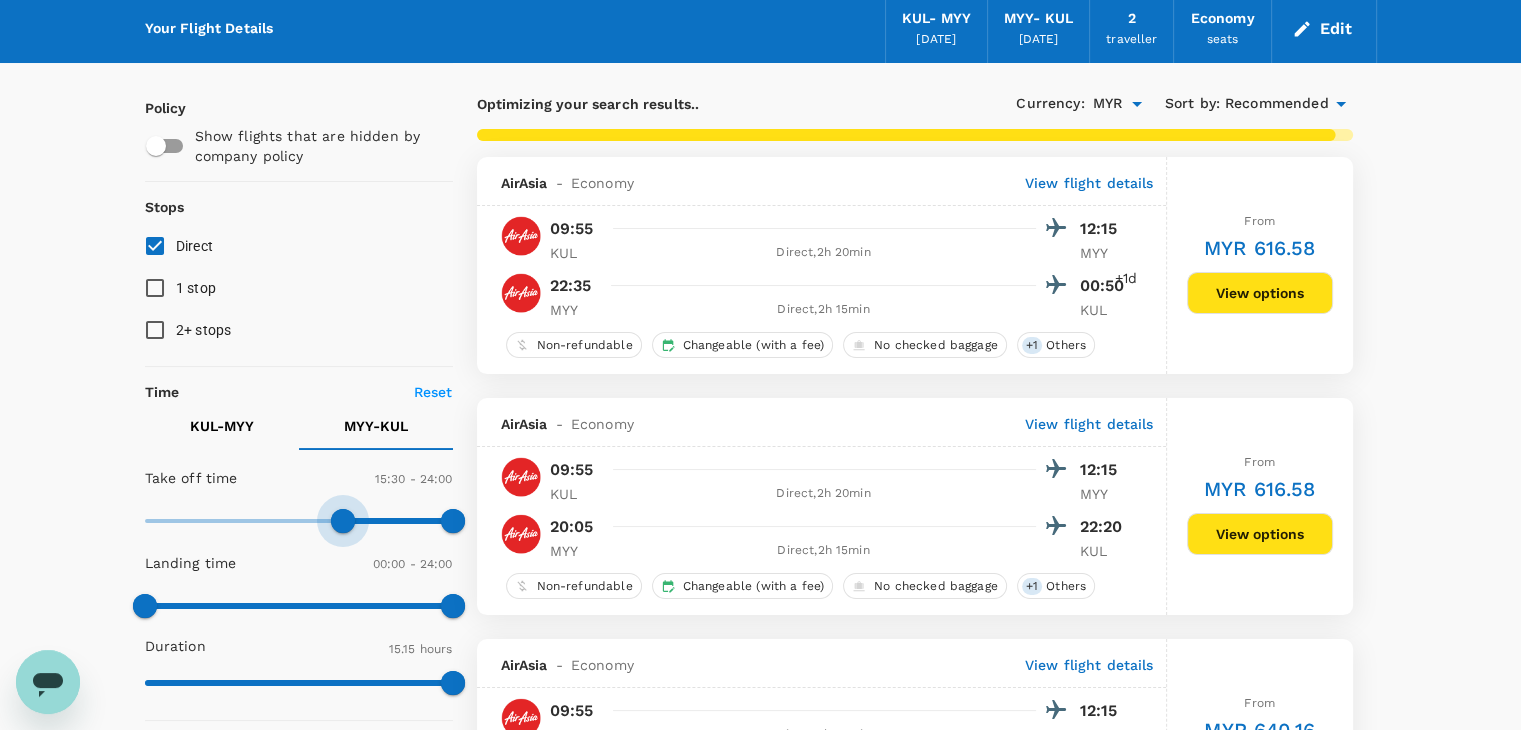 type on "960" 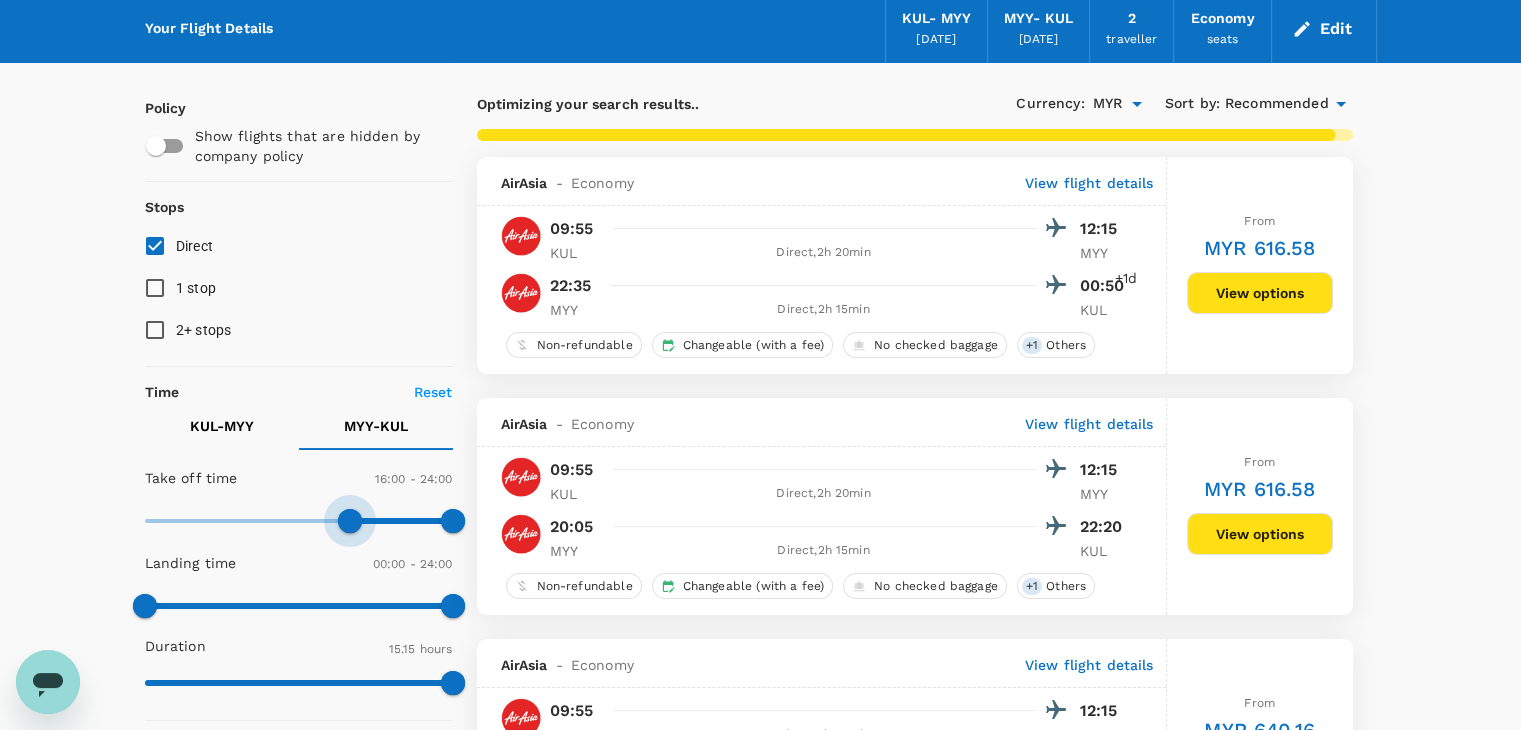 drag, startPoint x: 181, startPoint y: 509, endPoint x: 351, endPoint y: 533, distance: 171.68576 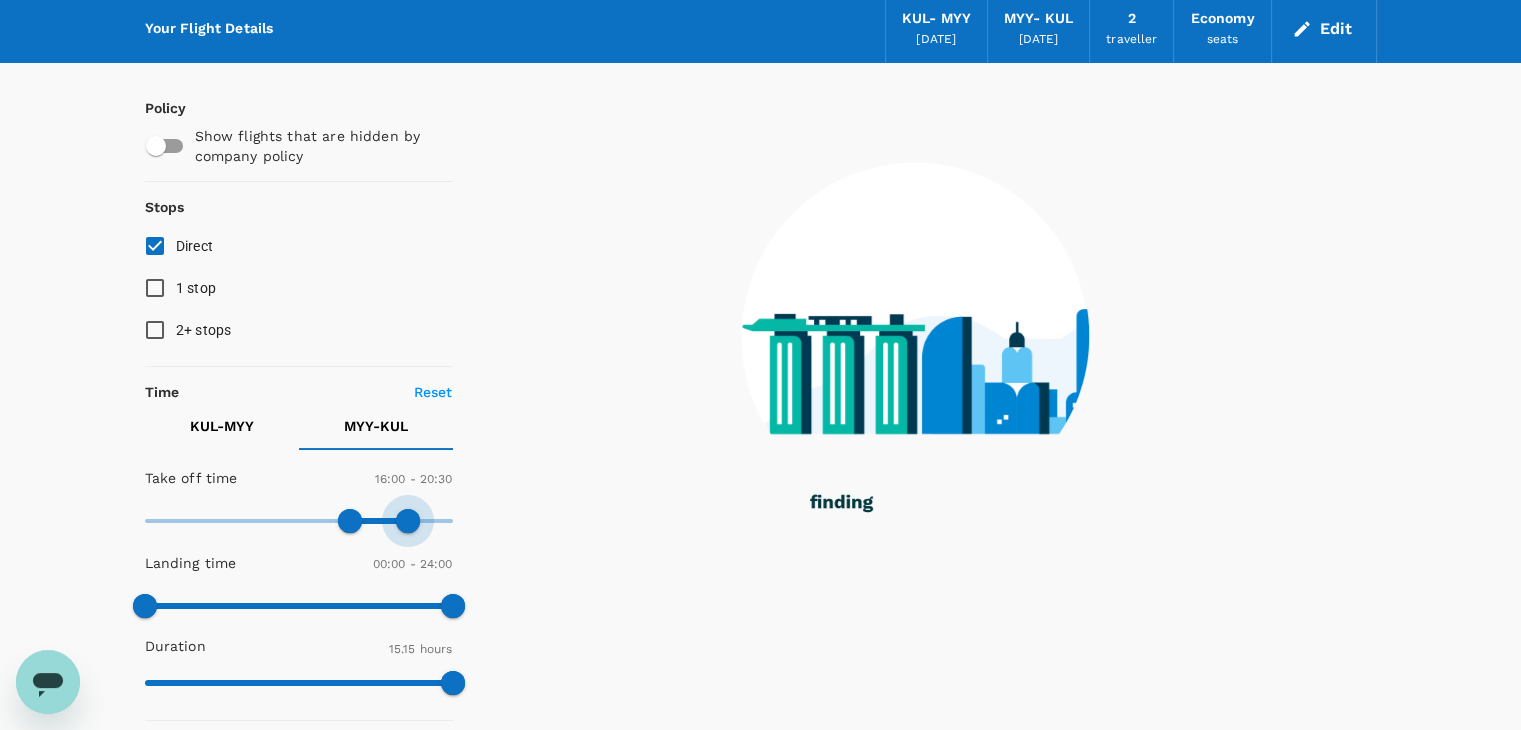 type on "1200" 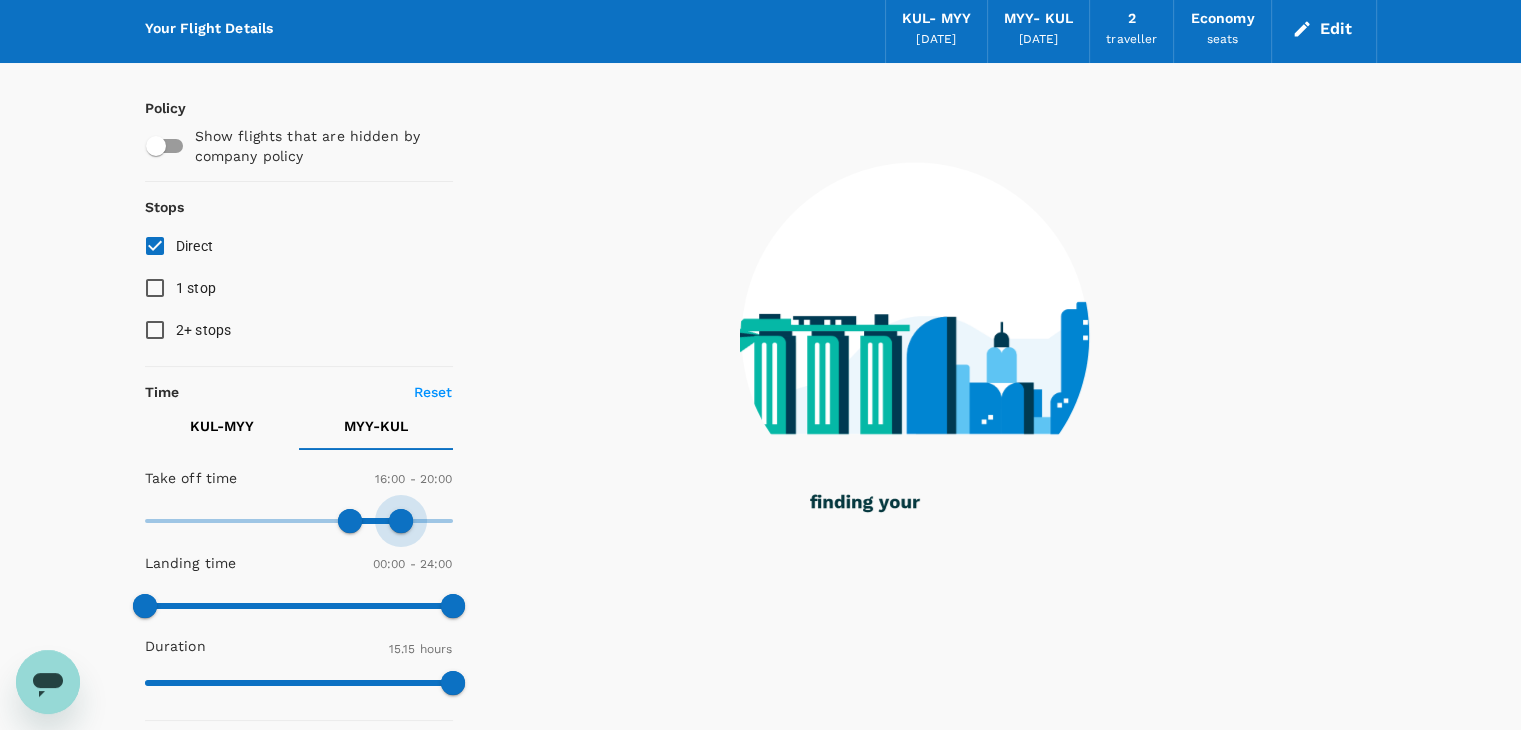 drag, startPoint x: 454, startPoint y: 517, endPoint x: 400, endPoint y: 517, distance: 54 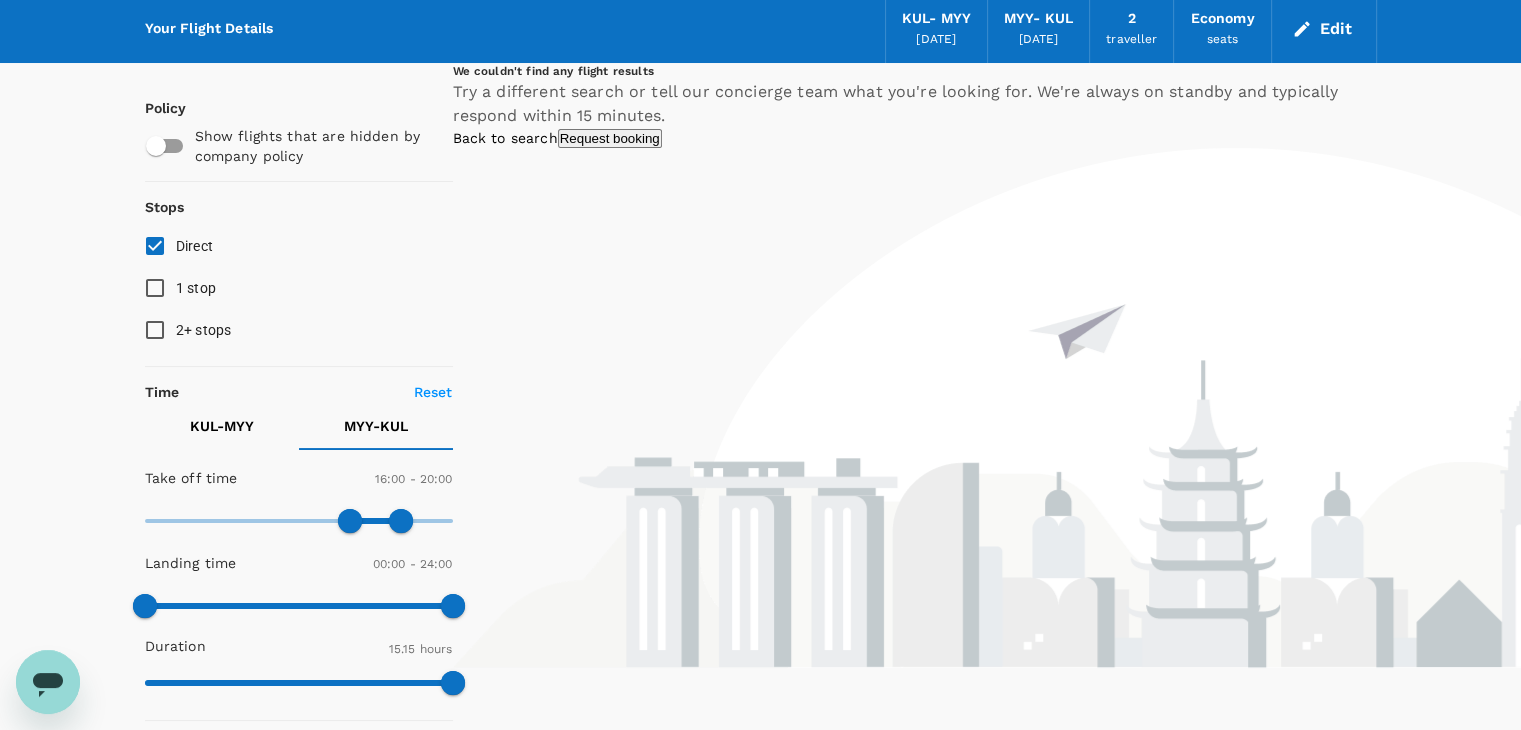 type on "870" 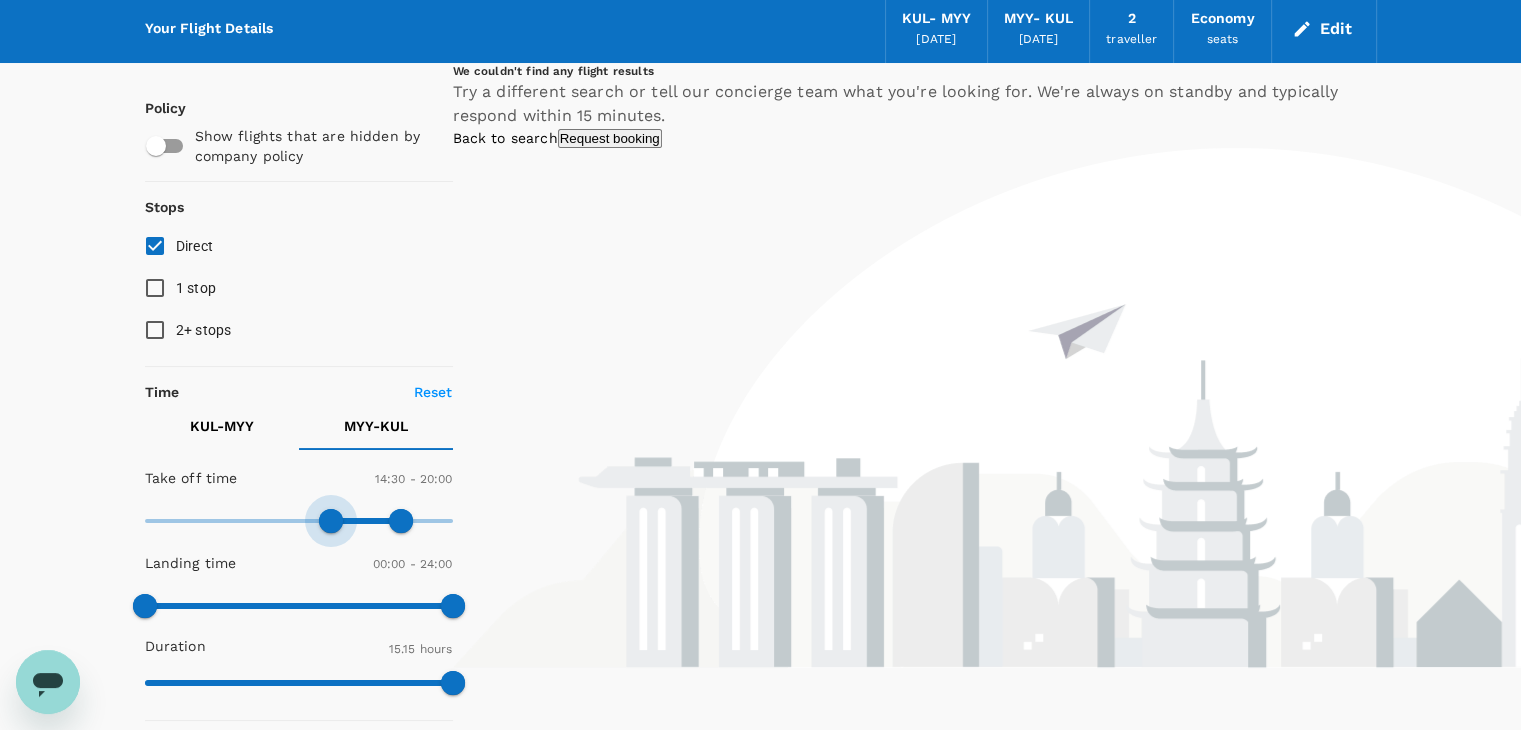drag, startPoint x: 344, startPoint y: 525, endPoint x: 329, endPoint y: 535, distance: 18.027756 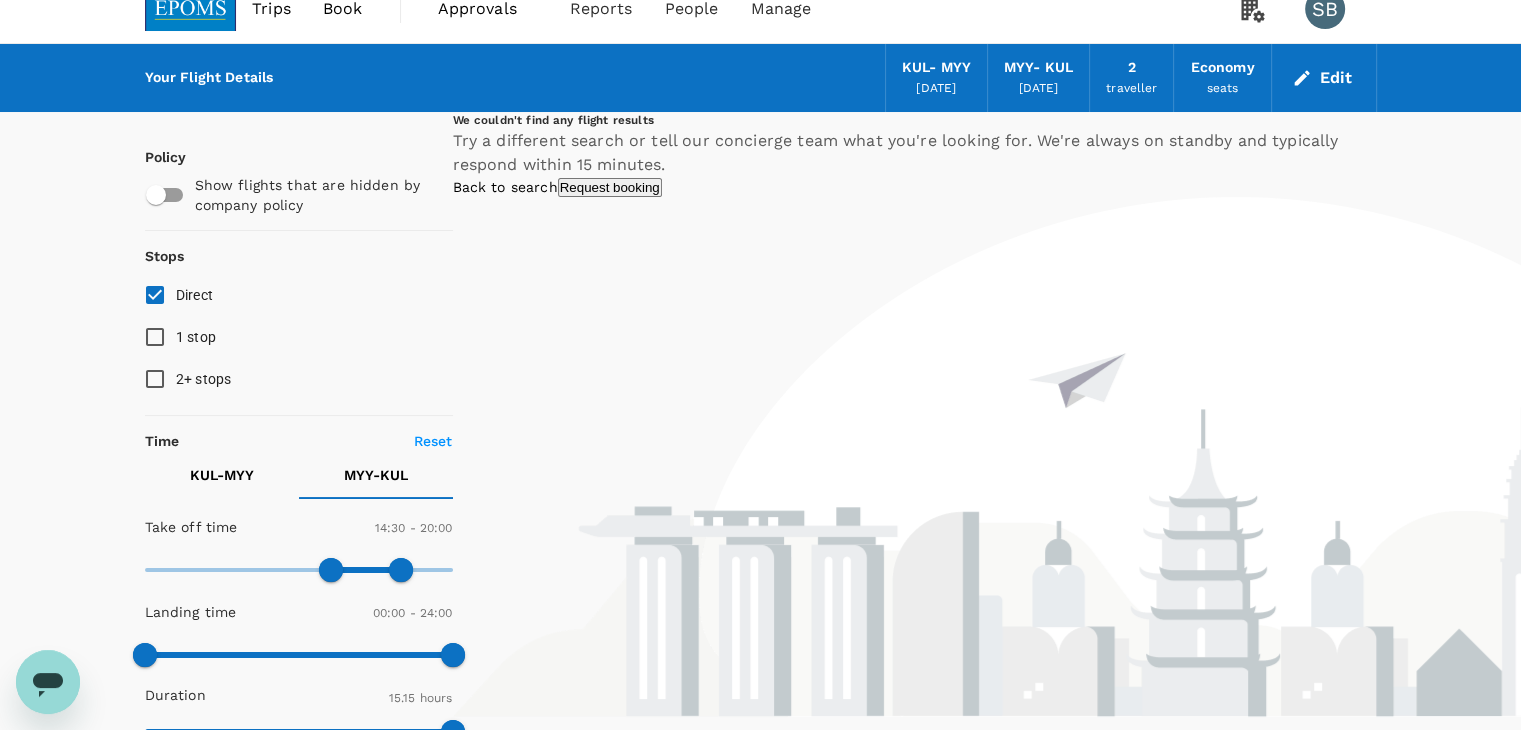 scroll, scrollTop: 0, scrollLeft: 0, axis: both 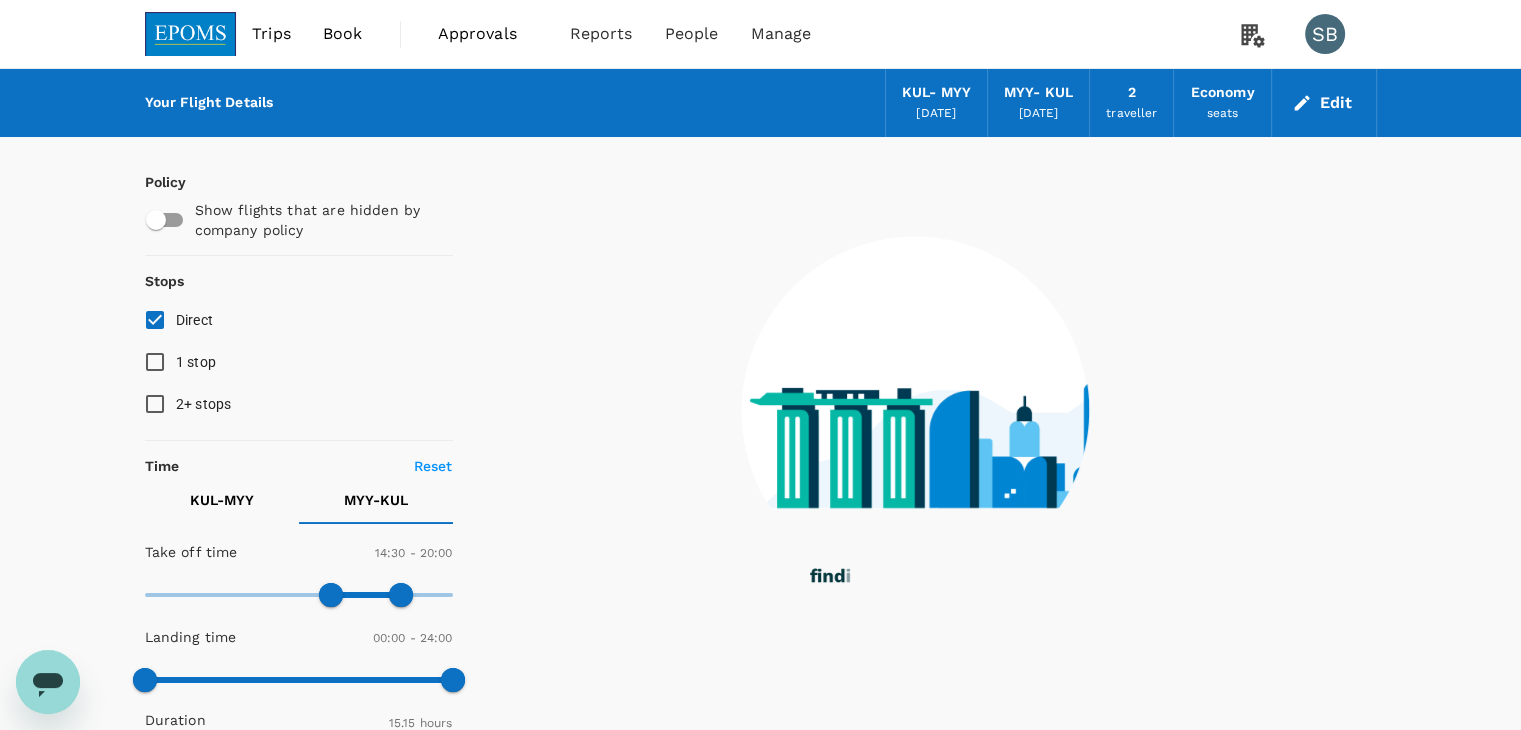 click at bounding box center [191, 34] 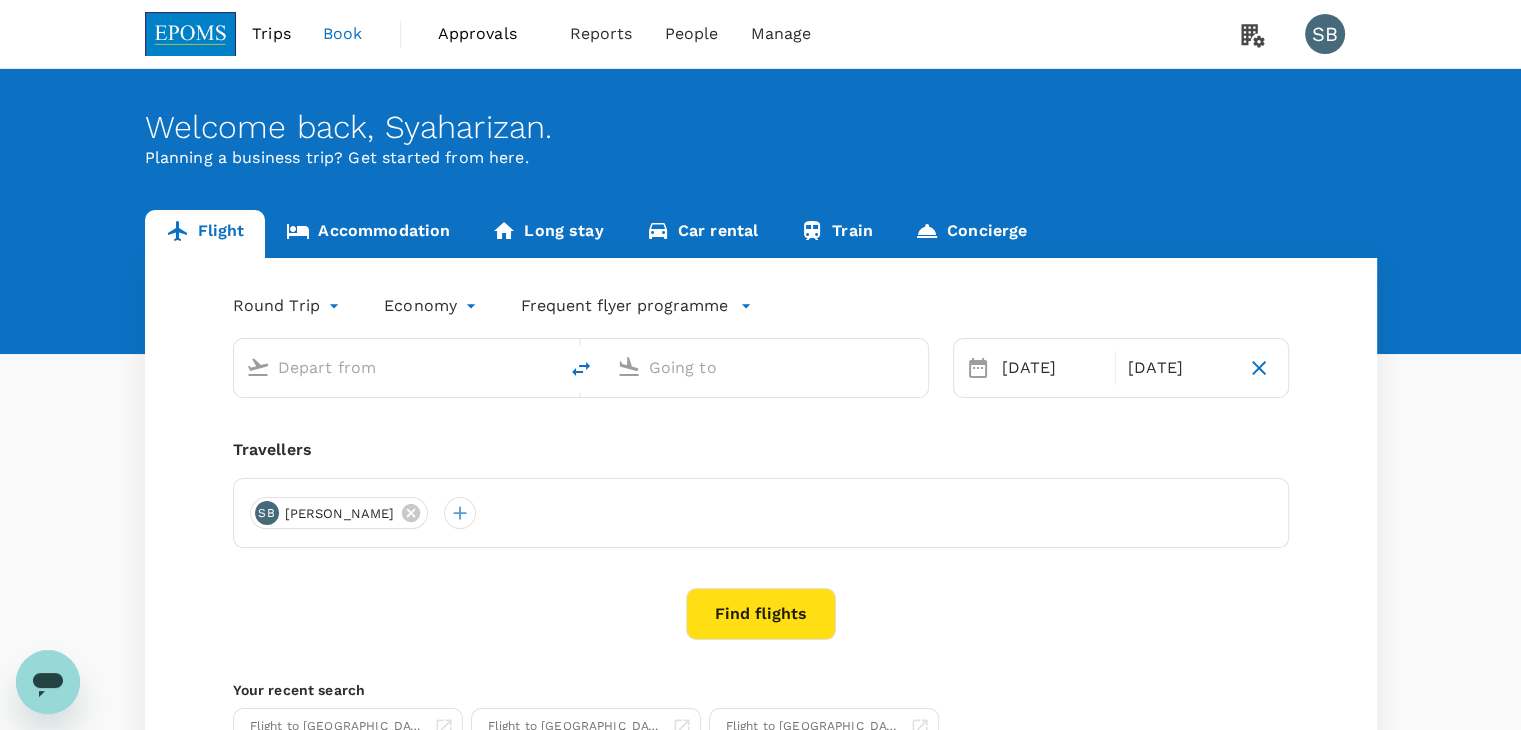 type on "Kuala Lumpur Intl (KUL)" 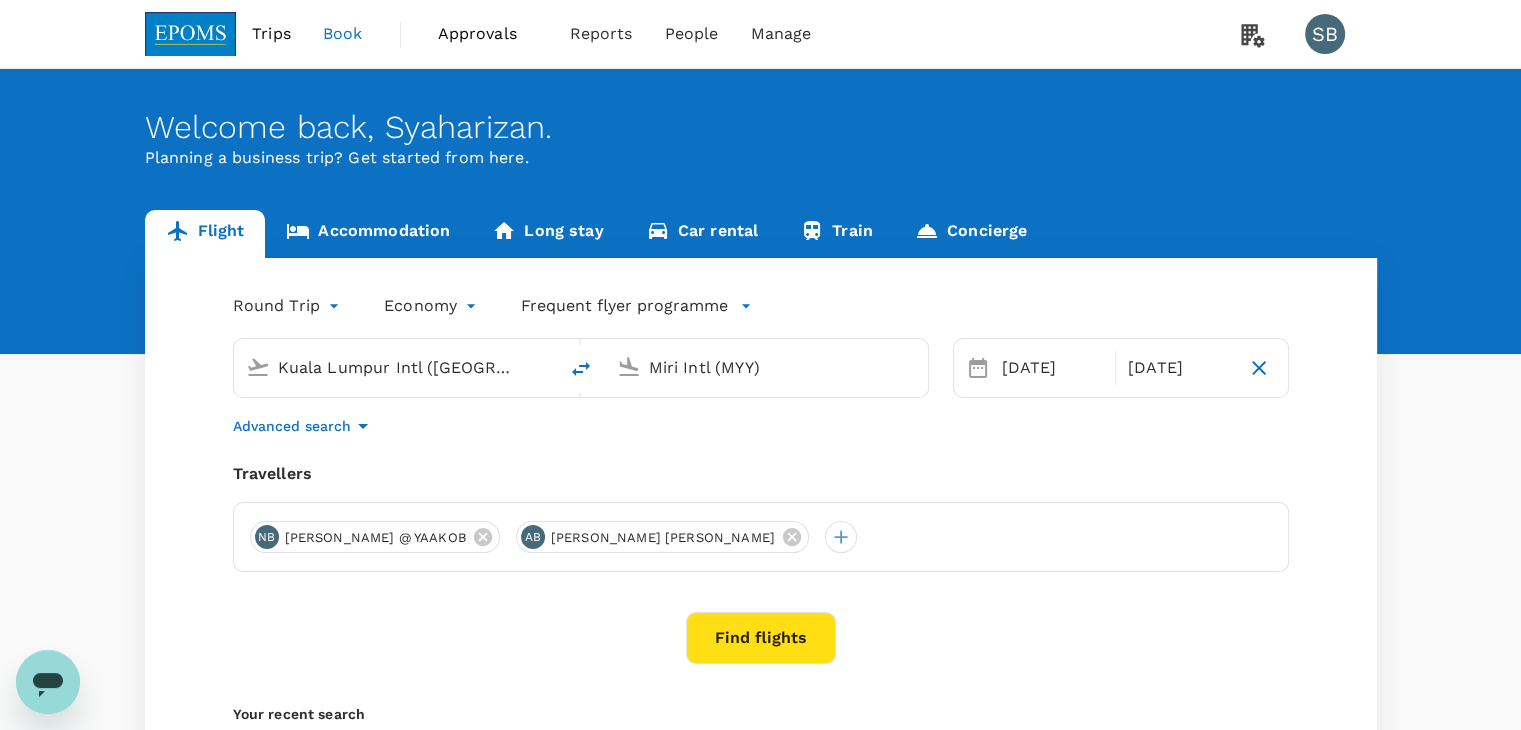 type 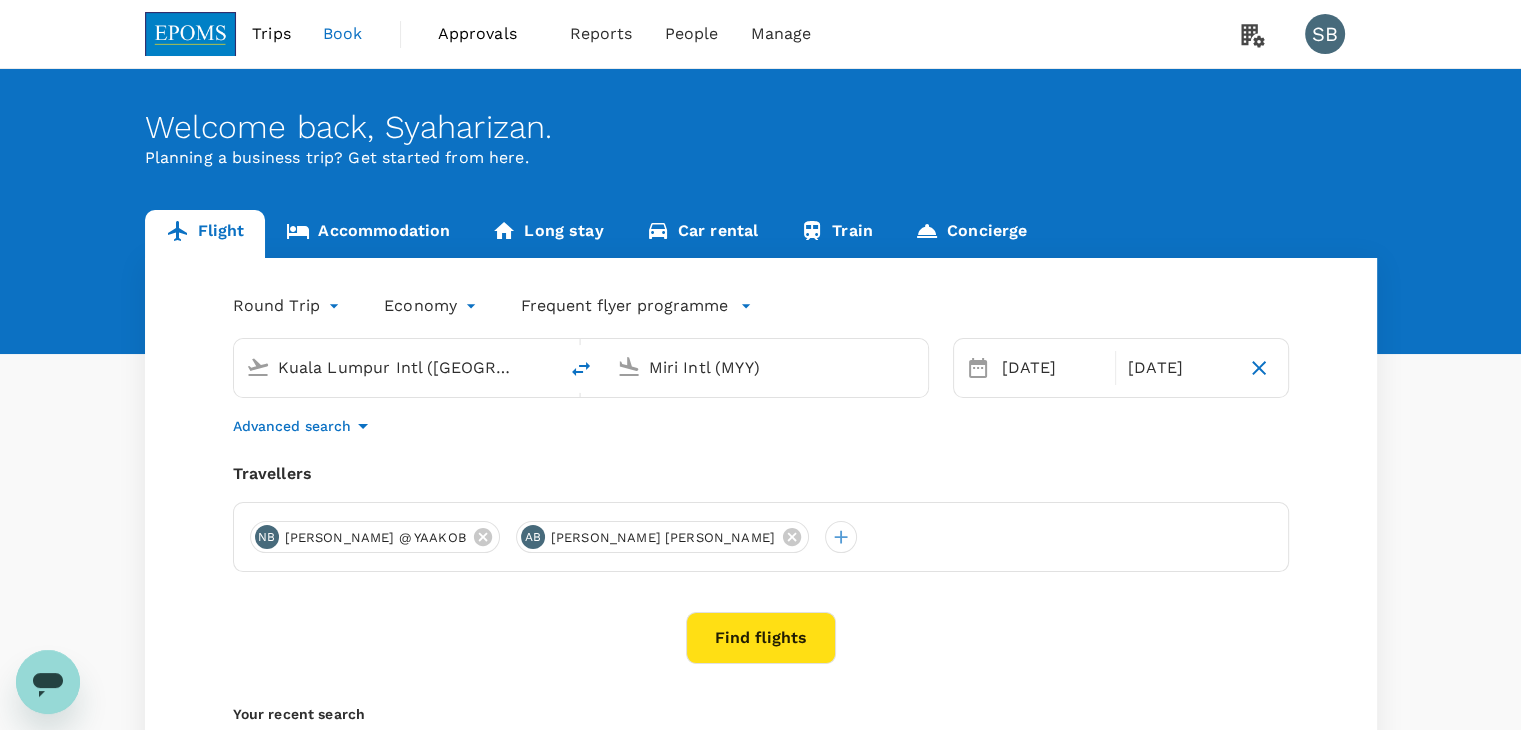 type 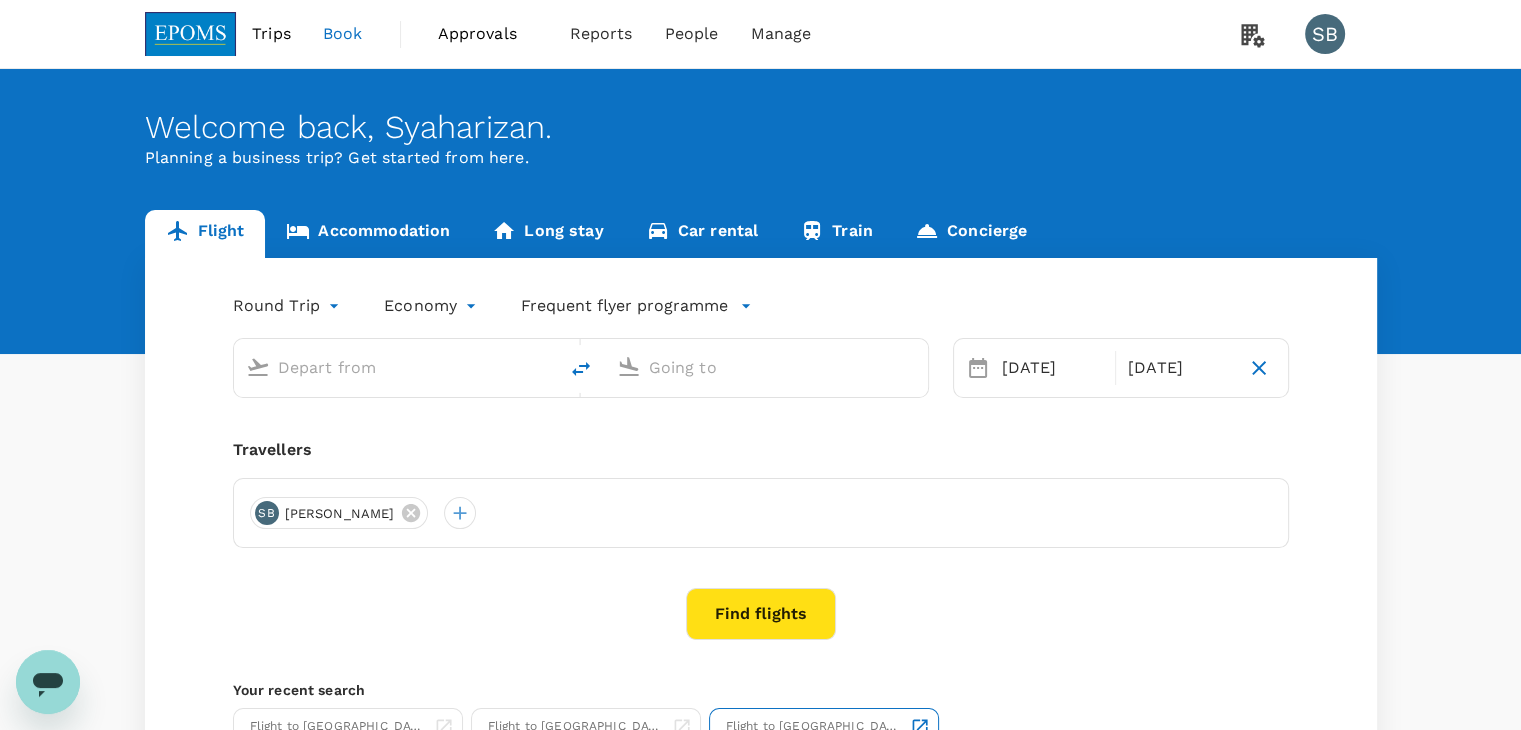 type on "Kuala Lumpur Intl (KUL)" 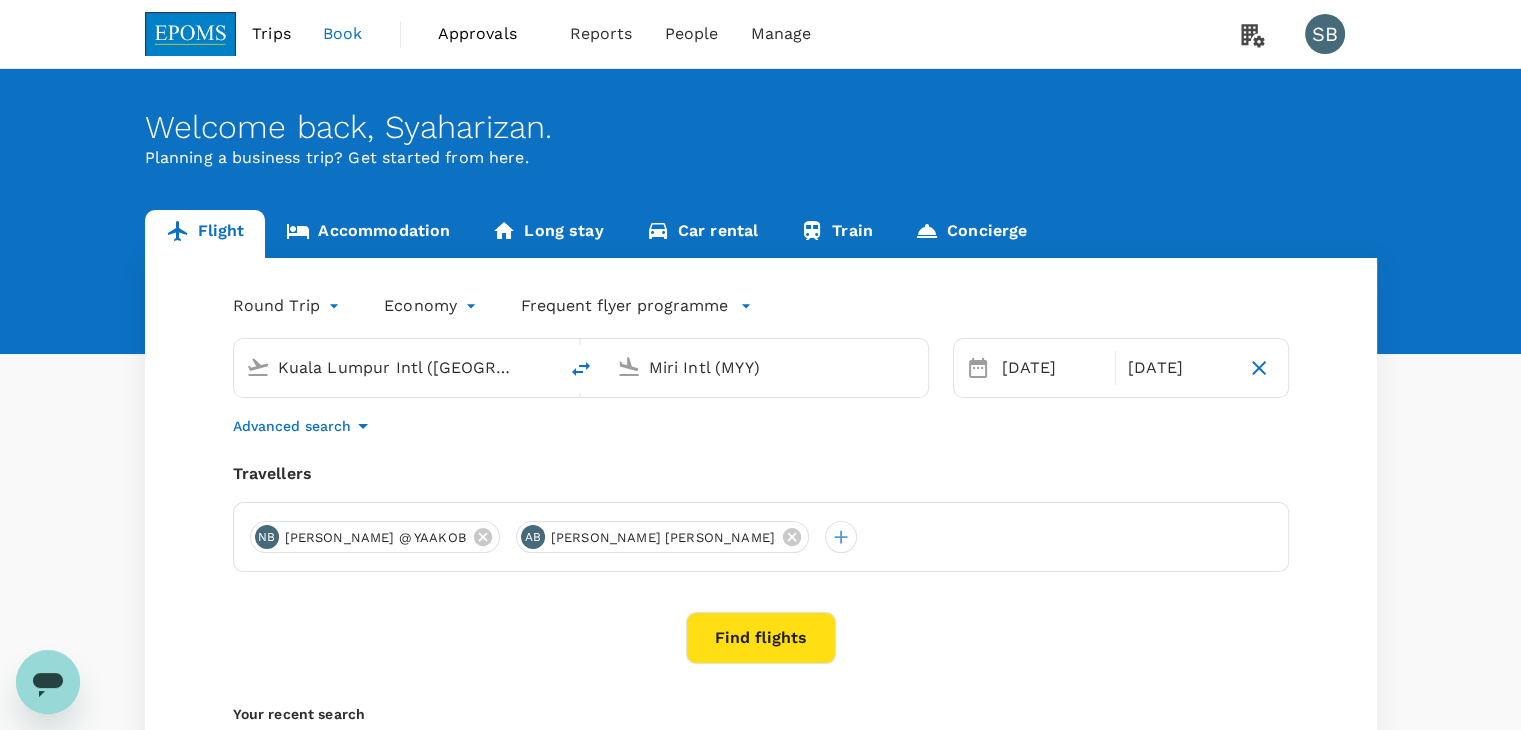 click on "Find flights" at bounding box center [761, 638] 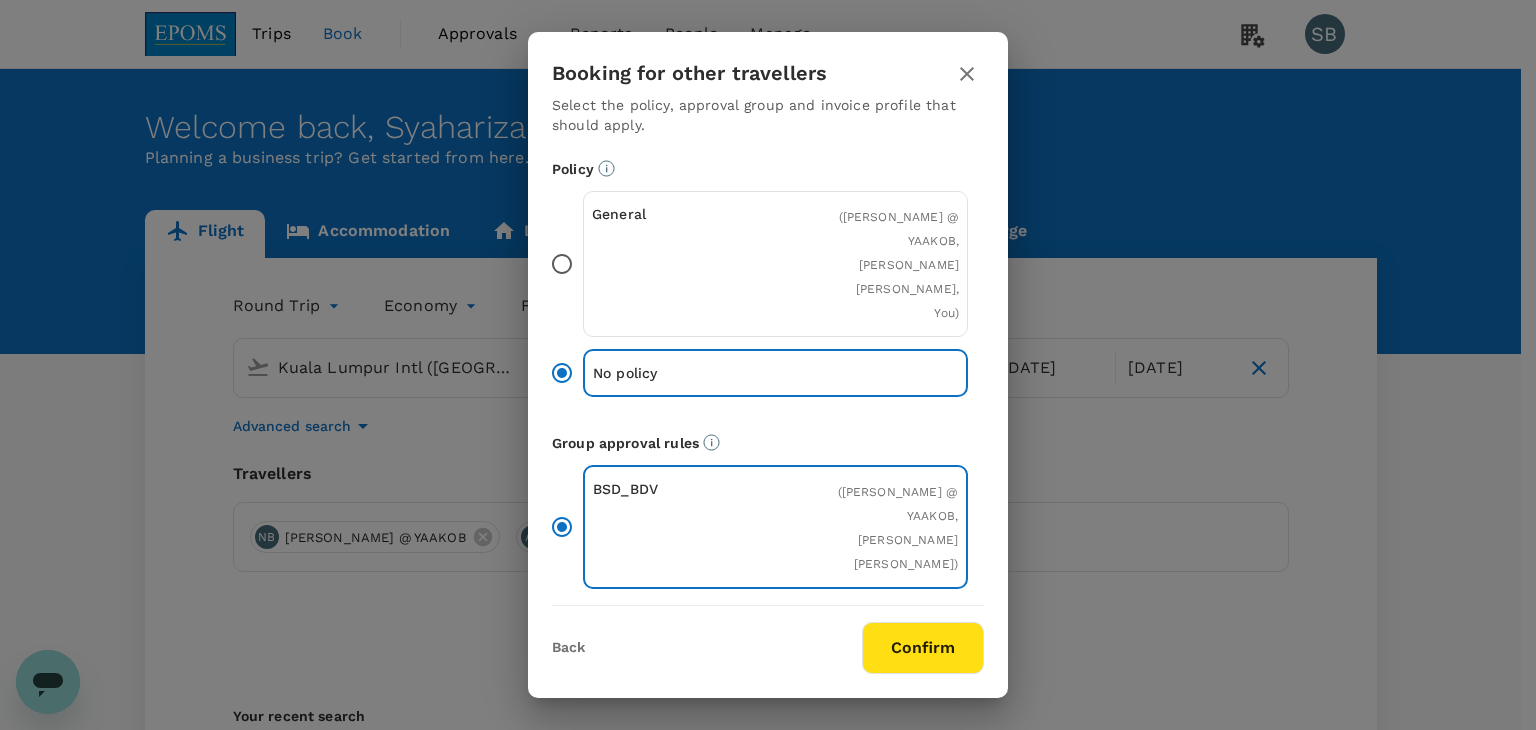 click on "Confirm" at bounding box center (923, 648) 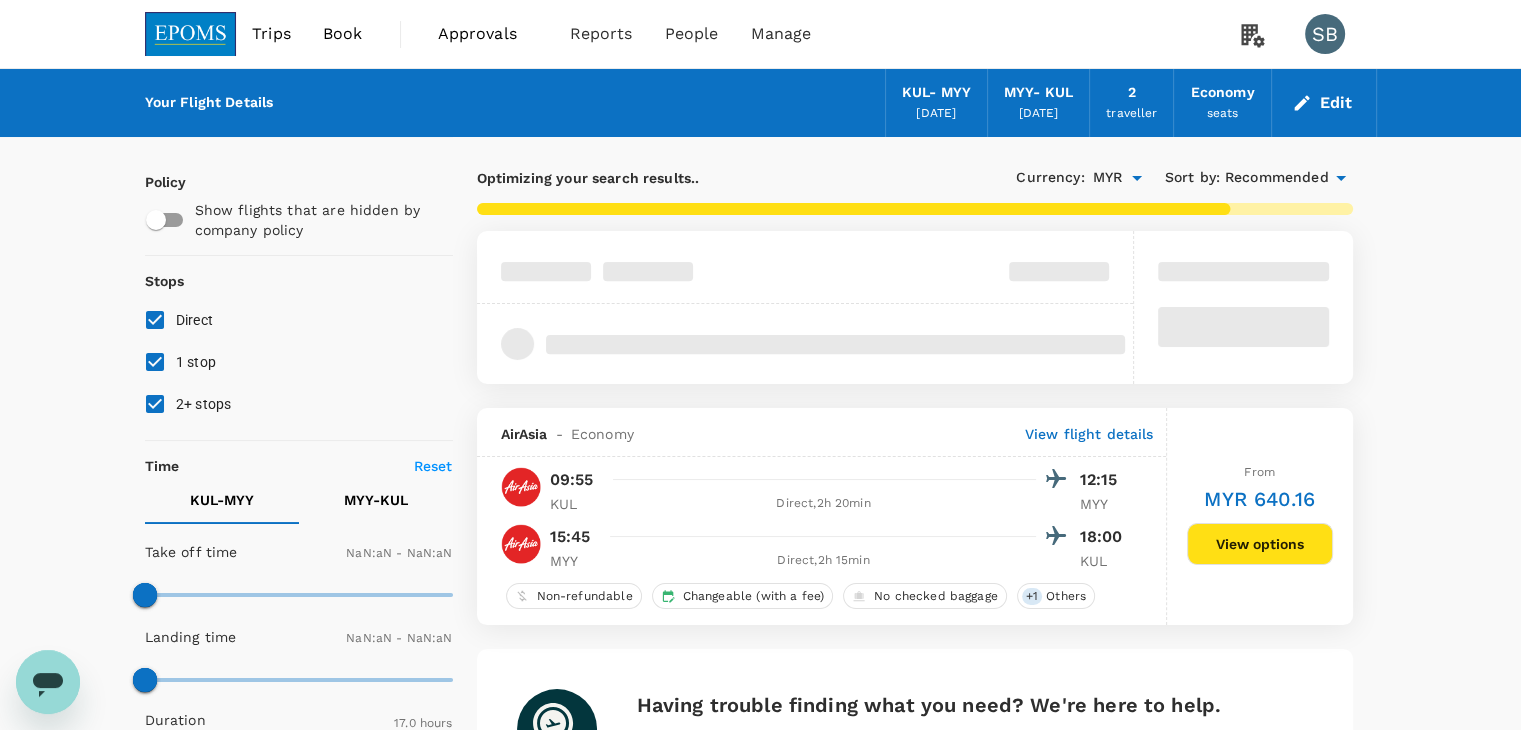 type on "450" 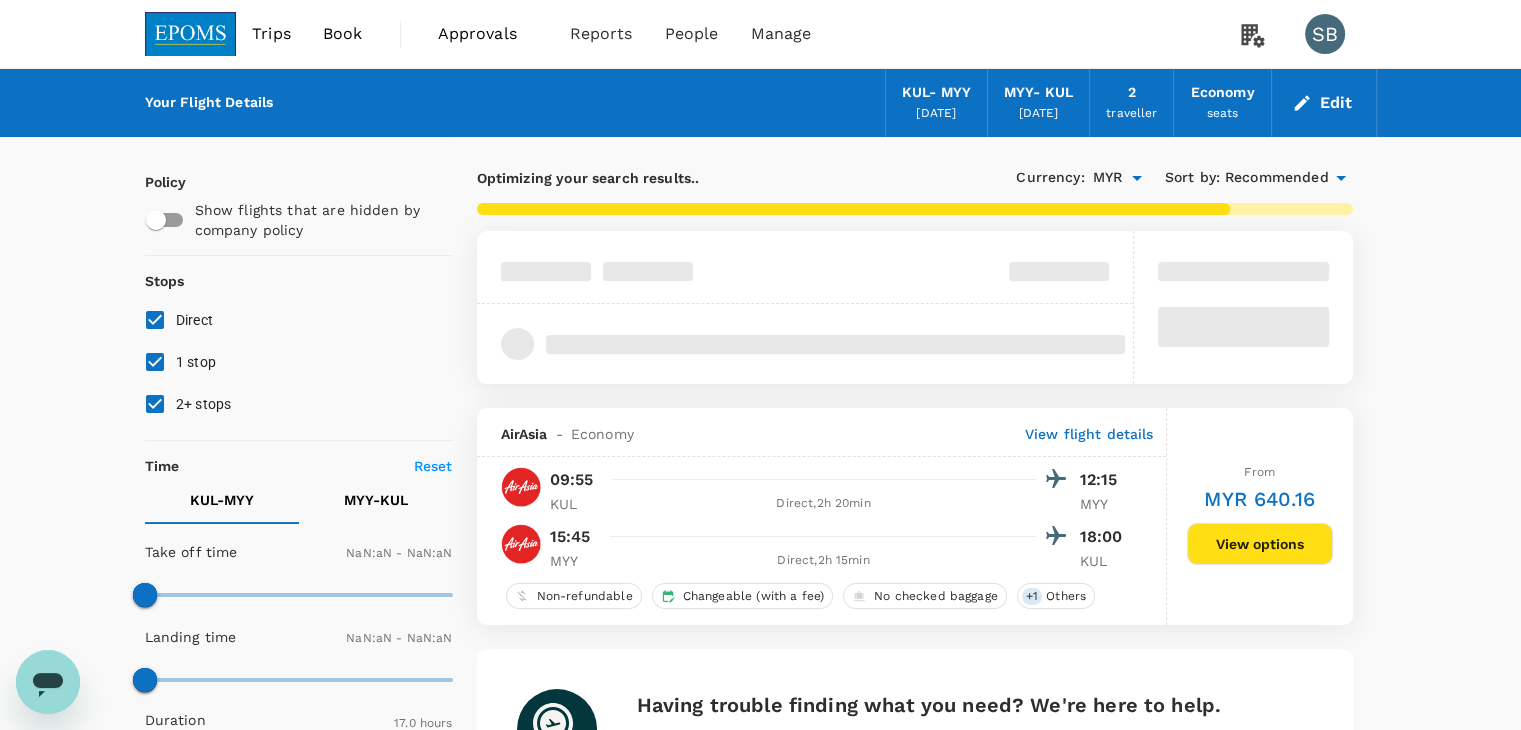 type on "630" 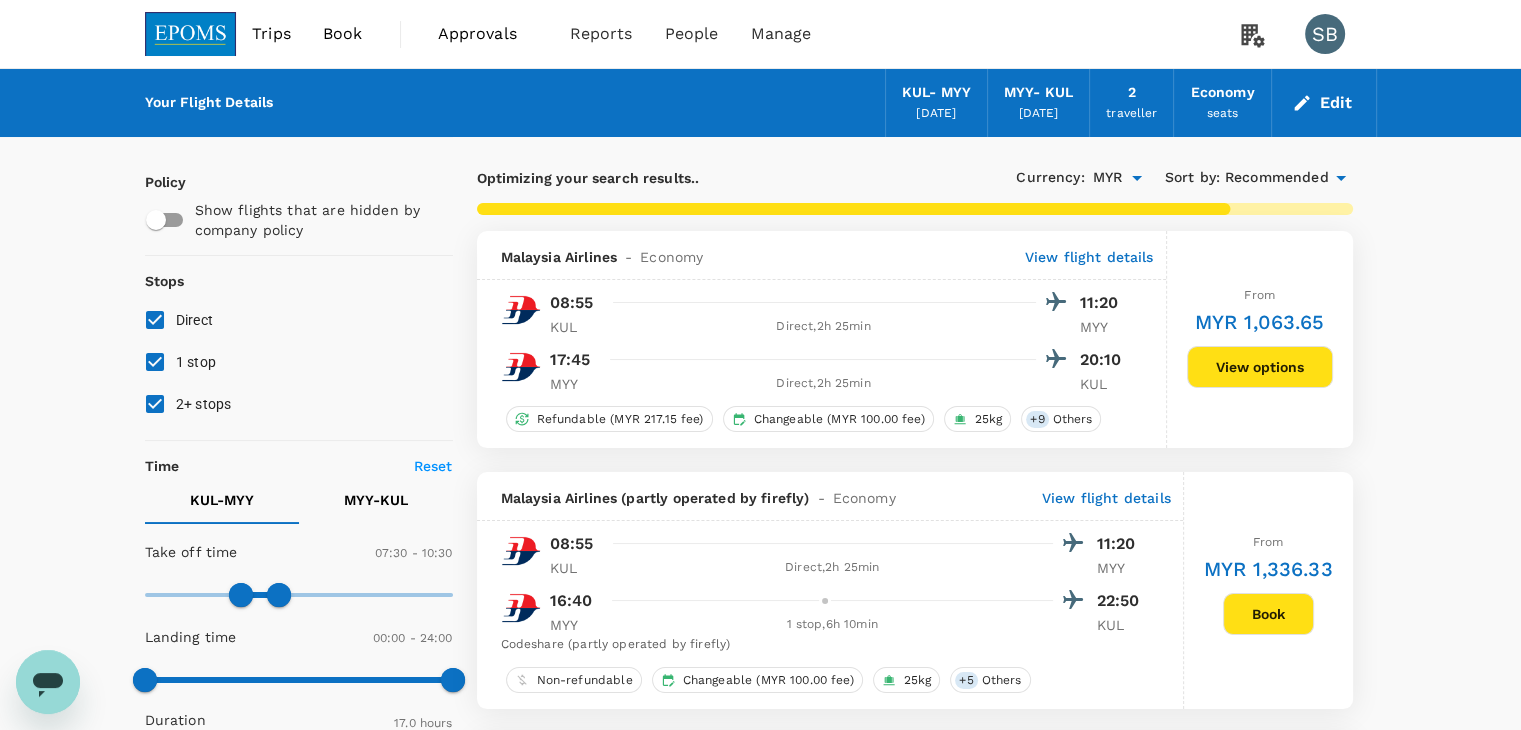 type on "1020" 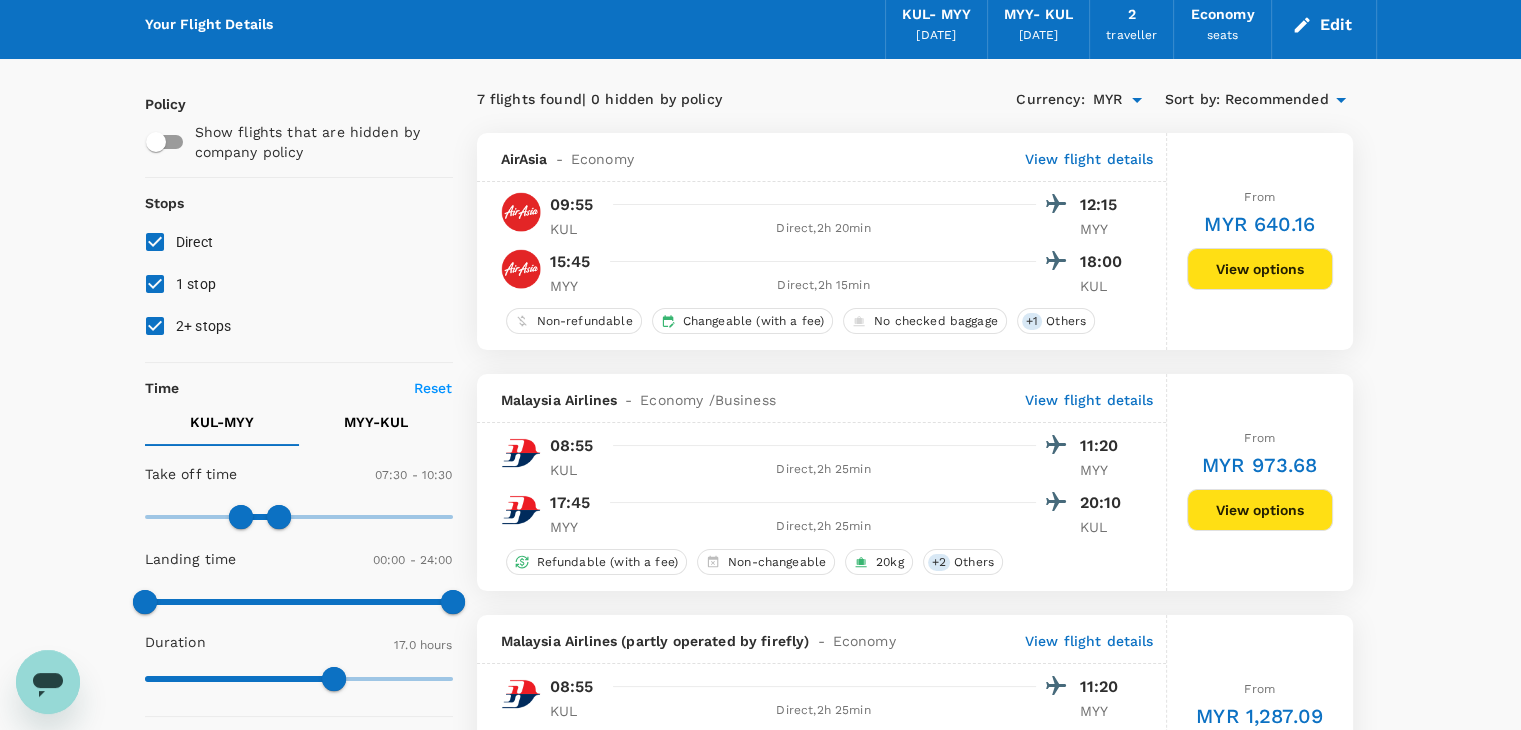 scroll, scrollTop: 0, scrollLeft: 0, axis: both 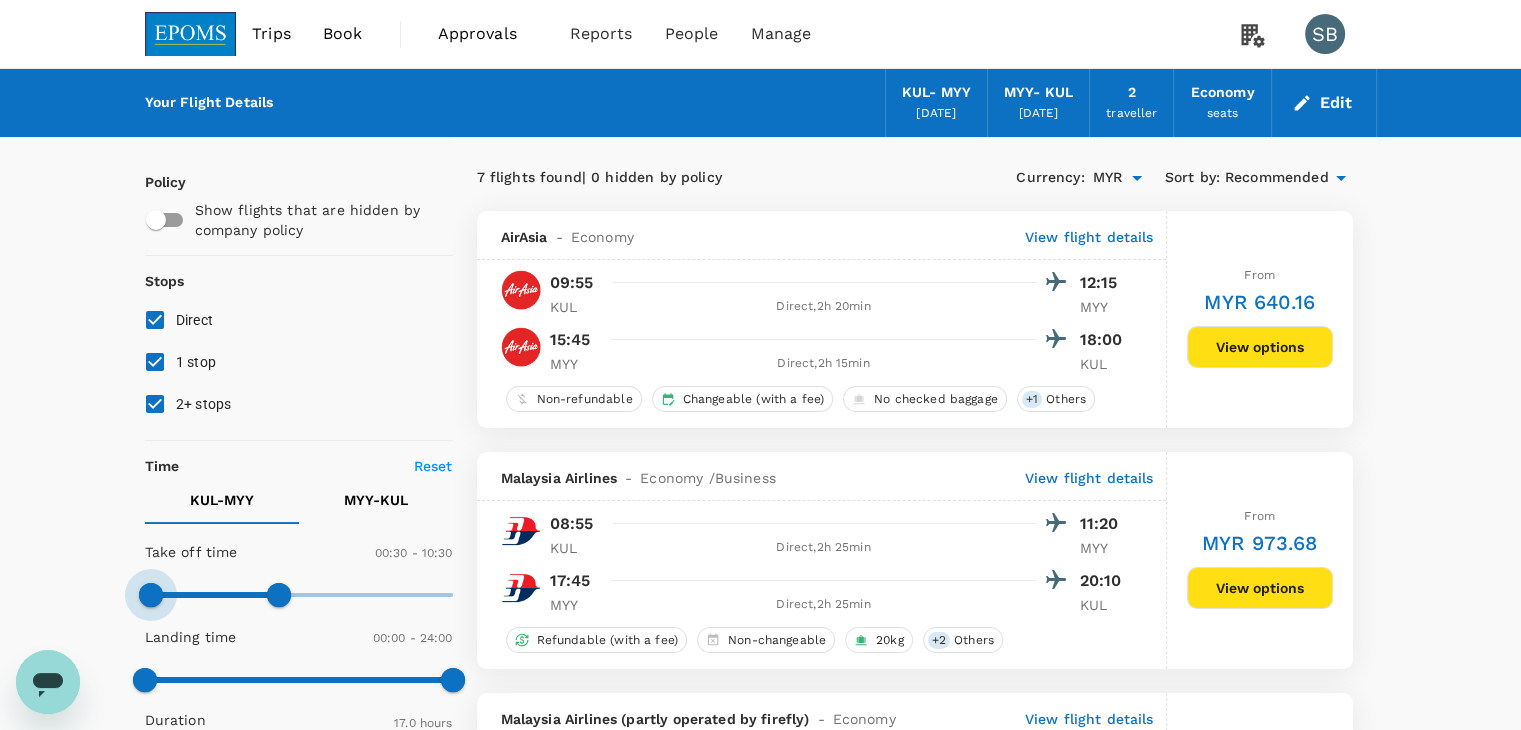 type on "0" 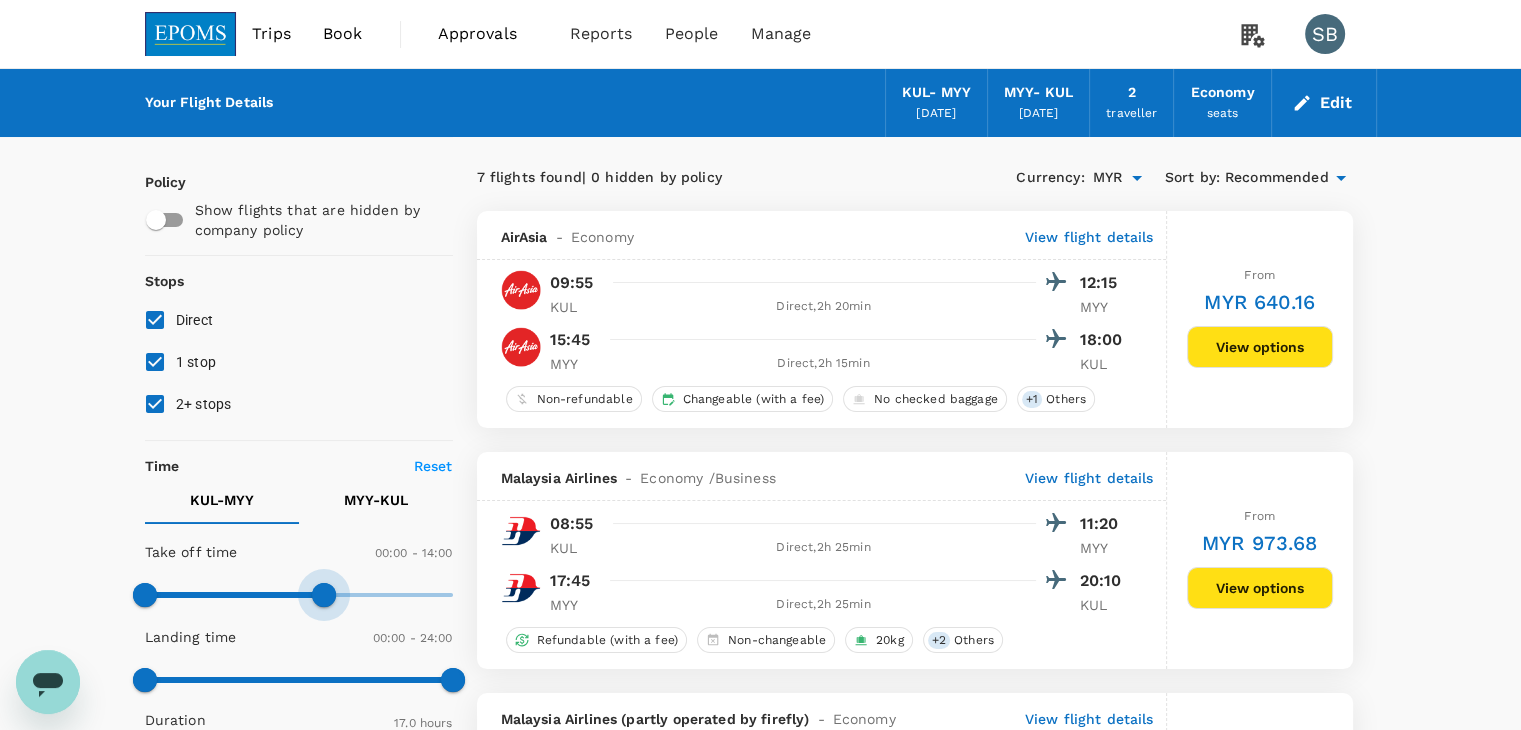 type on "1440" 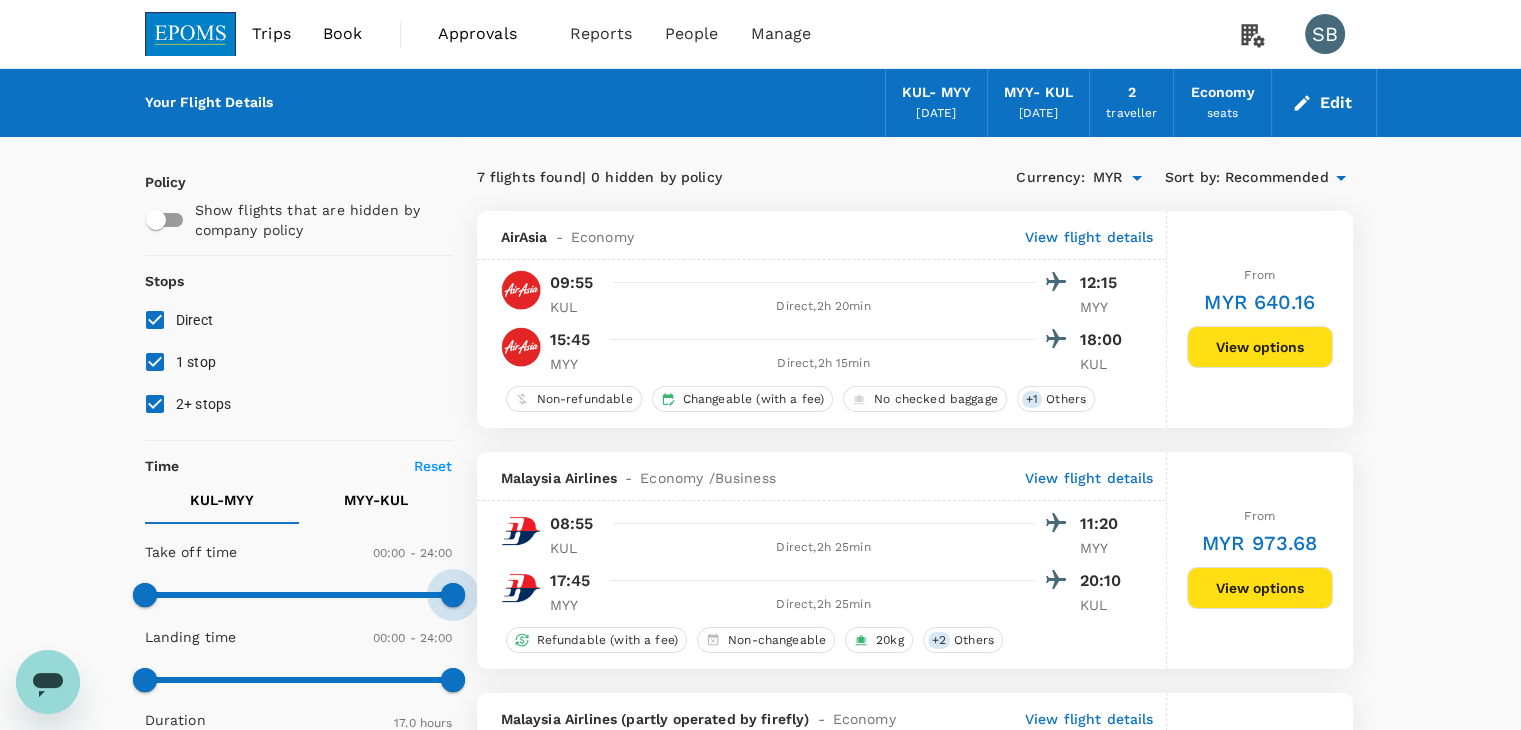 drag, startPoint x: 308, startPoint y: 586, endPoint x: 464, endPoint y: 587, distance: 156.0032 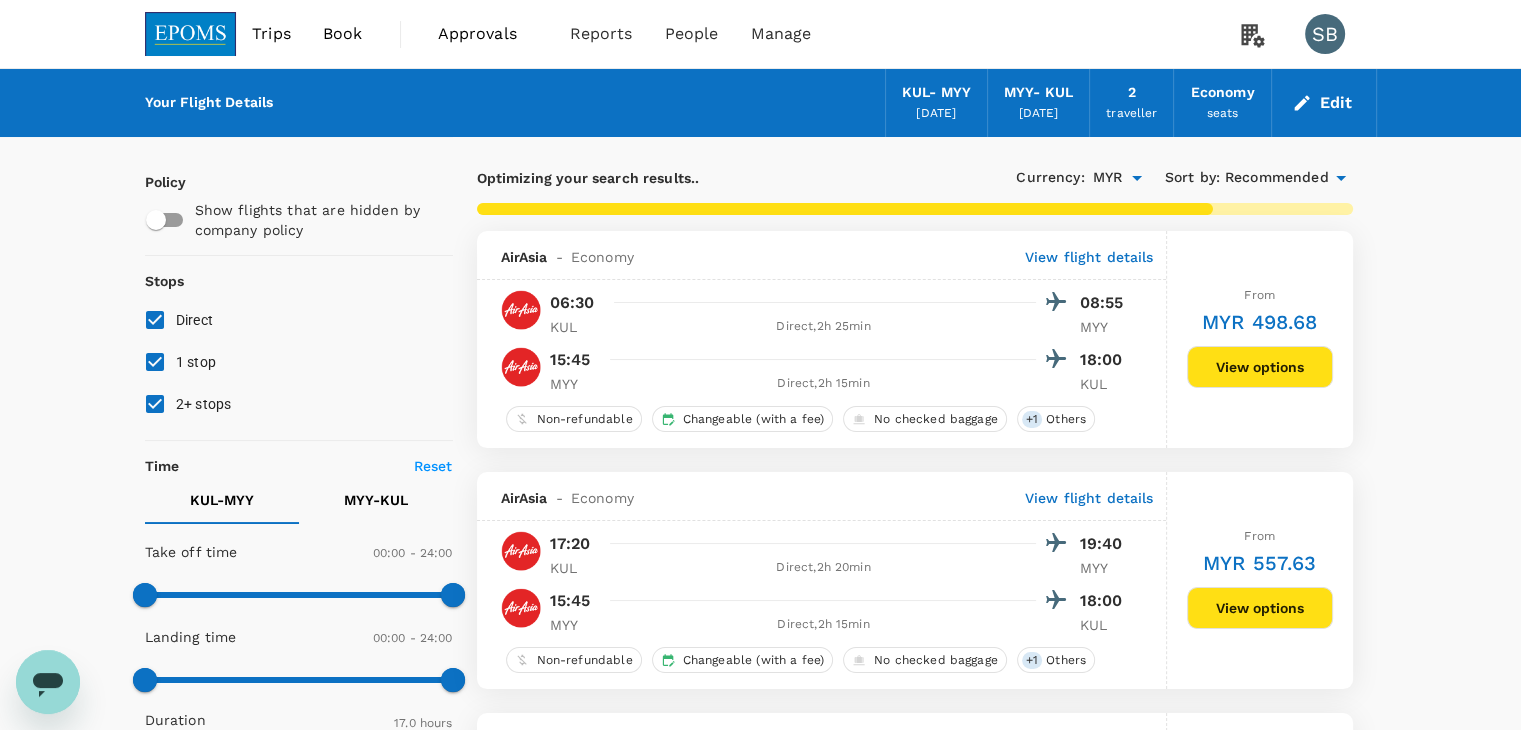 click on "Recommended" at bounding box center [1277, 178] 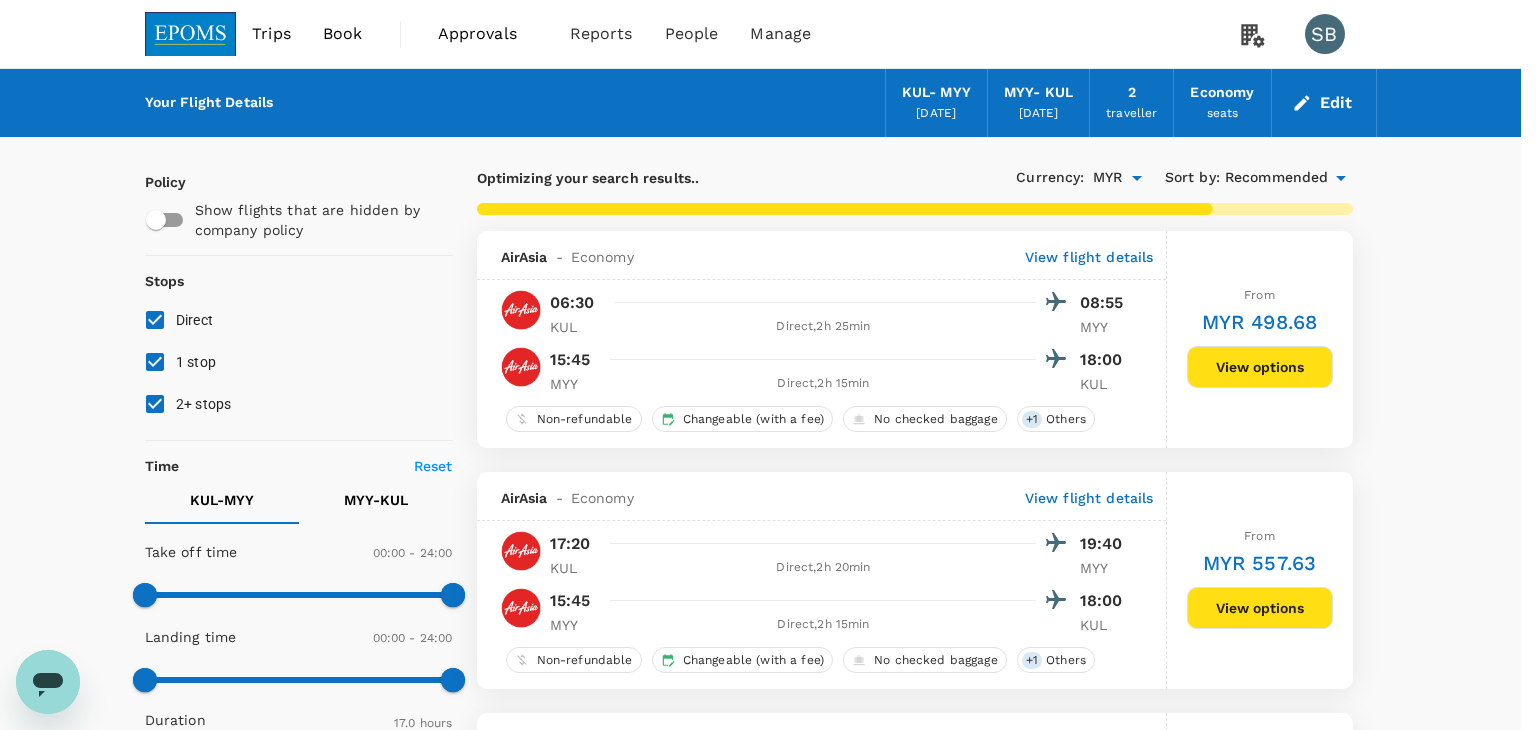 click on "Departure Time" at bounding box center [760, 5637] 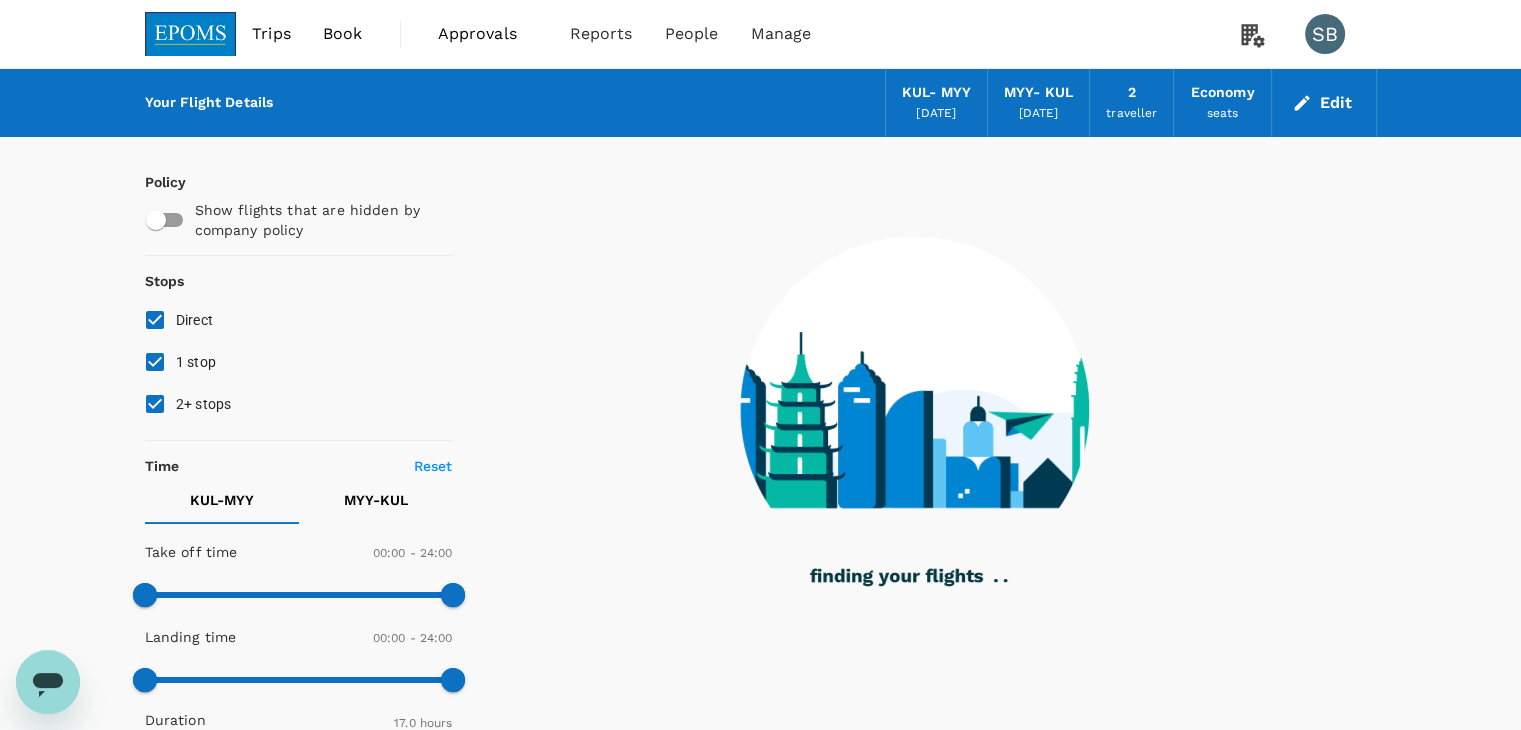 click on "2+ stops" at bounding box center [155, 404] 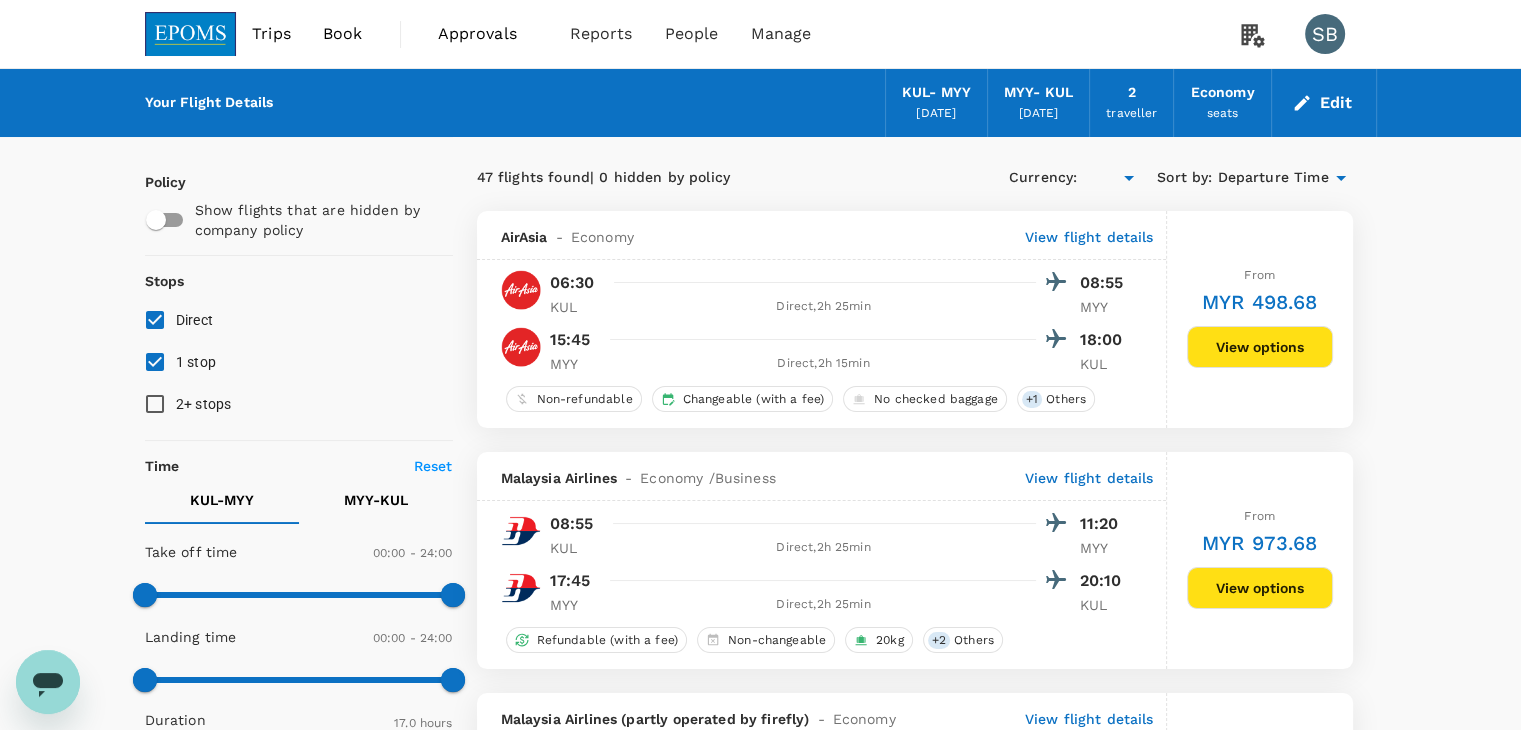 type on "MYR" 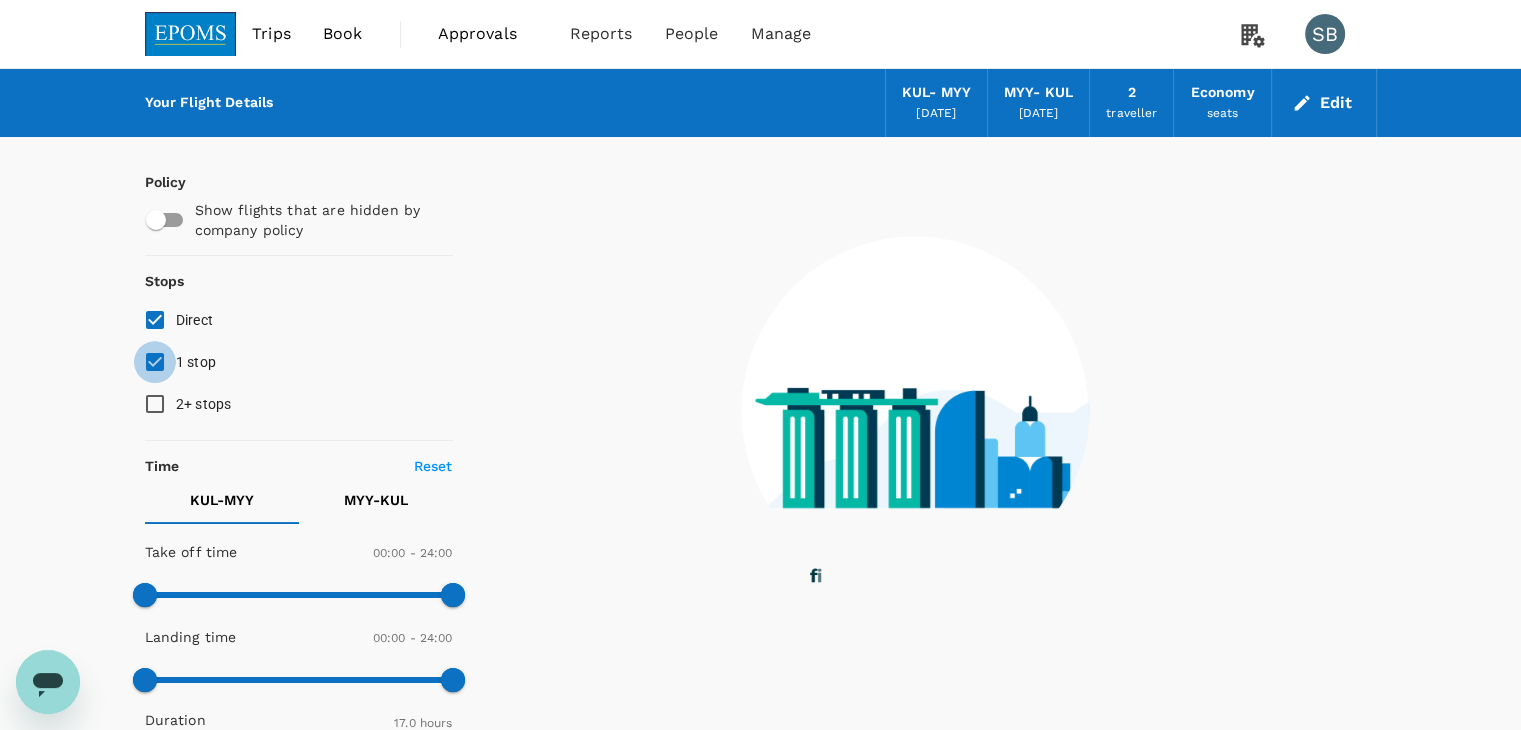 click on "1 stop" at bounding box center [155, 362] 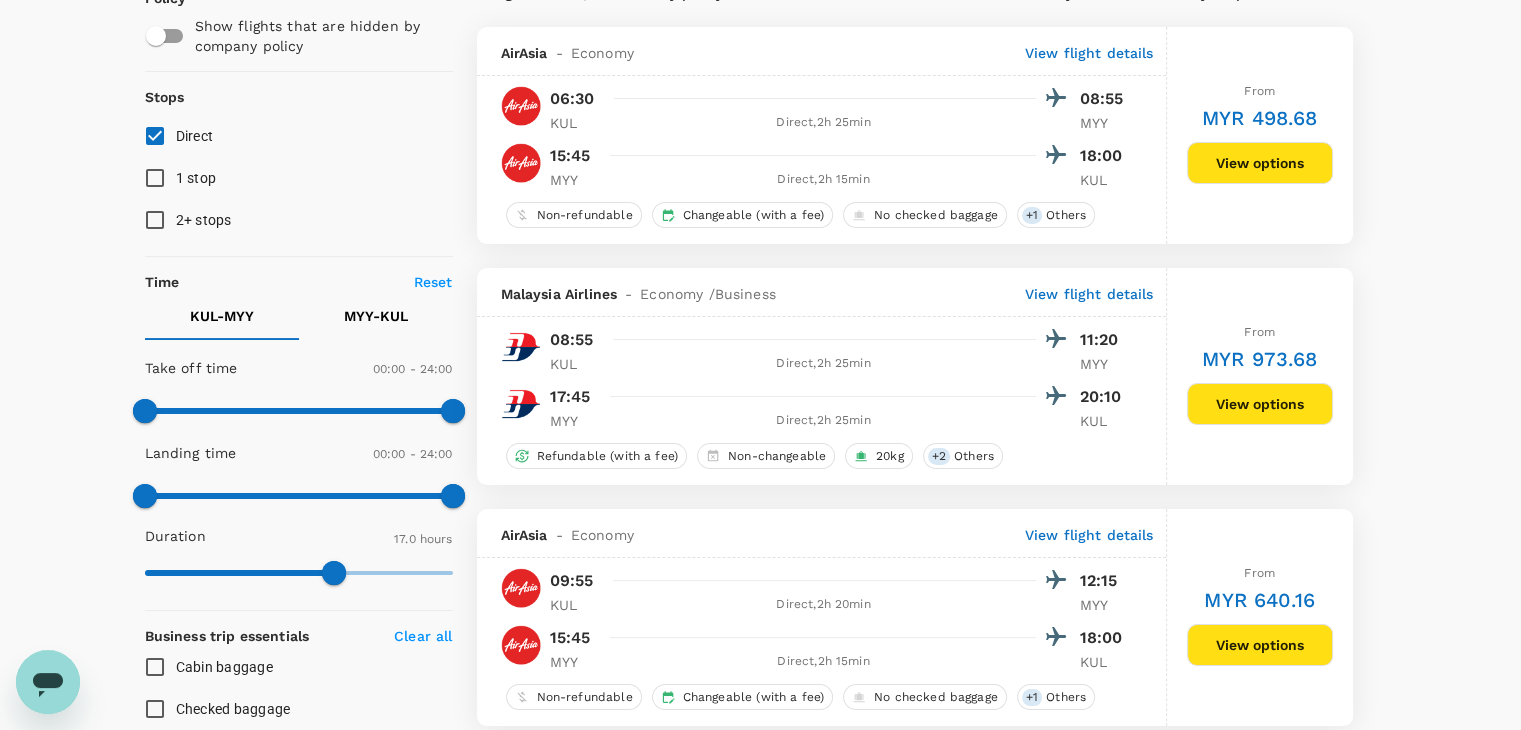scroll, scrollTop: 200, scrollLeft: 0, axis: vertical 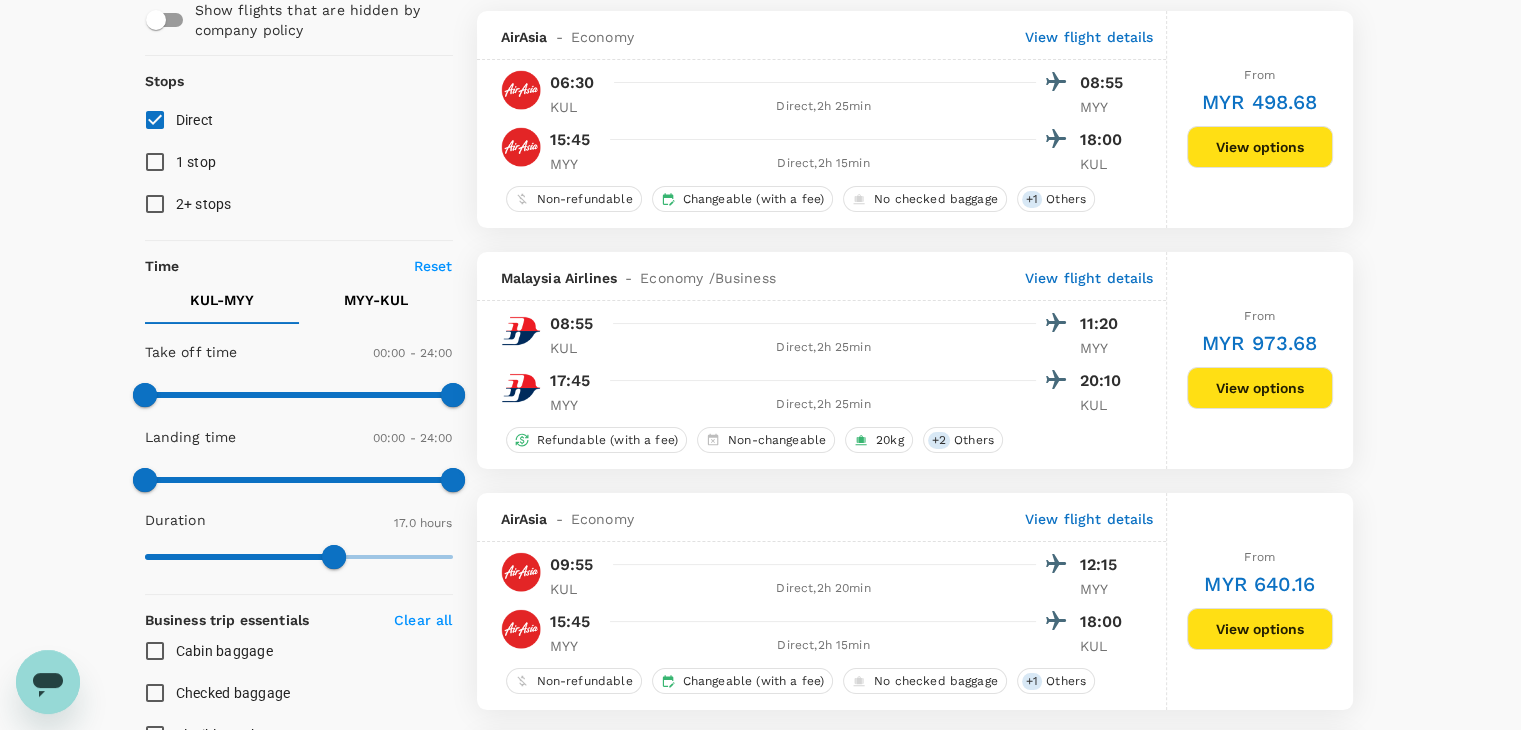 click on "View options" at bounding box center [1260, 388] 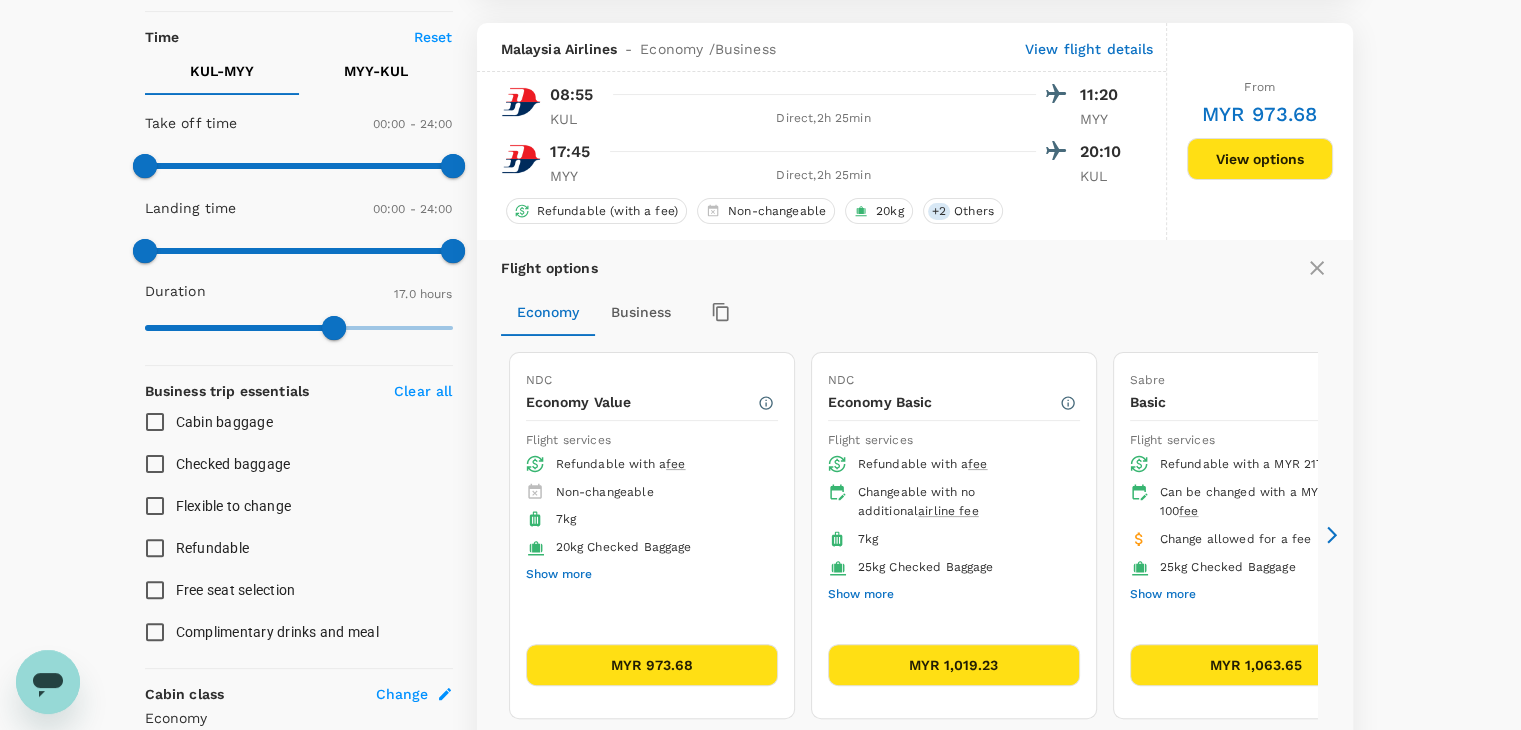 scroll, scrollTop: 452, scrollLeft: 0, axis: vertical 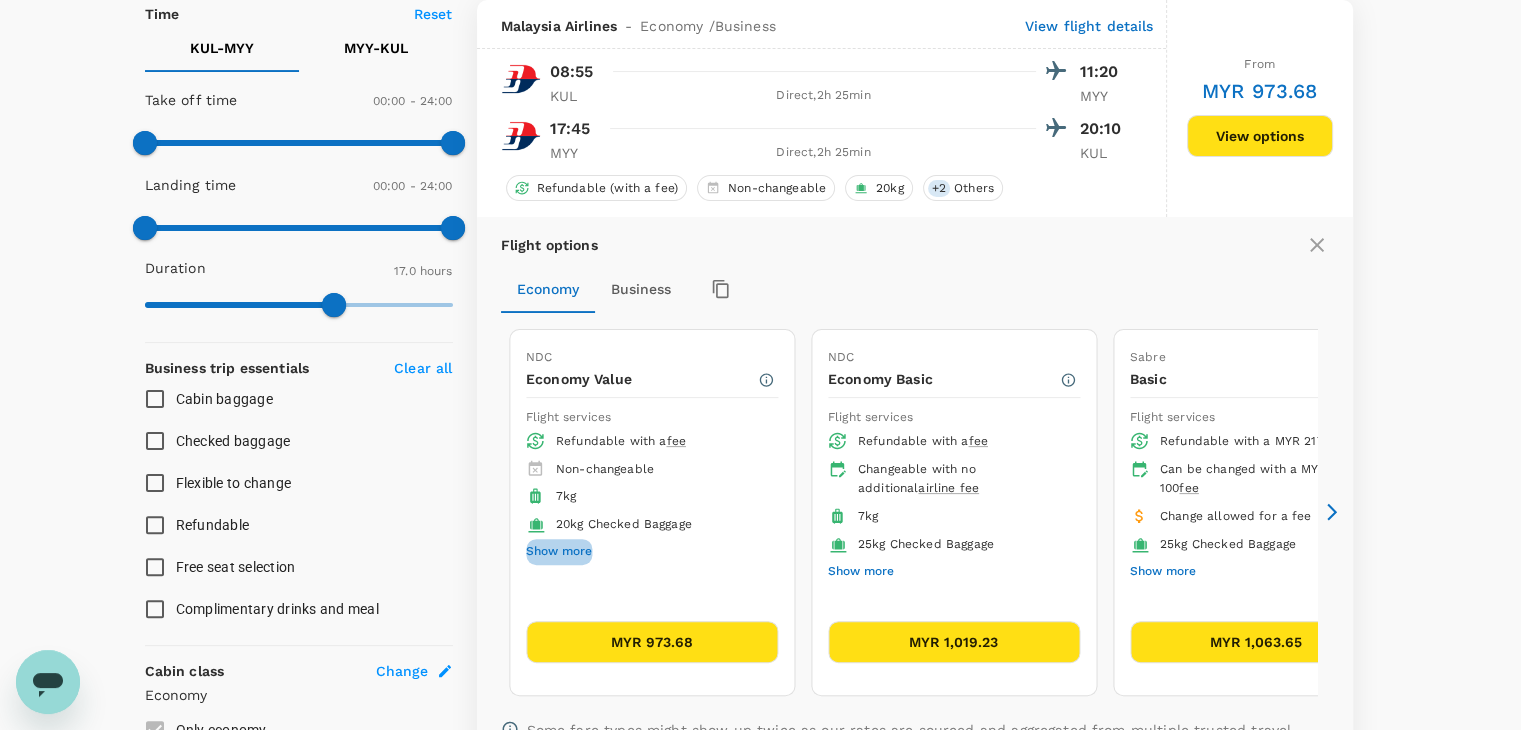 click on "Show more" at bounding box center (559, 552) 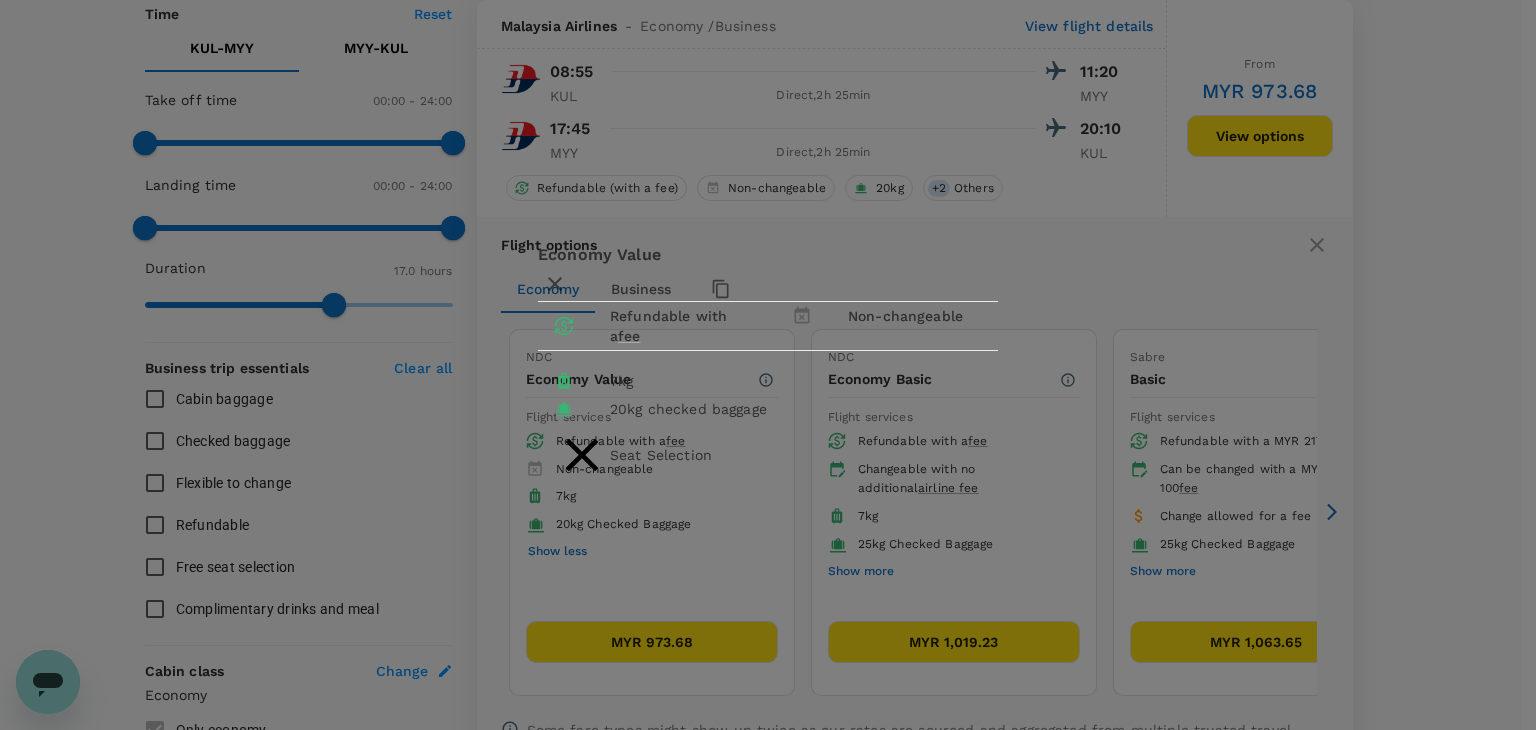 click 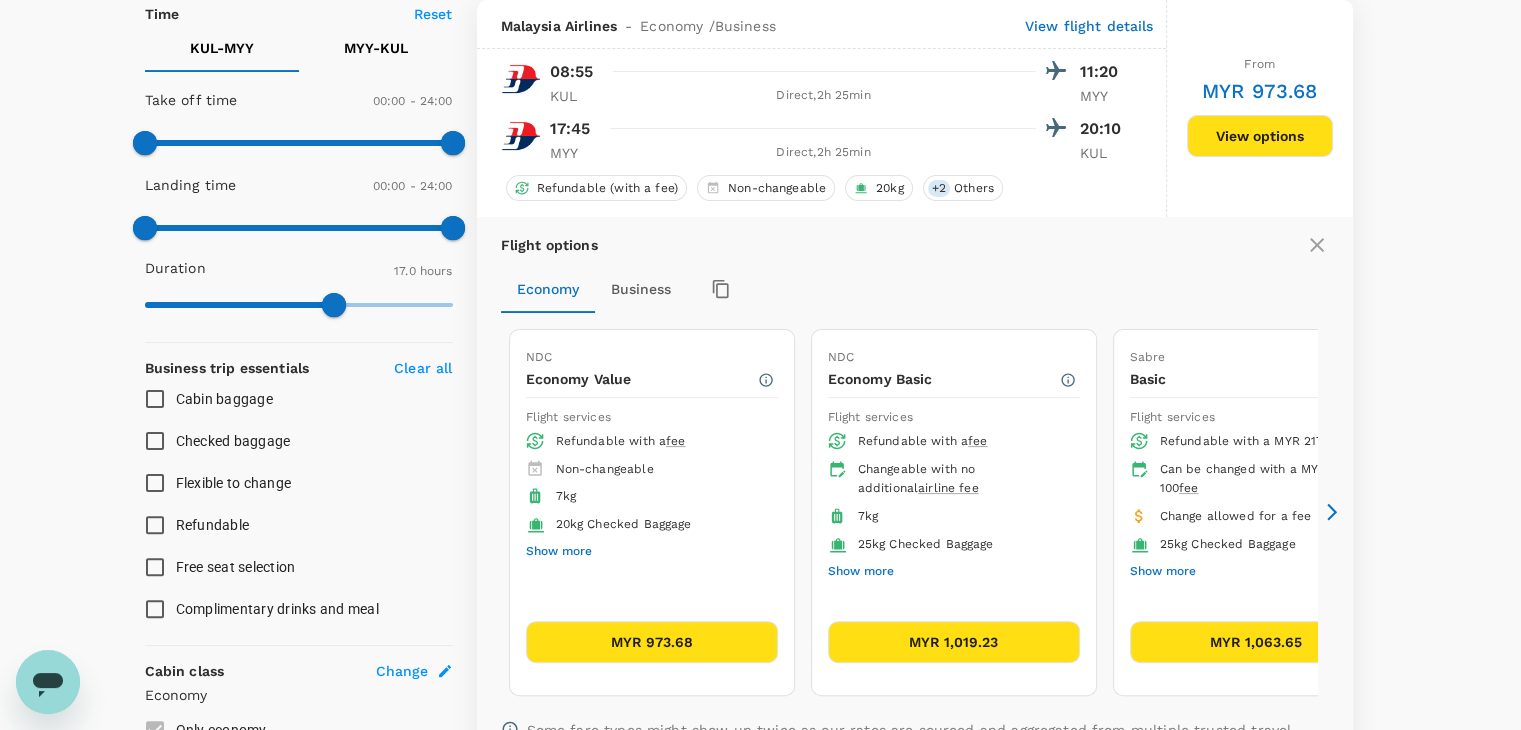 type 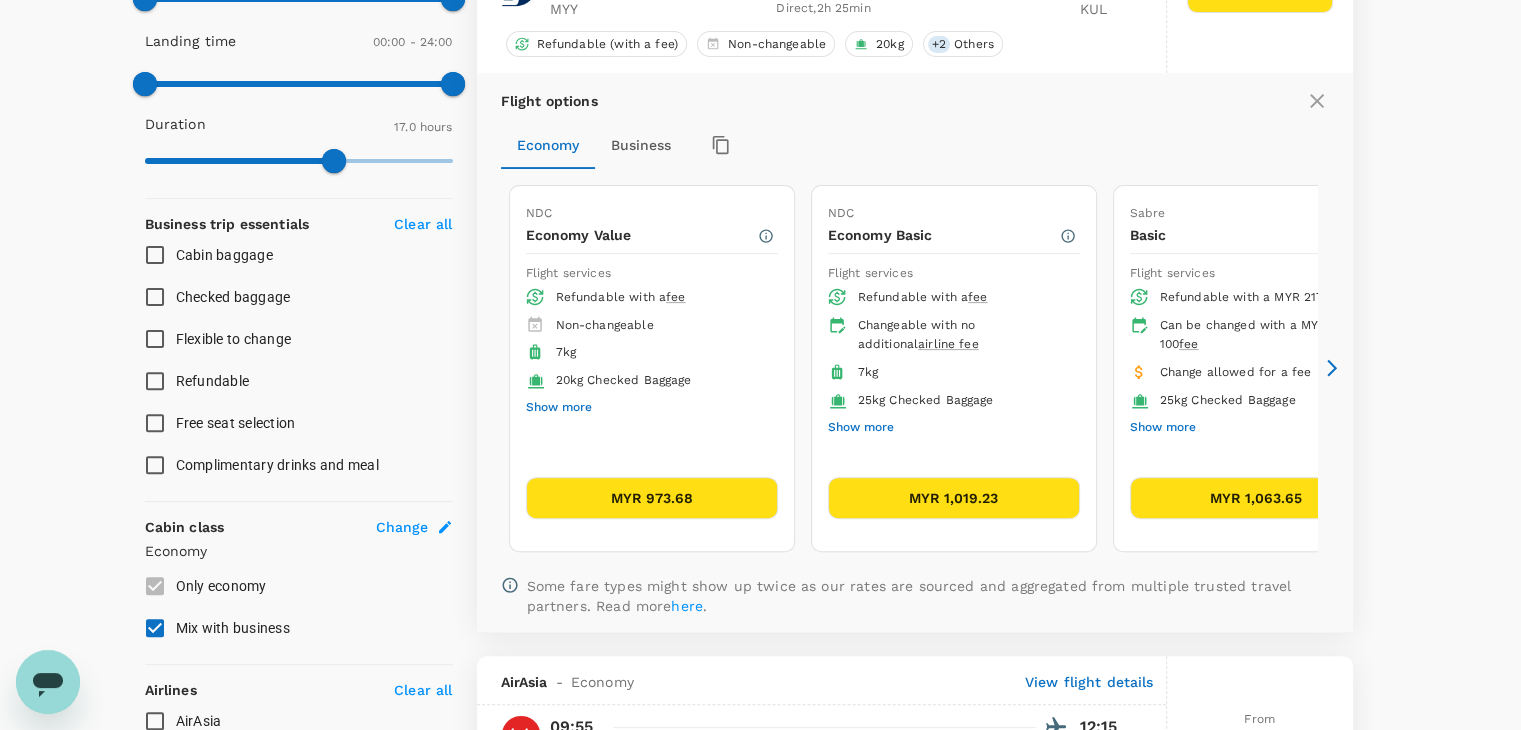 scroll, scrollTop: 652, scrollLeft: 0, axis: vertical 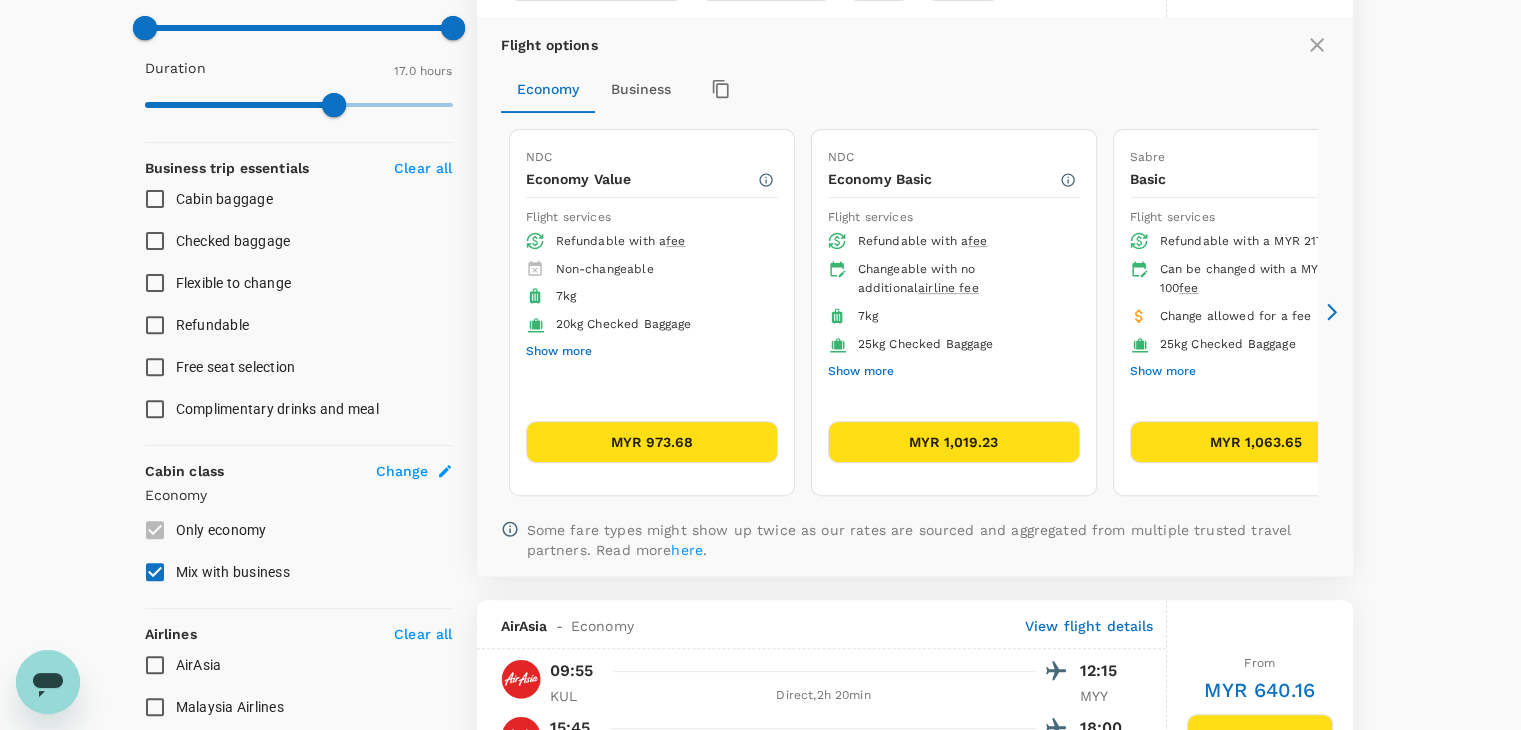 click 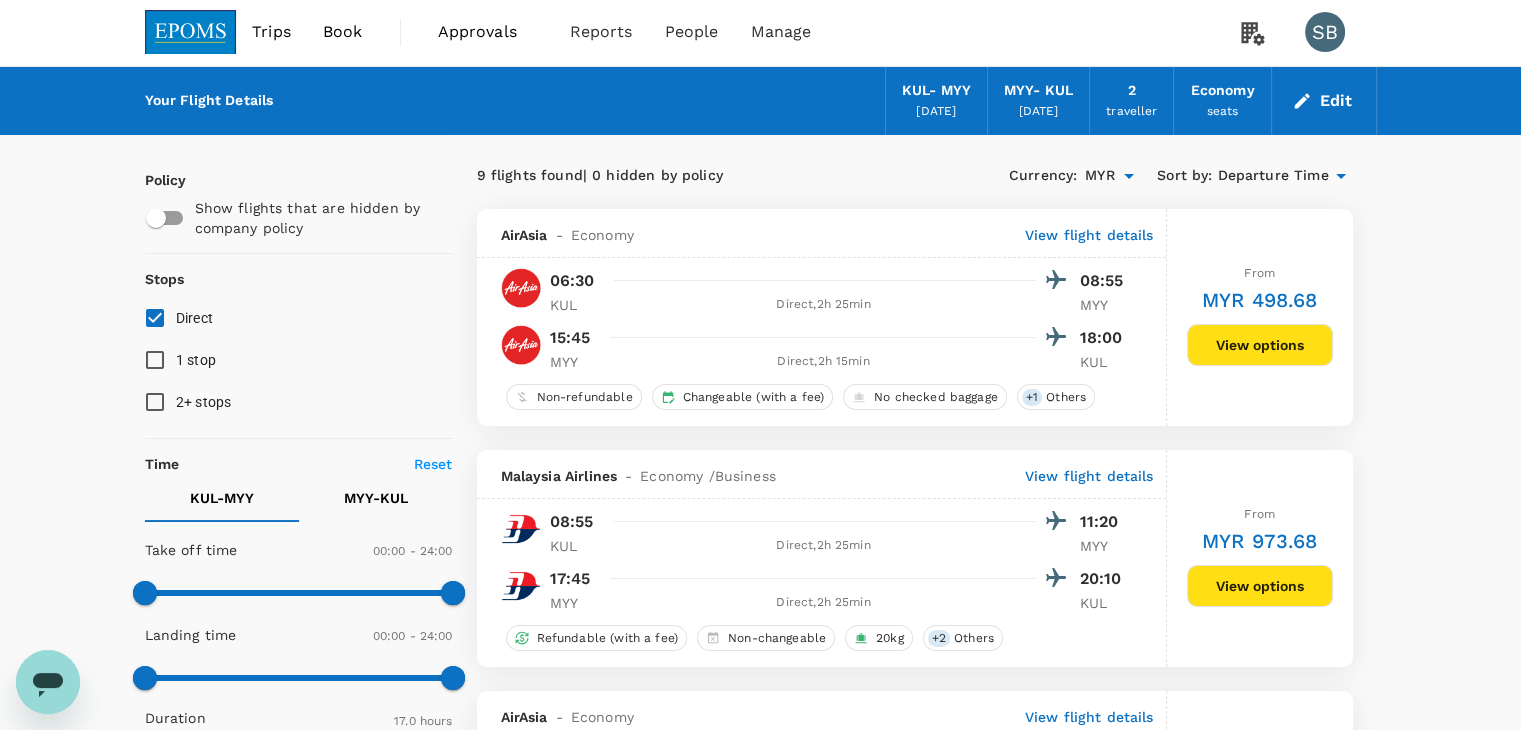 scroll, scrollTop: 0, scrollLeft: 0, axis: both 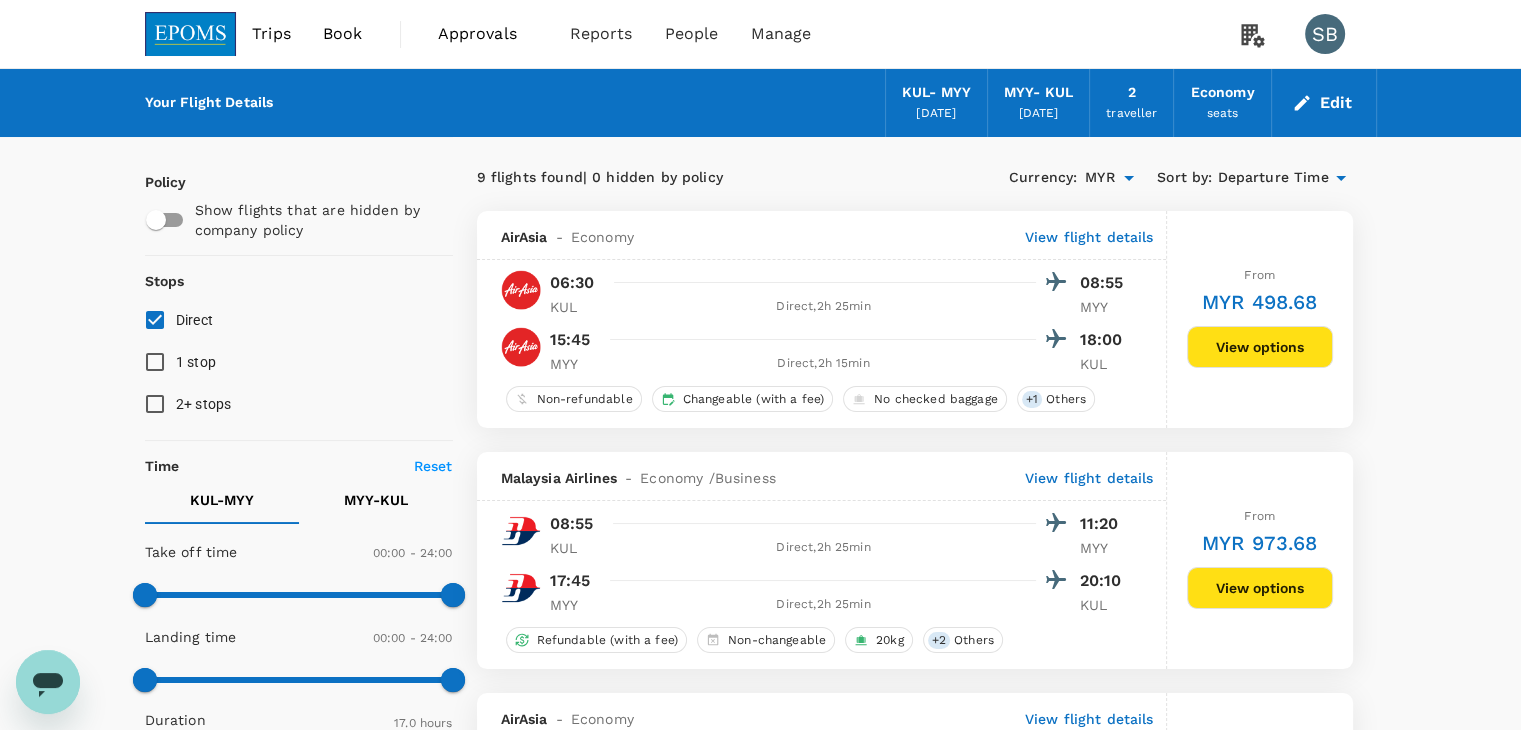 click at bounding box center (191, 34) 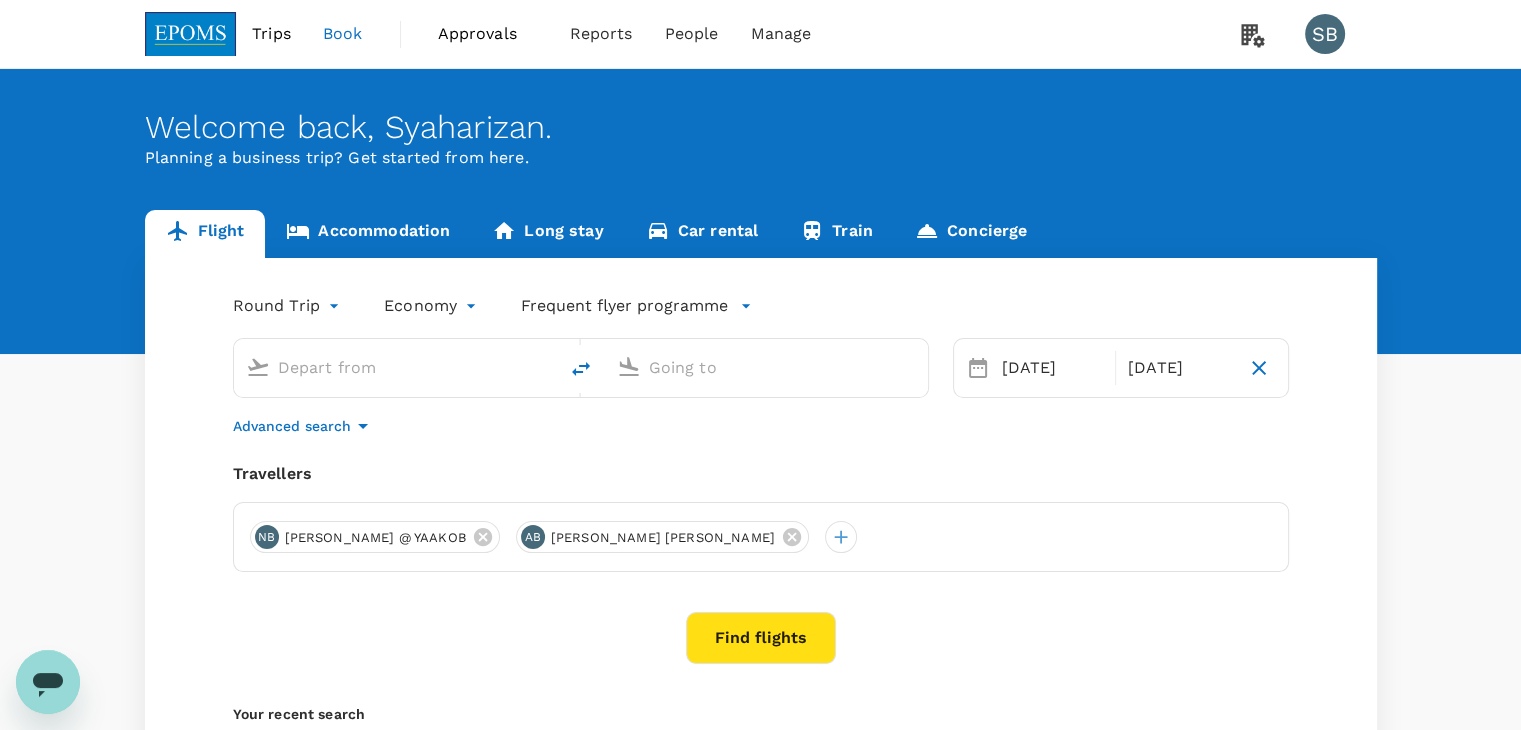 type on "Kuala Lumpur Intl (KUL)" 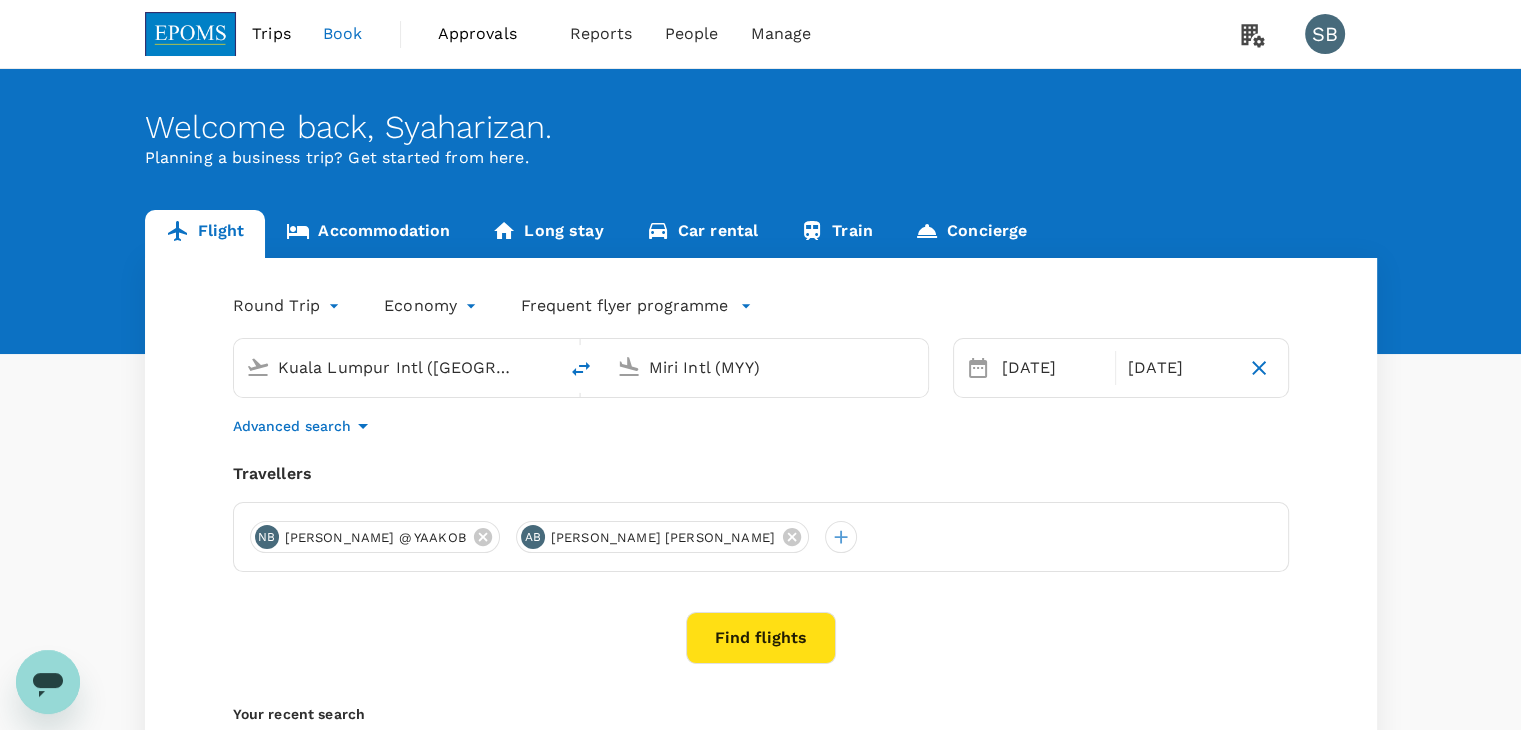 type 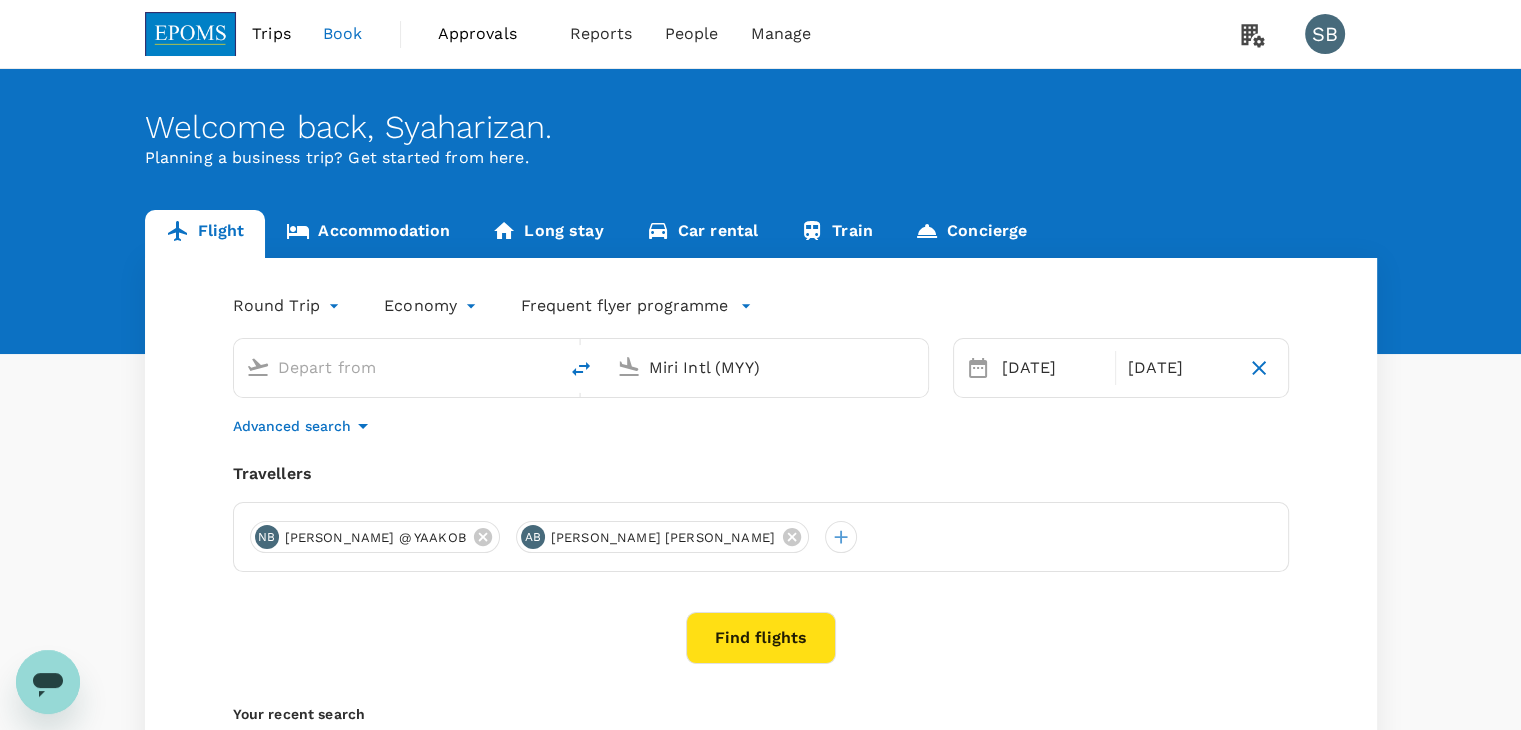 type 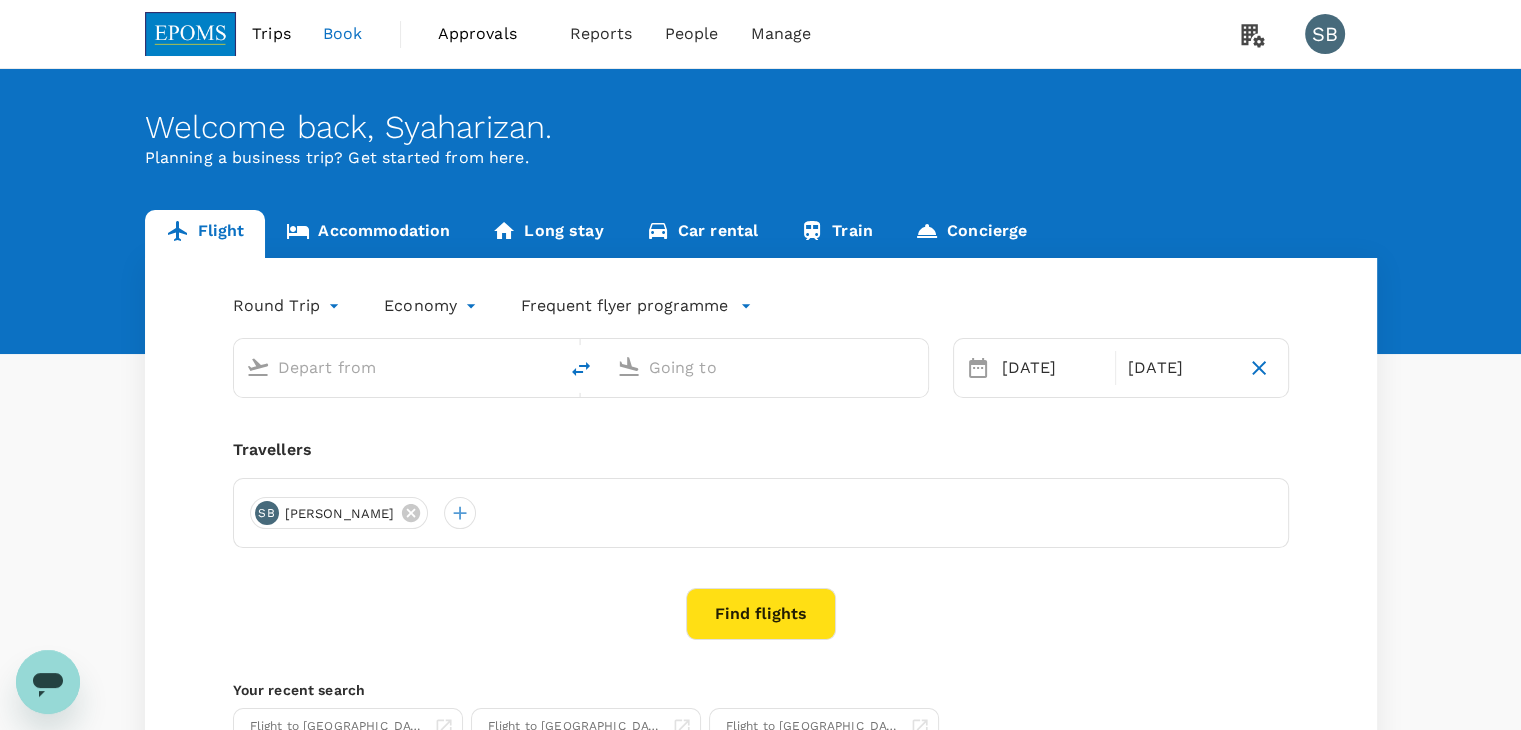 type on "Kuala Lumpur Intl (KUL)" 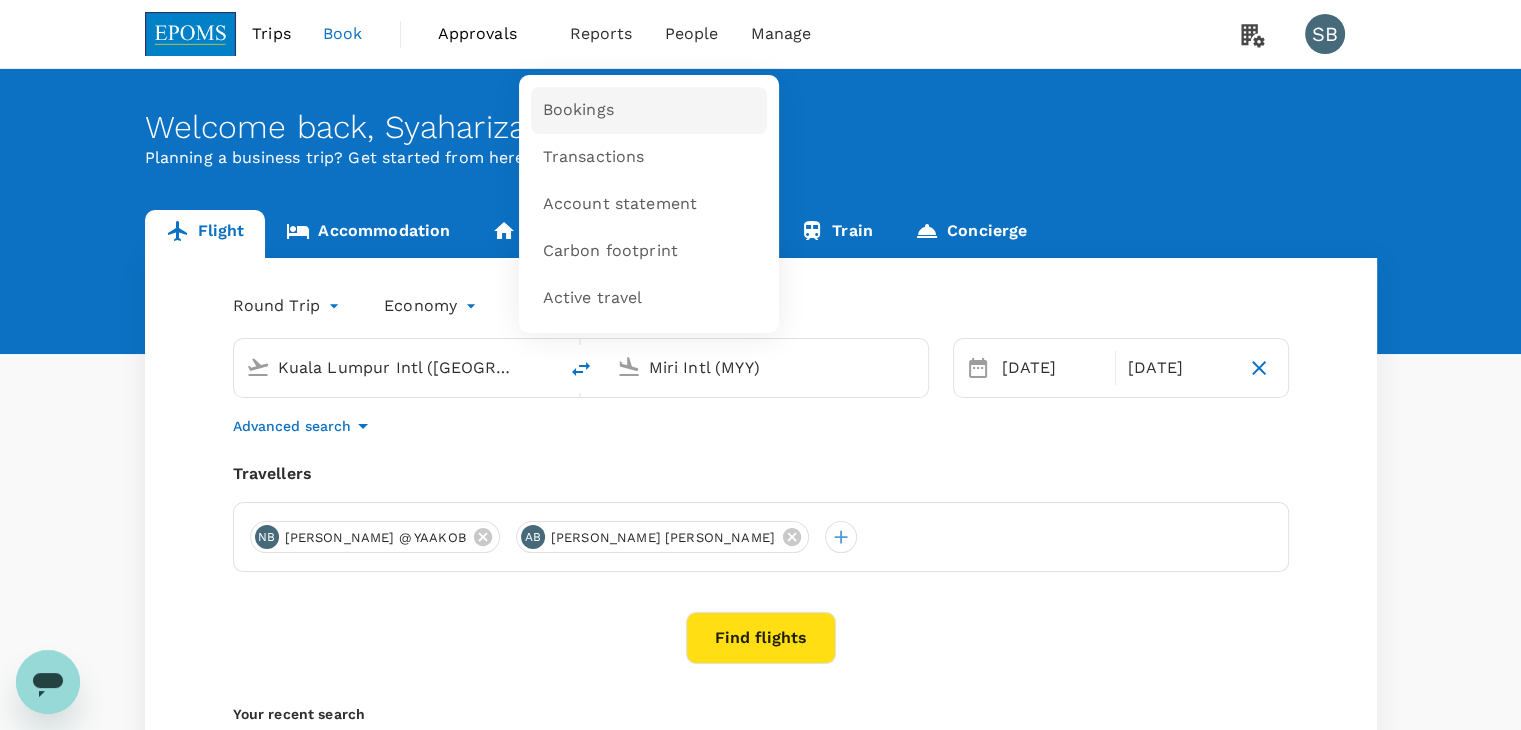 click on "Bookings" at bounding box center (578, 110) 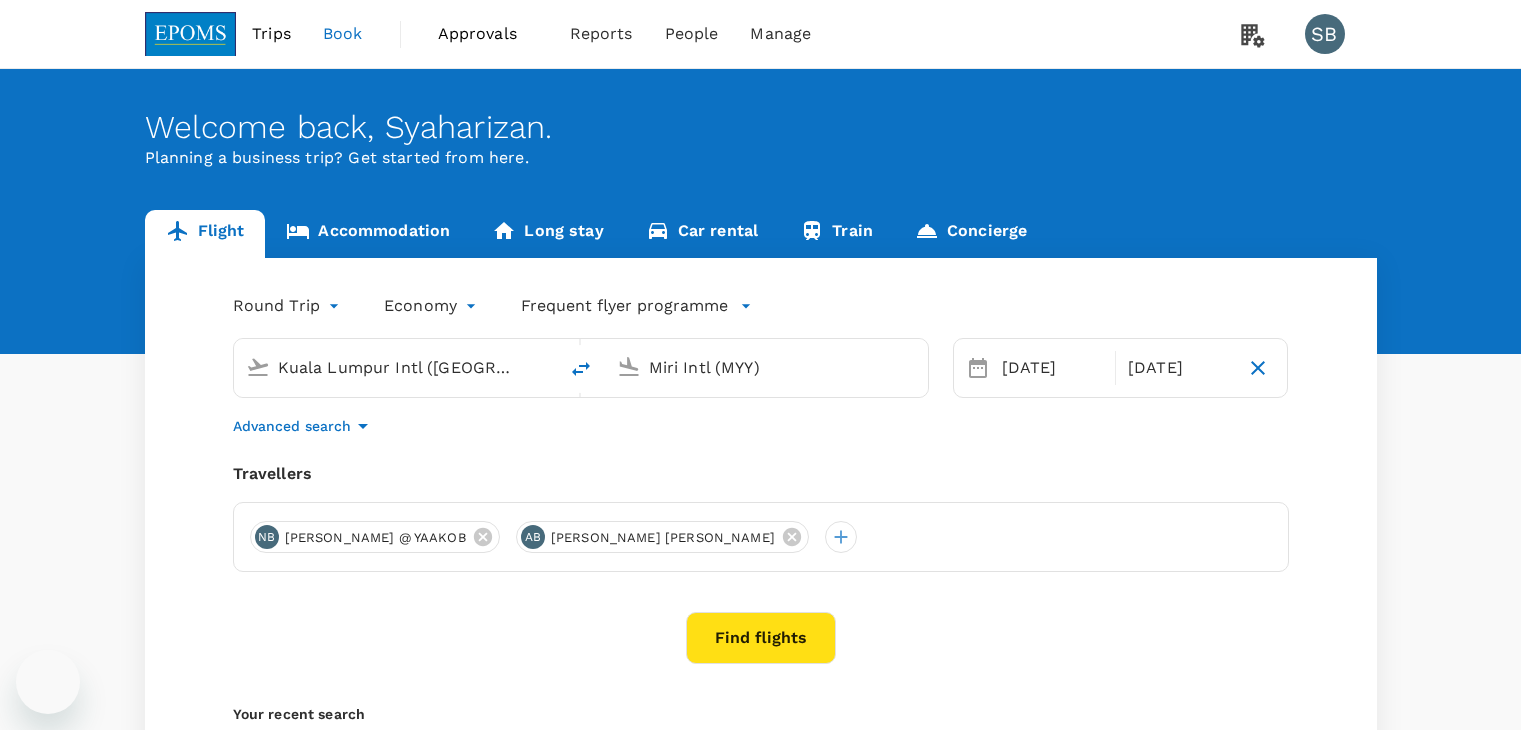 scroll, scrollTop: 0, scrollLeft: 0, axis: both 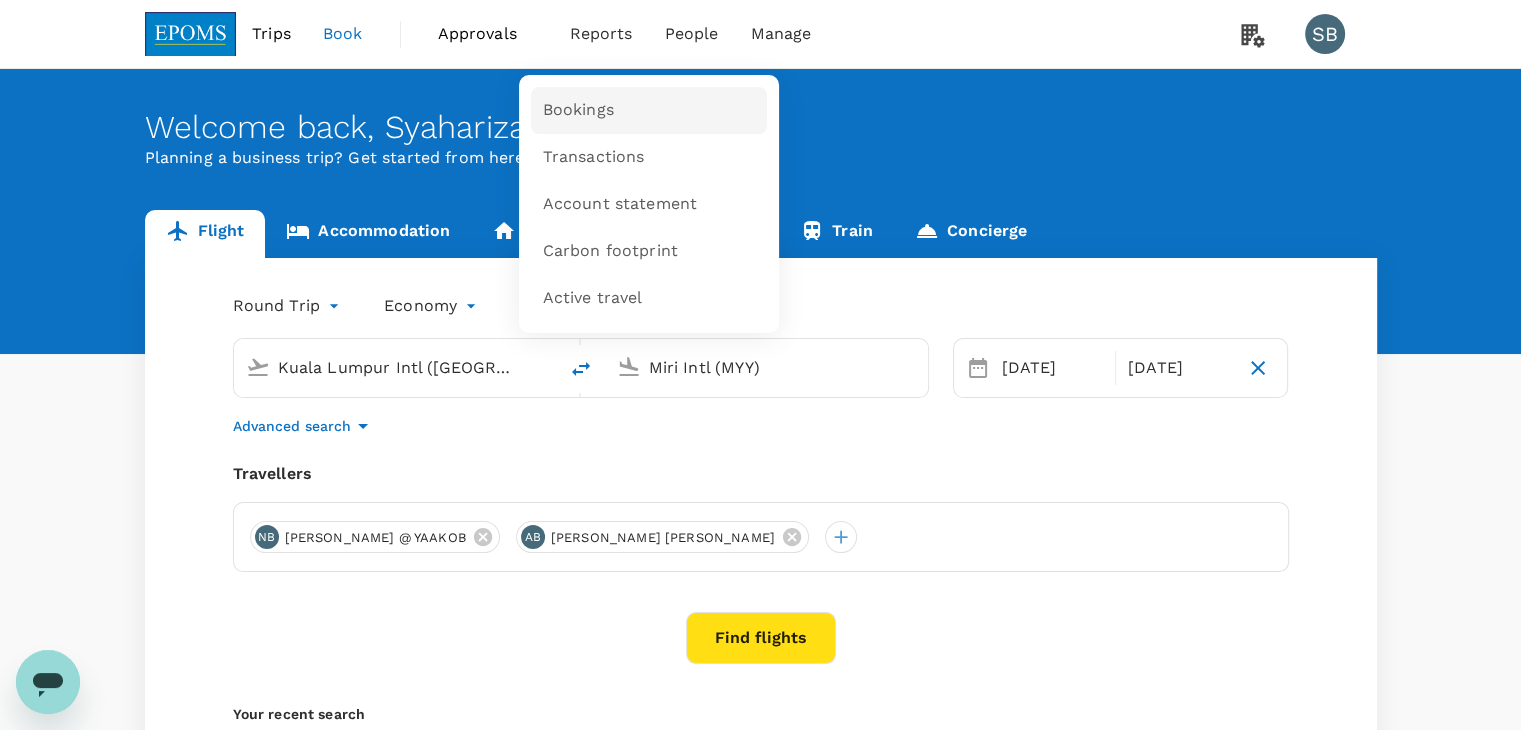 click on "Bookings" at bounding box center (578, 110) 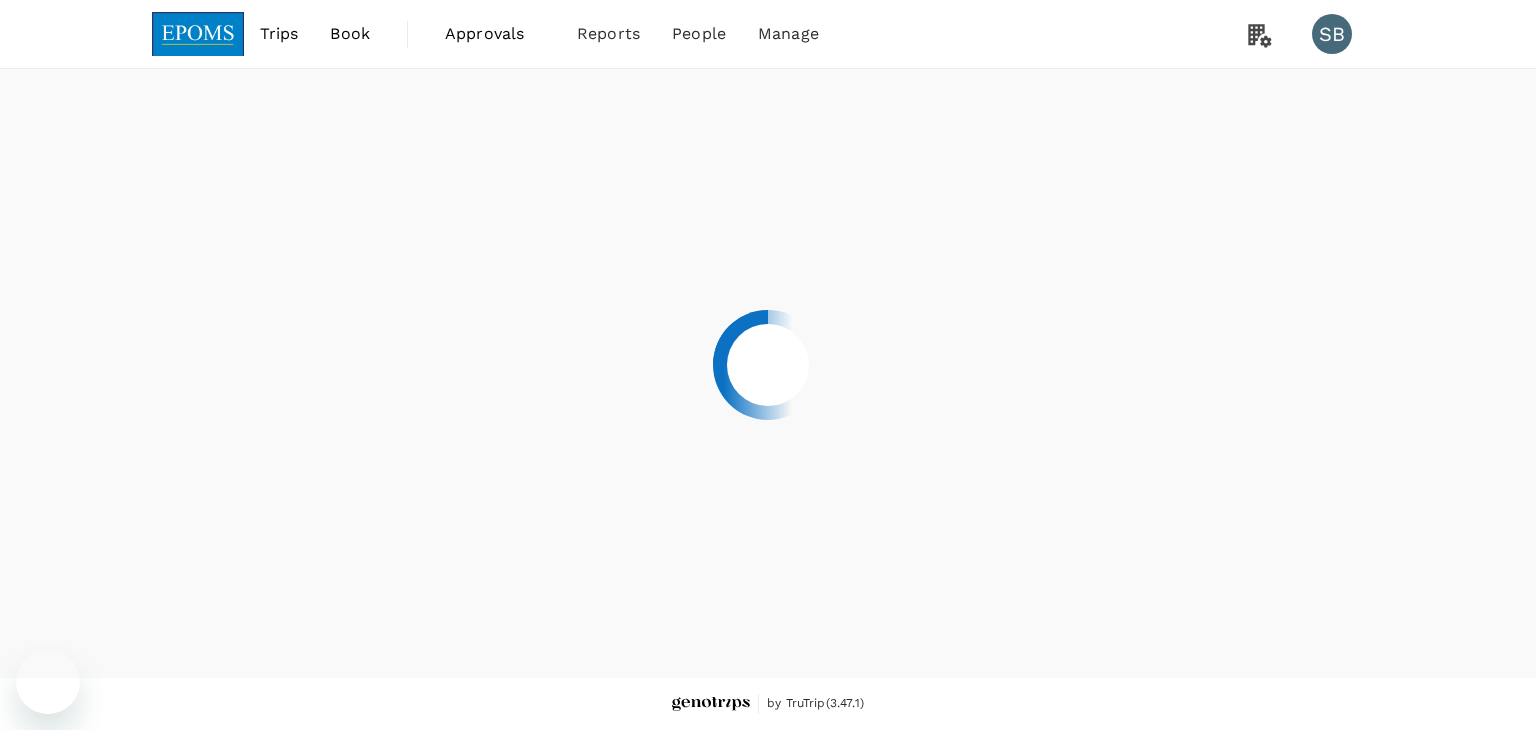 scroll, scrollTop: 0, scrollLeft: 0, axis: both 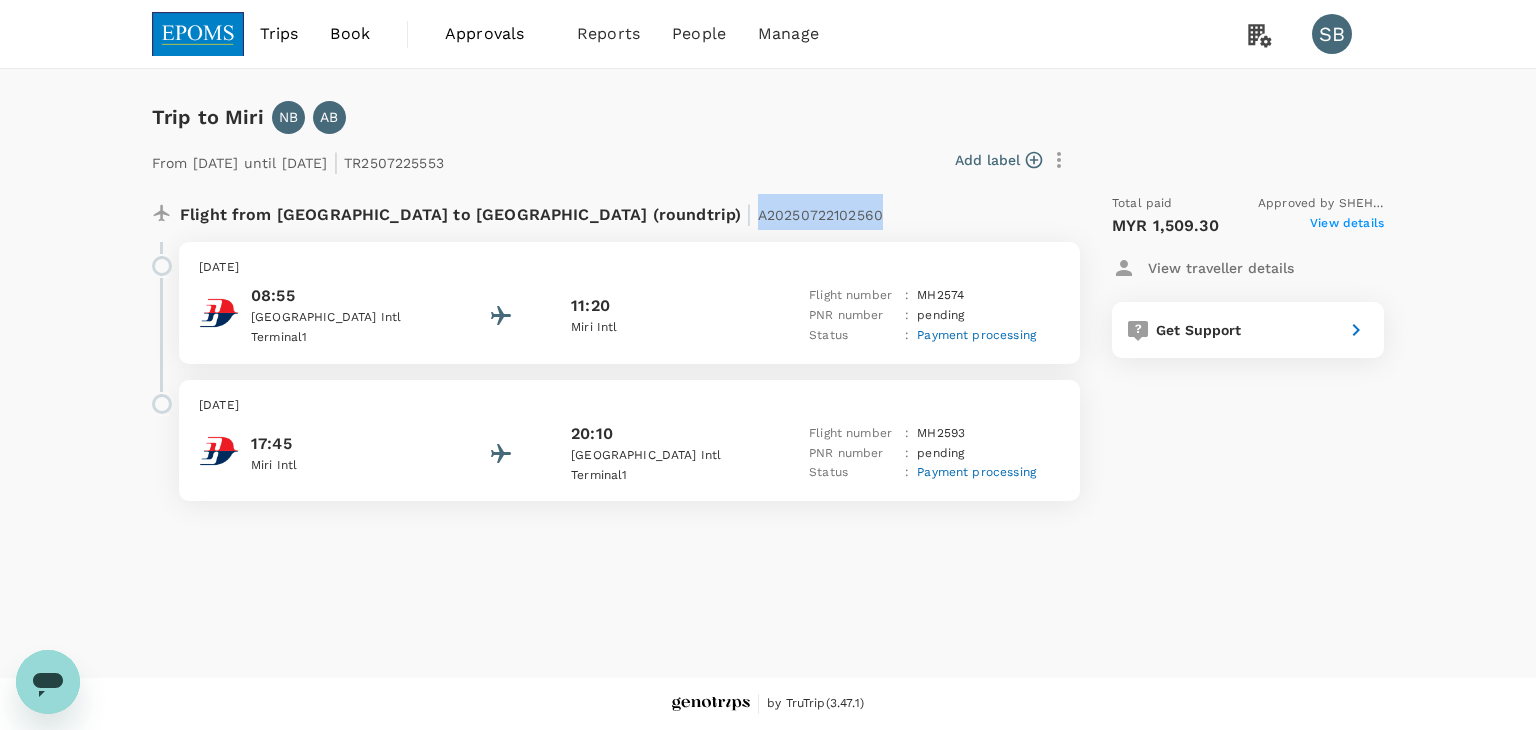 drag, startPoint x: 675, startPoint y: 217, endPoint x: 548, endPoint y: 214, distance: 127.03543 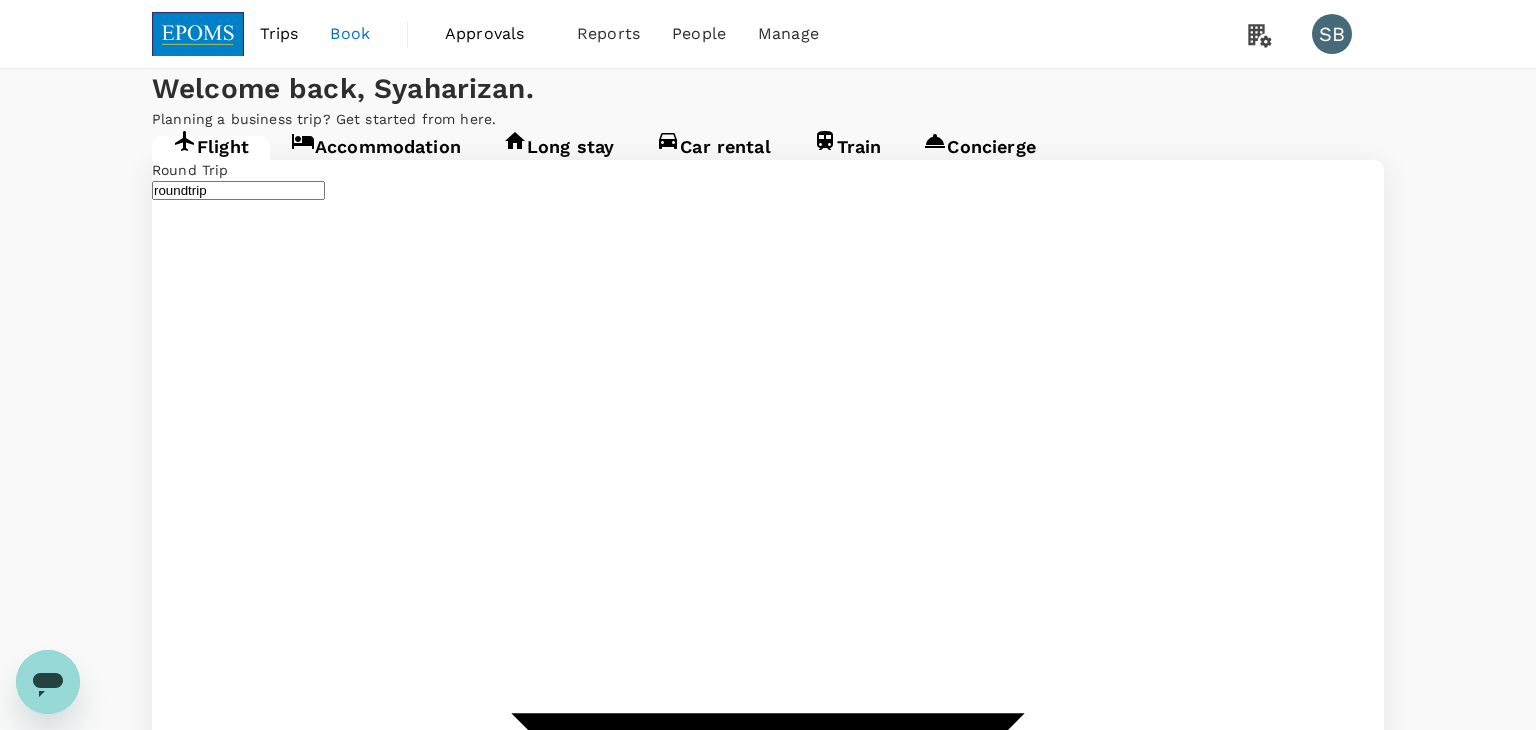 type 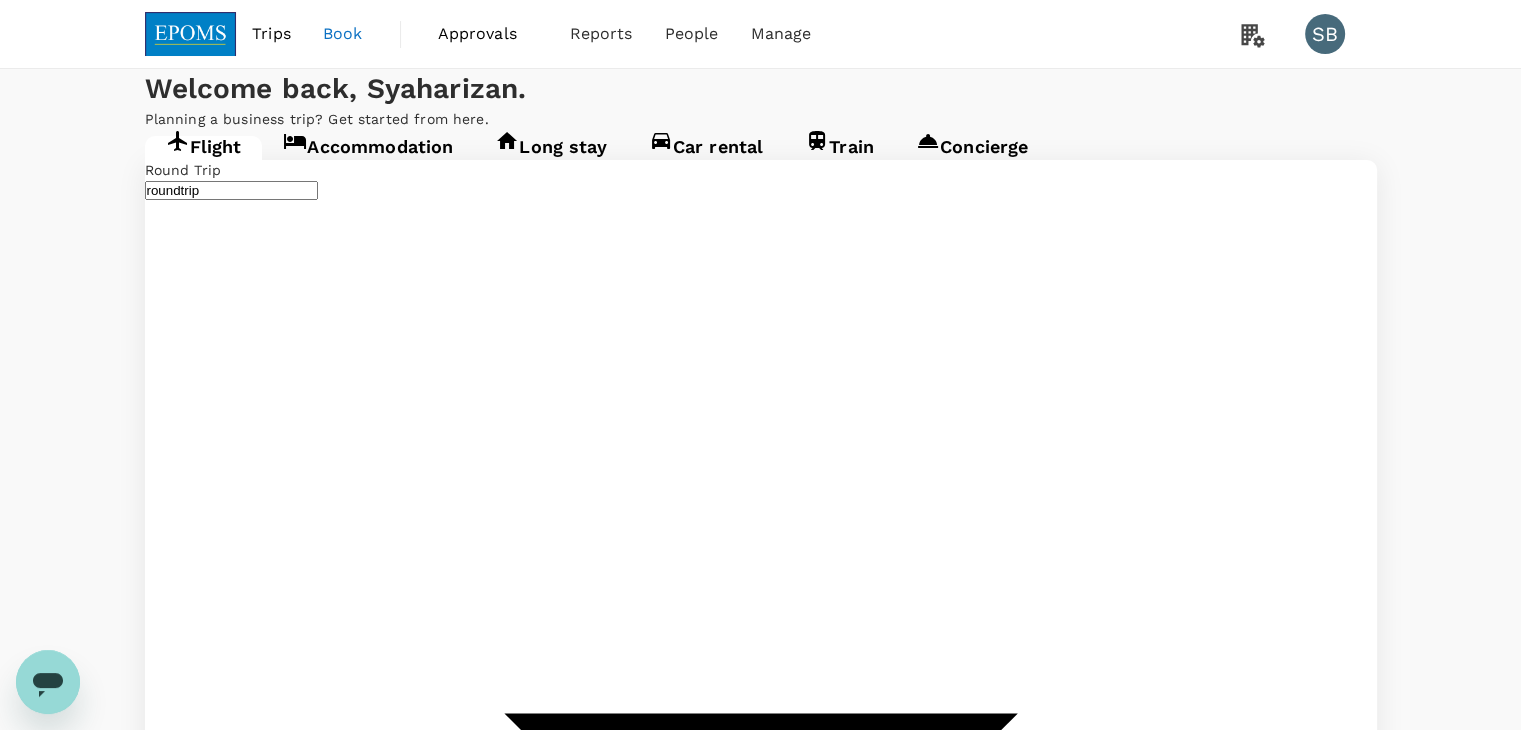 type on "Kuala Lumpur Intl (KUL)" 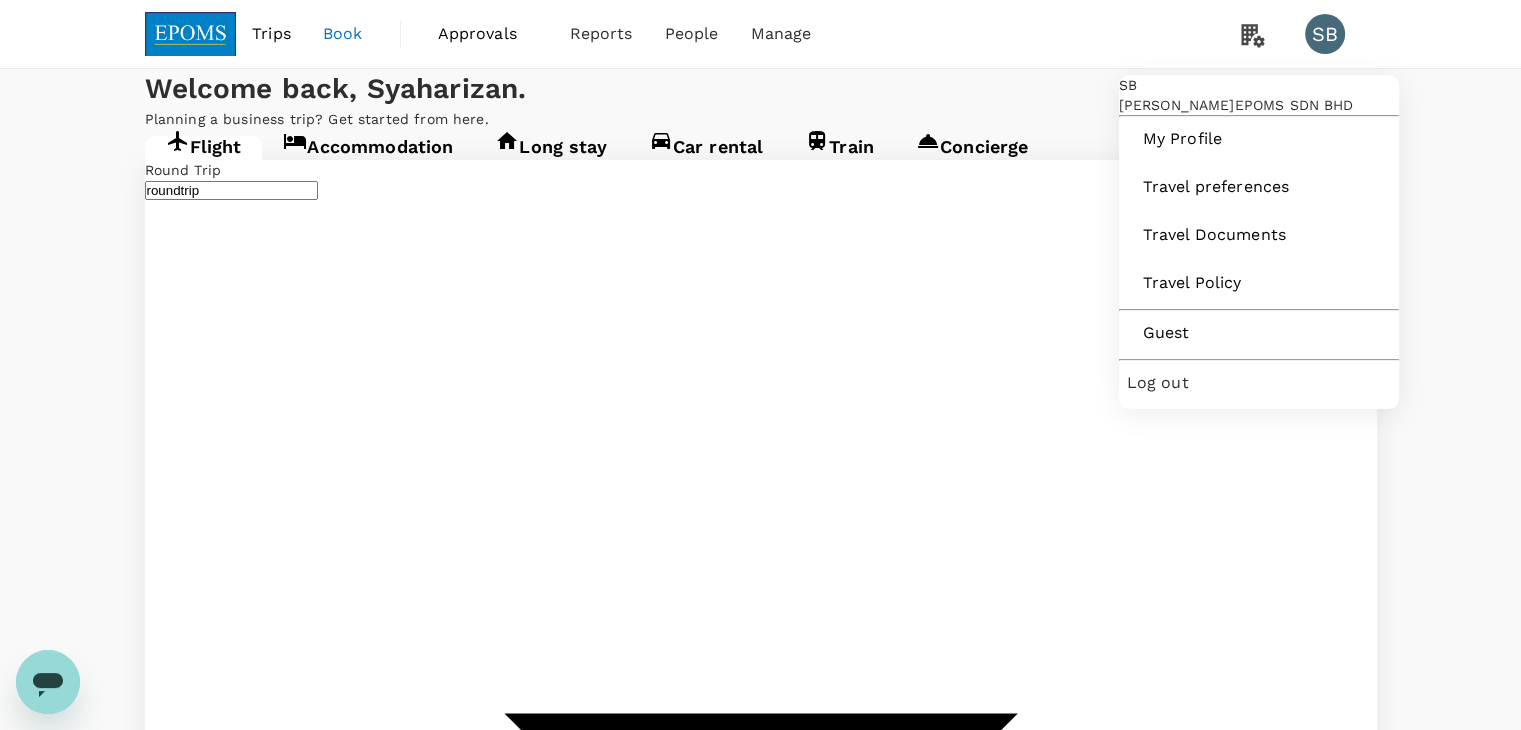 click on "Log out" at bounding box center [1259, 383] 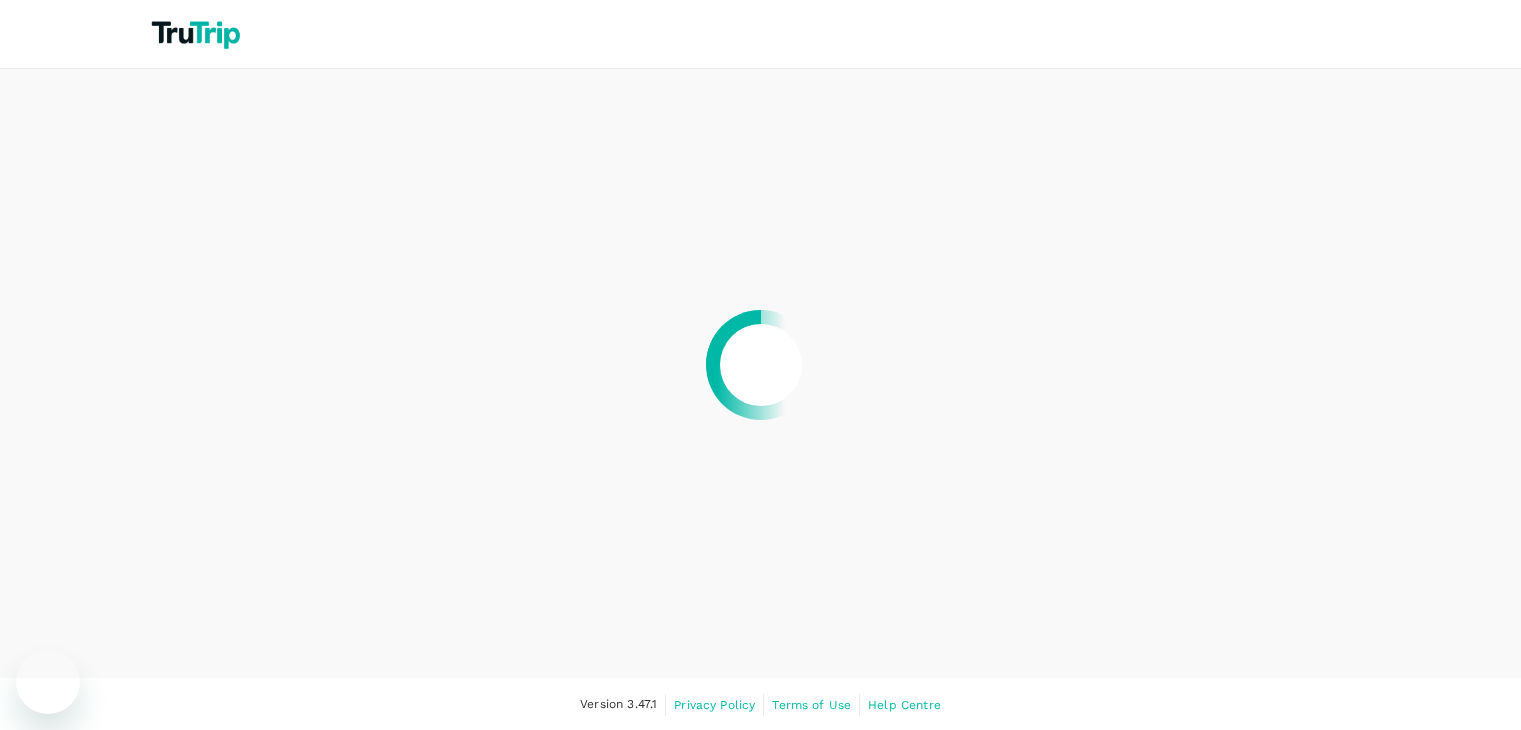 scroll, scrollTop: 0, scrollLeft: 0, axis: both 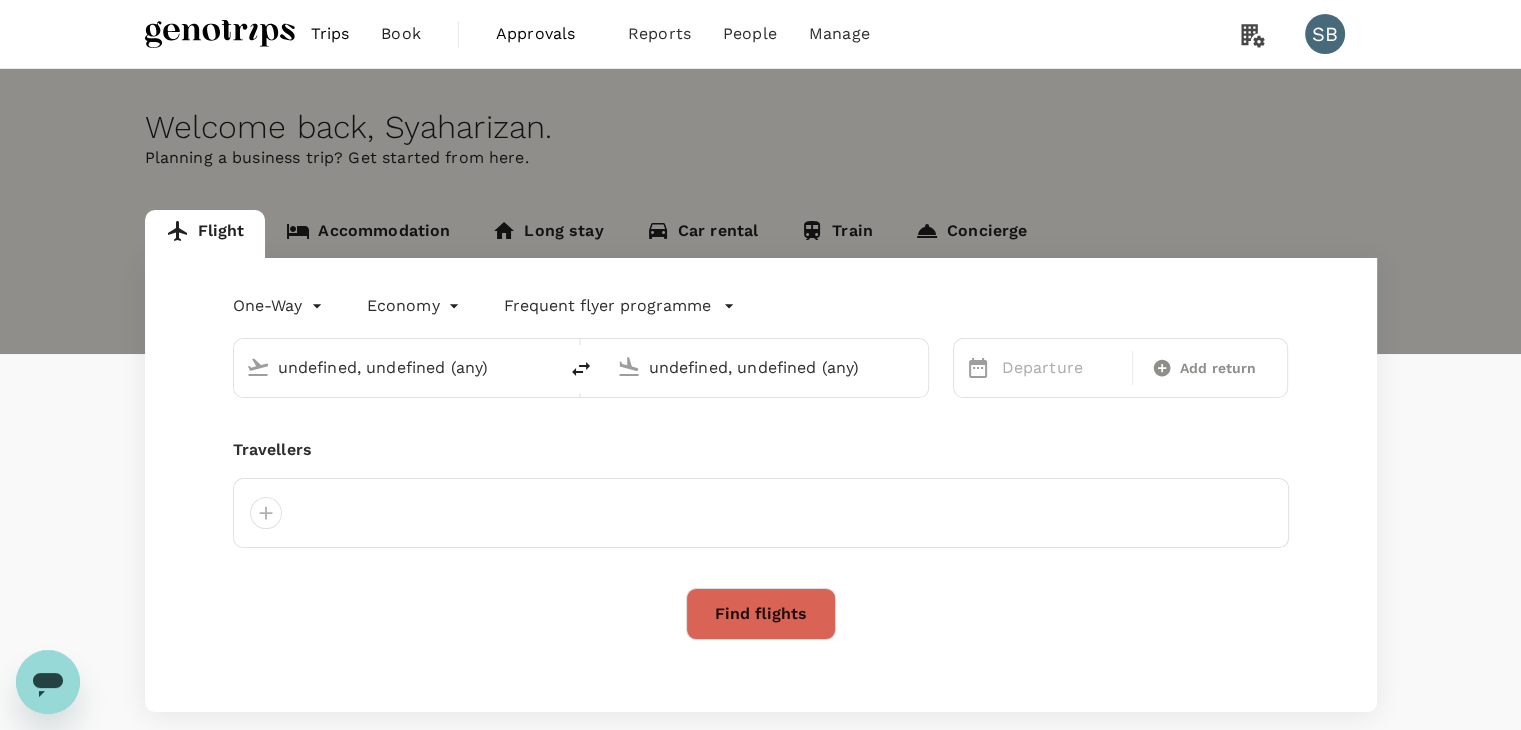 type 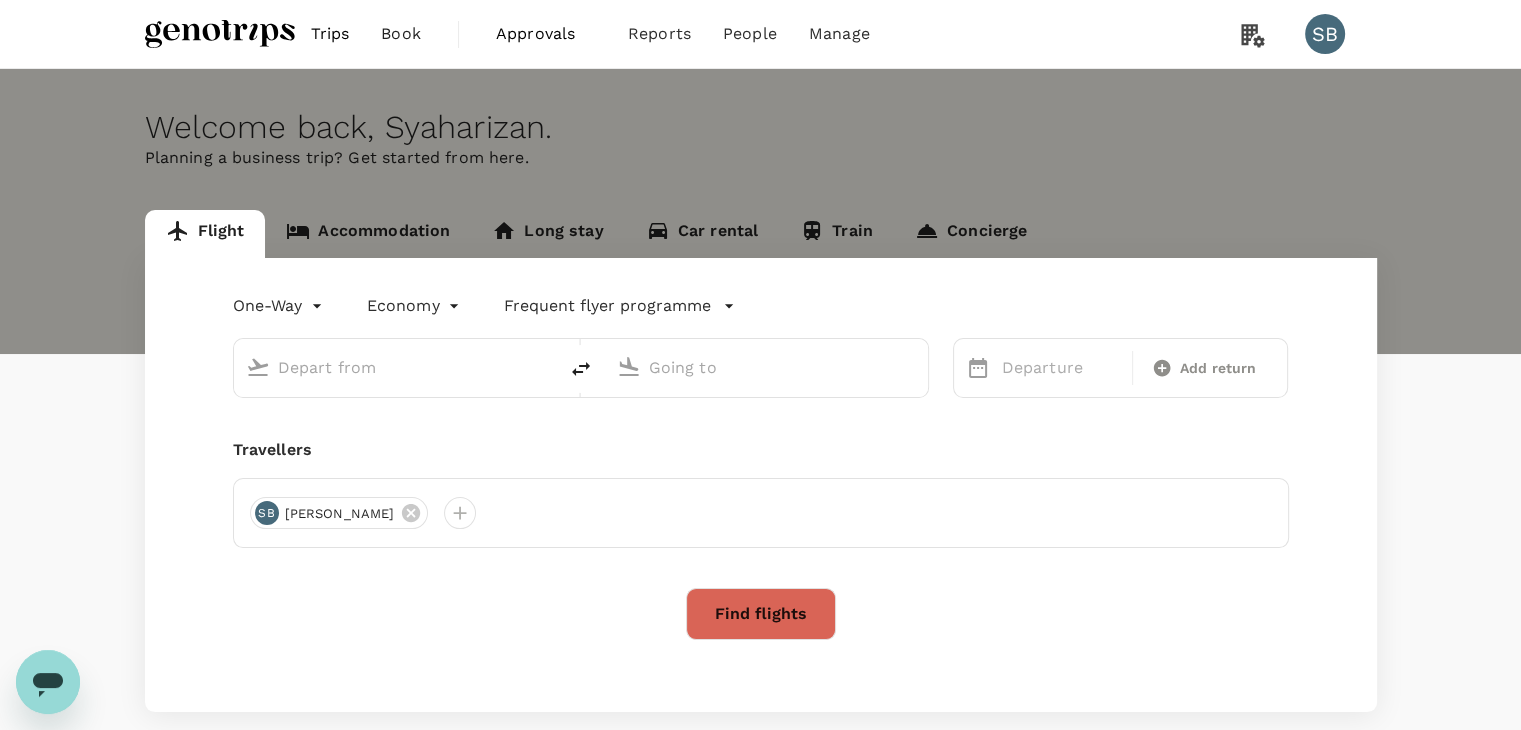 type on "Langkawi Intl (LGK)" 